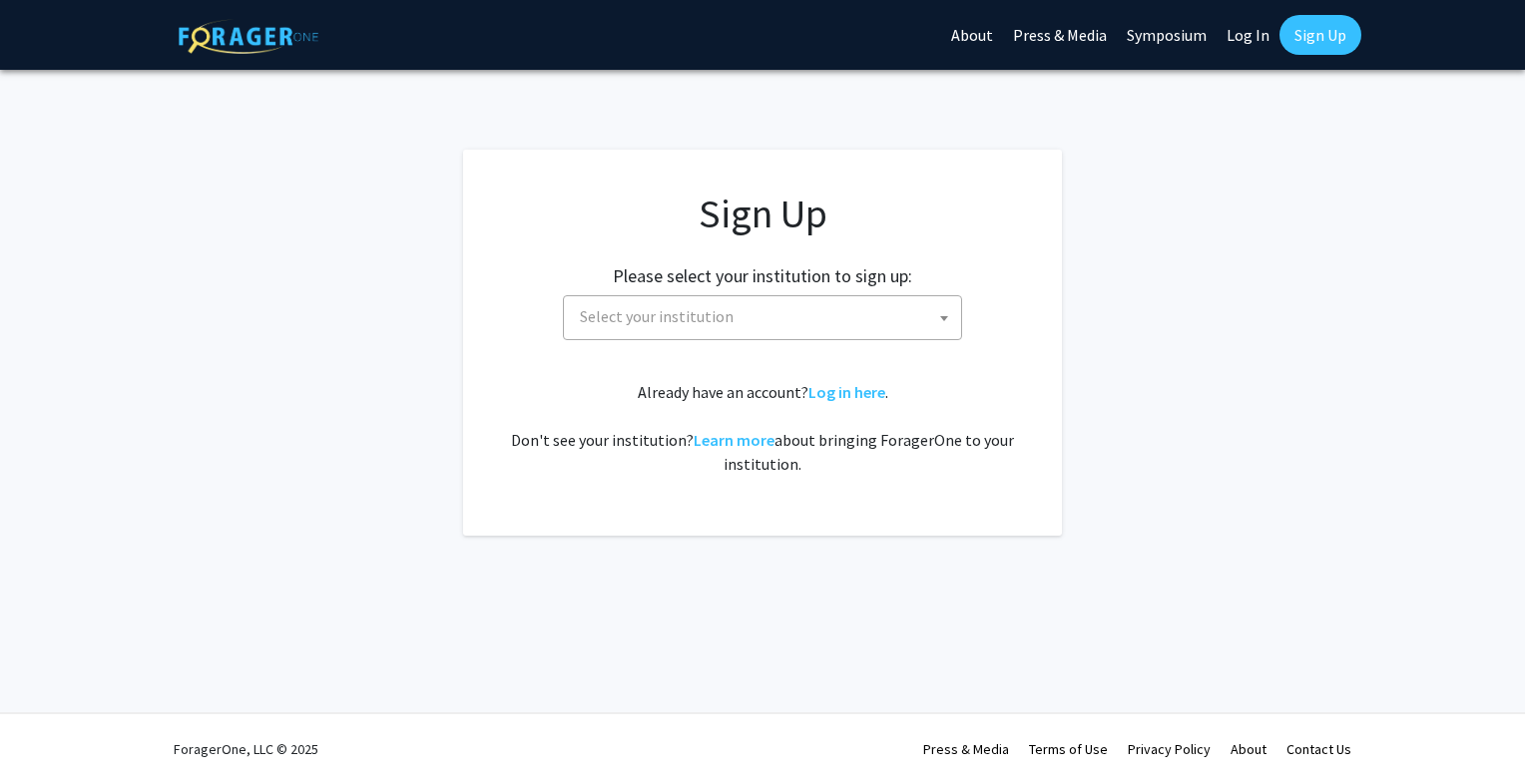 scroll, scrollTop: 0, scrollLeft: 0, axis: both 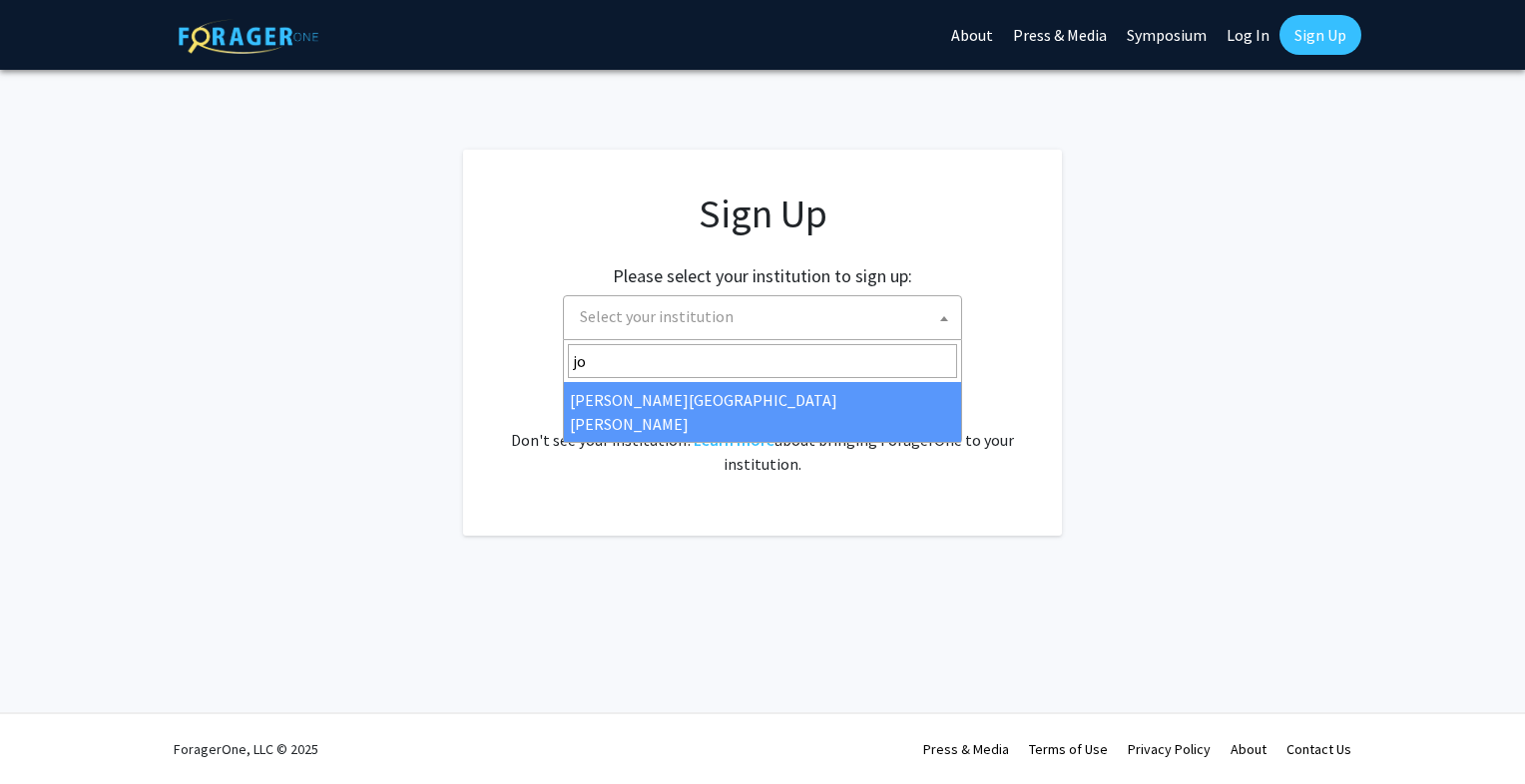 type on "jo" 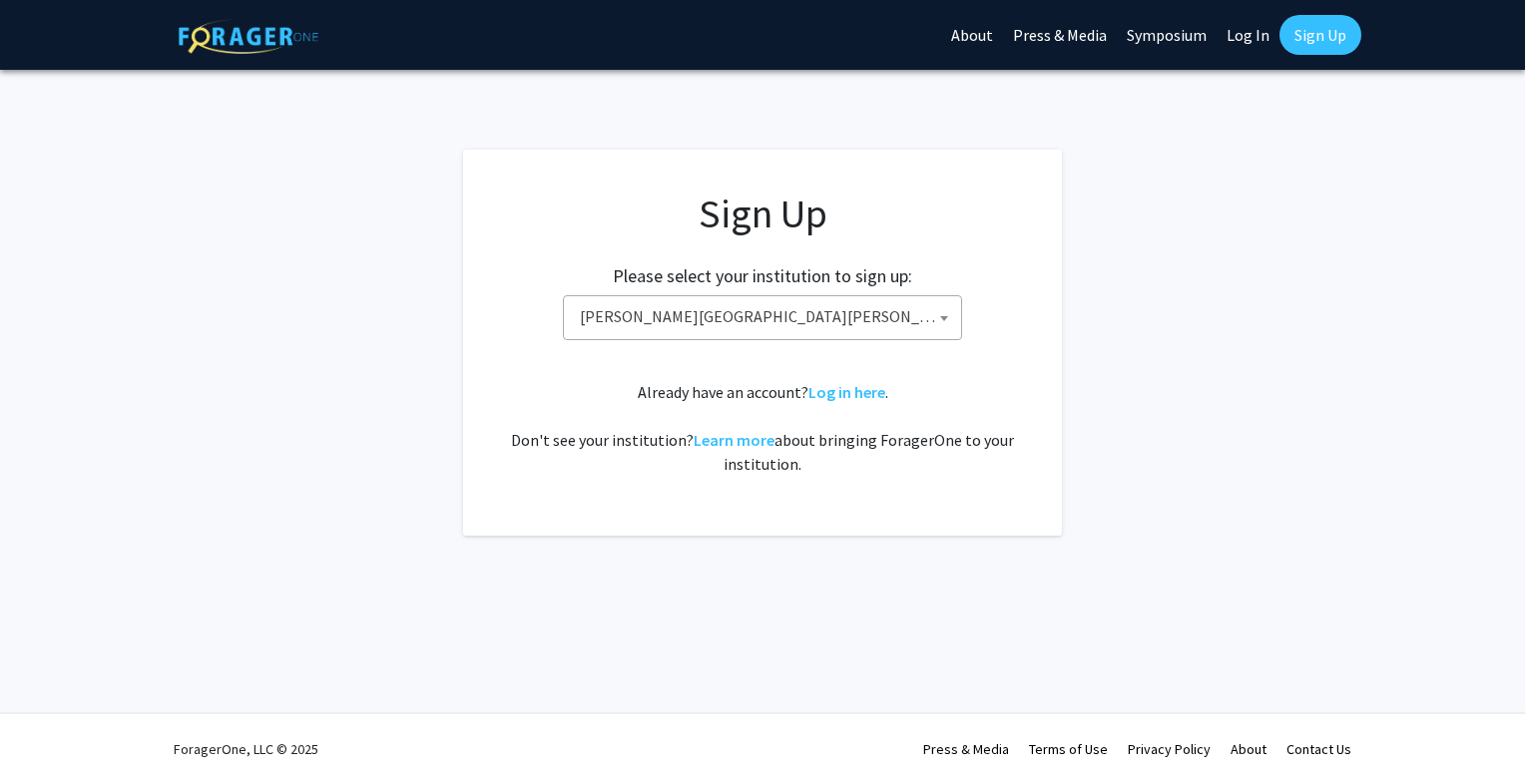 select on "1" 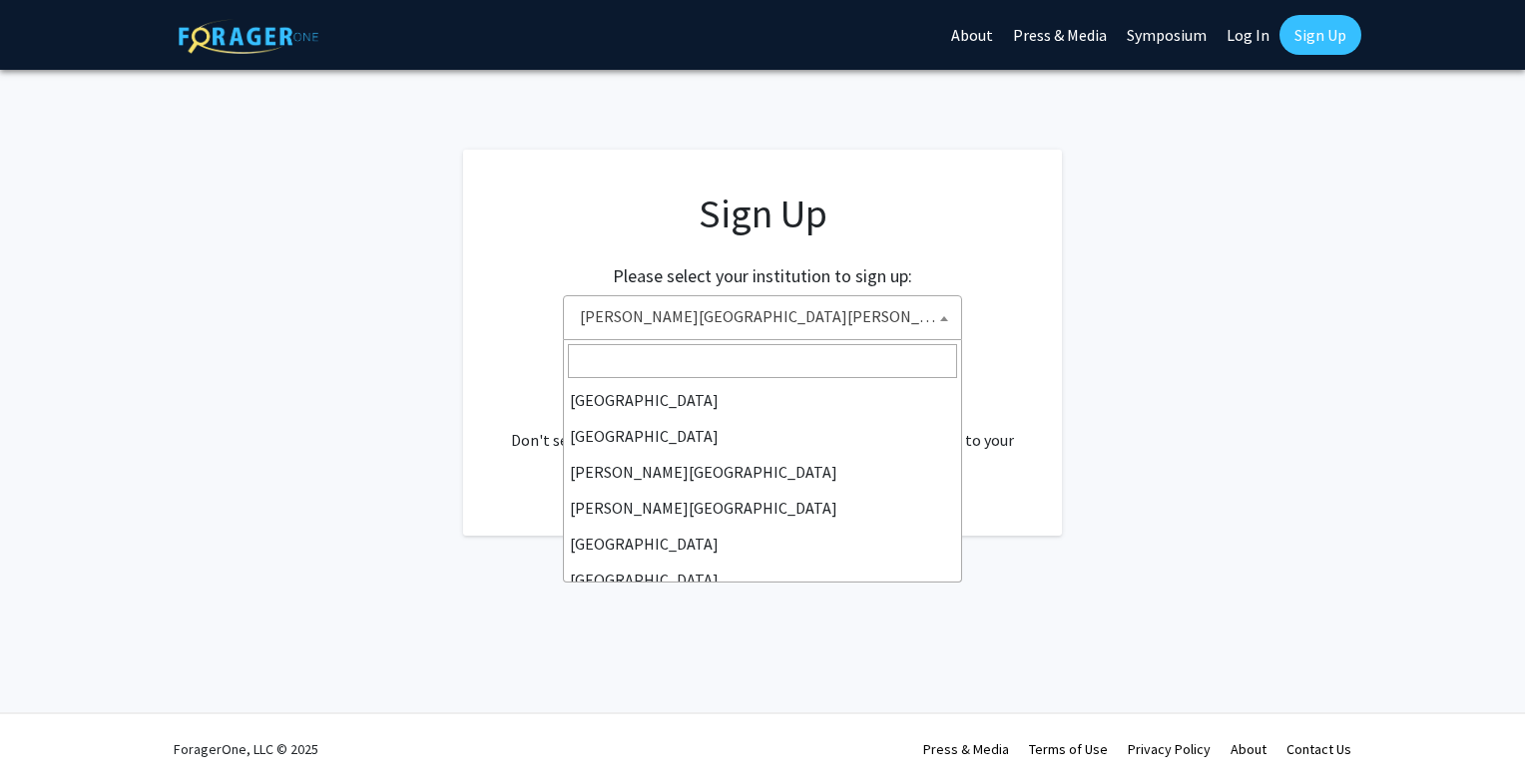 scroll, scrollTop: 323, scrollLeft: 0, axis: vertical 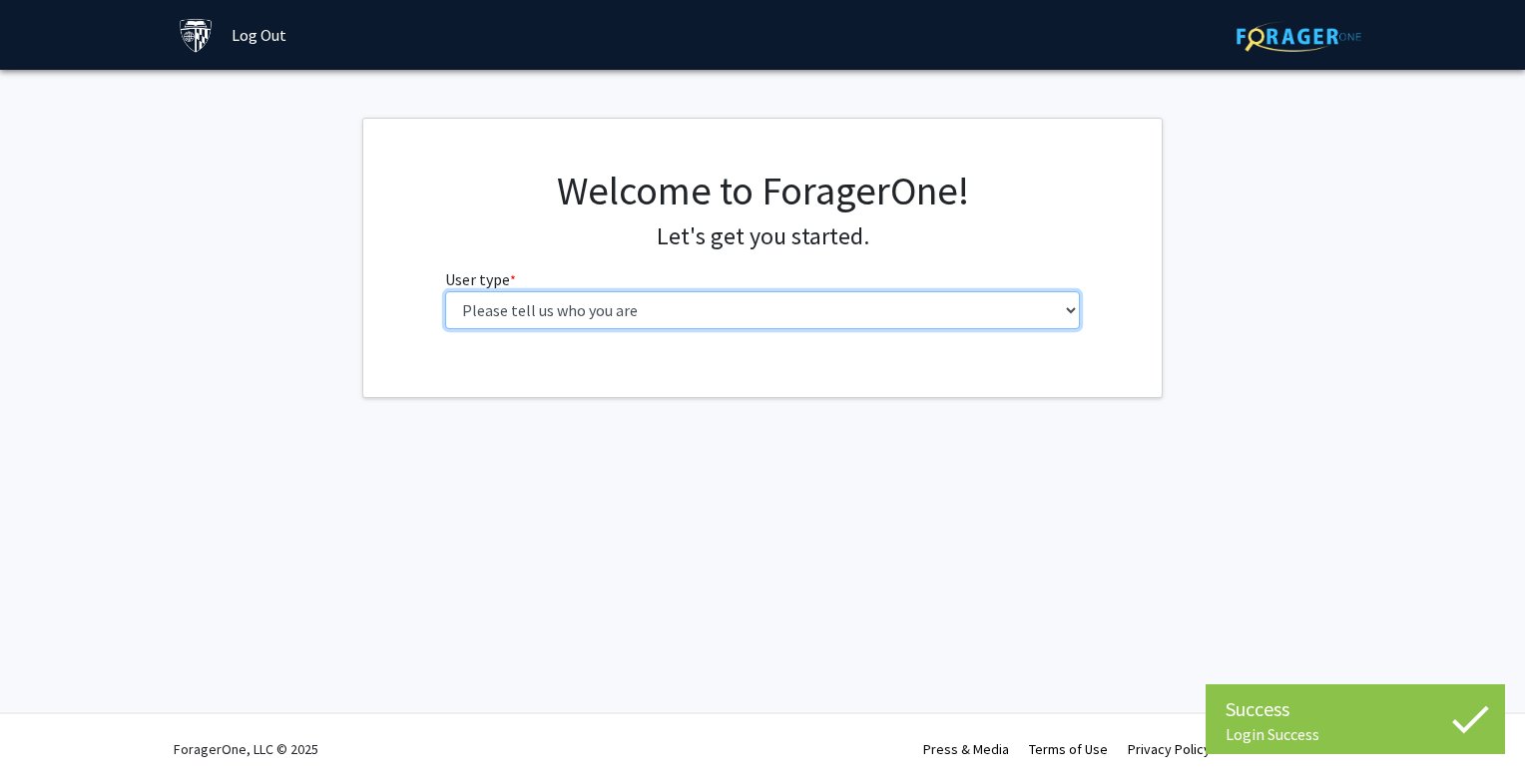 click on "Please tell us who you are  Undergraduate Student   Master's Student   Doctoral Candidate (PhD, MD, DMD, PharmD, etc.)   Postdoctoral Researcher / Research Staff / Medical Resident / Medical Fellow   Faculty   Administrative Staff" at bounding box center [762, 310] 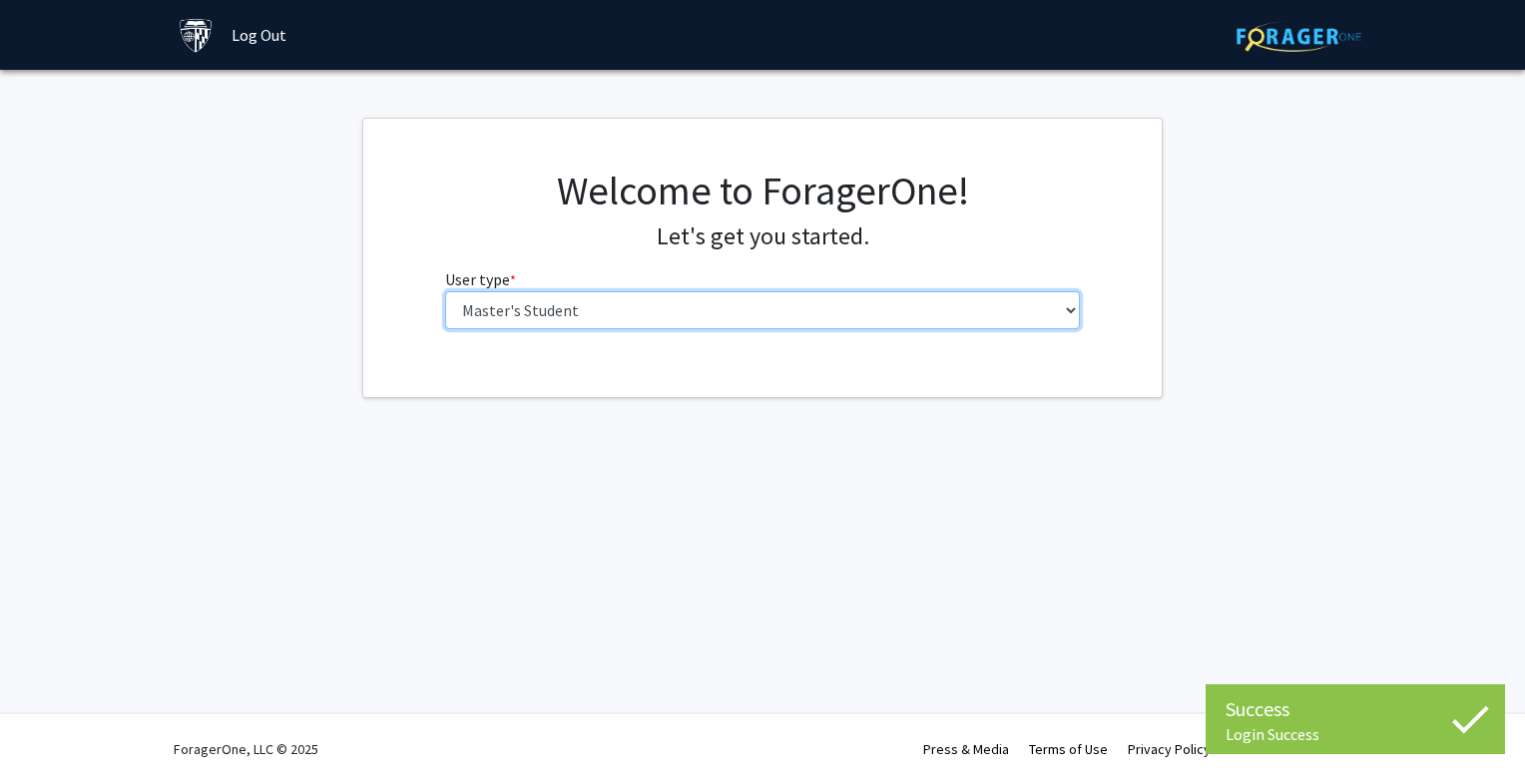 click on "Please tell us who you are  Undergraduate Student   Master's Student   Doctoral Candidate (PhD, MD, DMD, PharmD, etc.)   Postdoctoral Researcher / Research Staff / Medical Resident / Medical Fellow   Faculty   Administrative Staff" at bounding box center (762, 310) 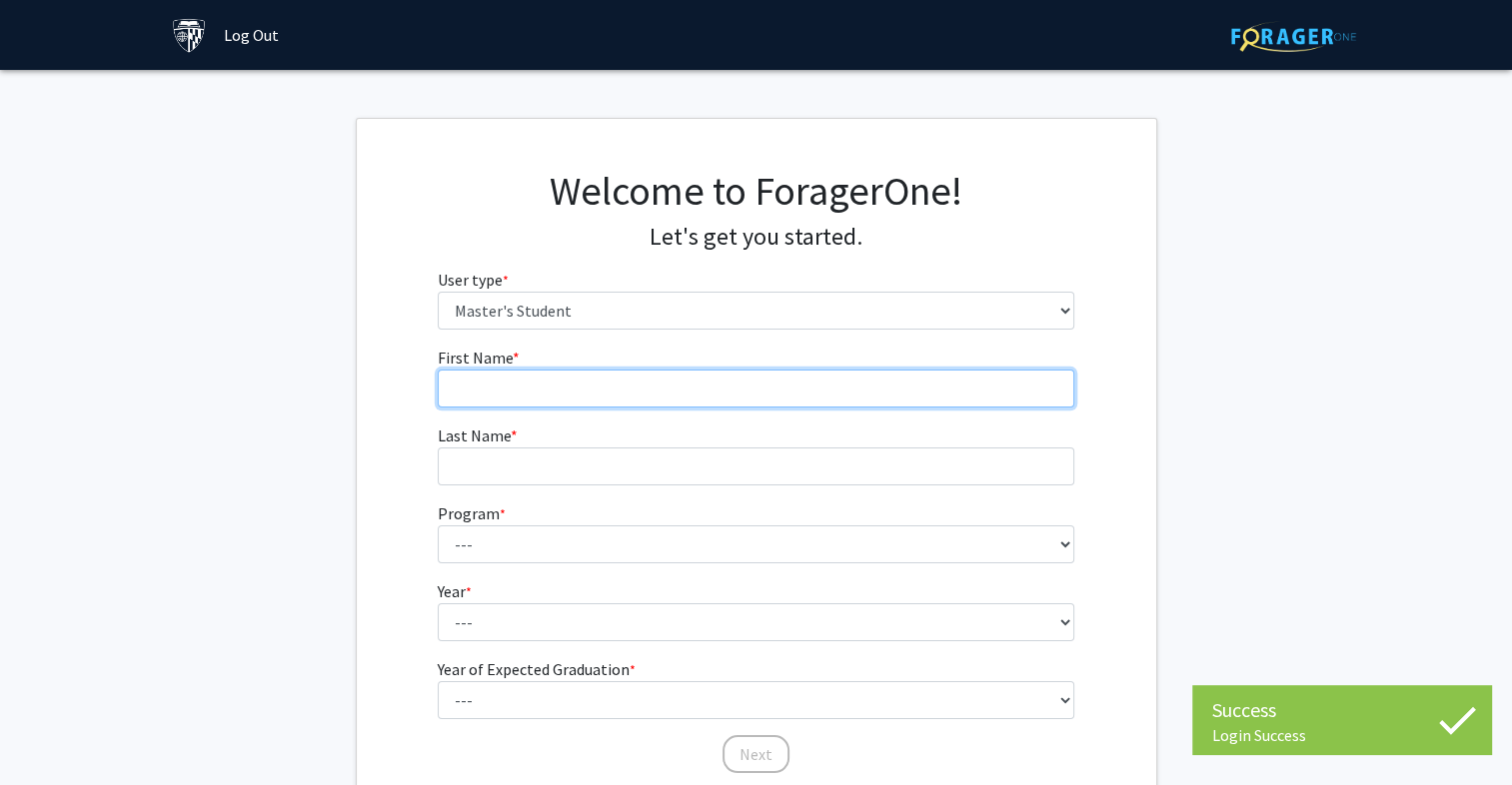 click on "First Name * required" at bounding box center (756, 389) 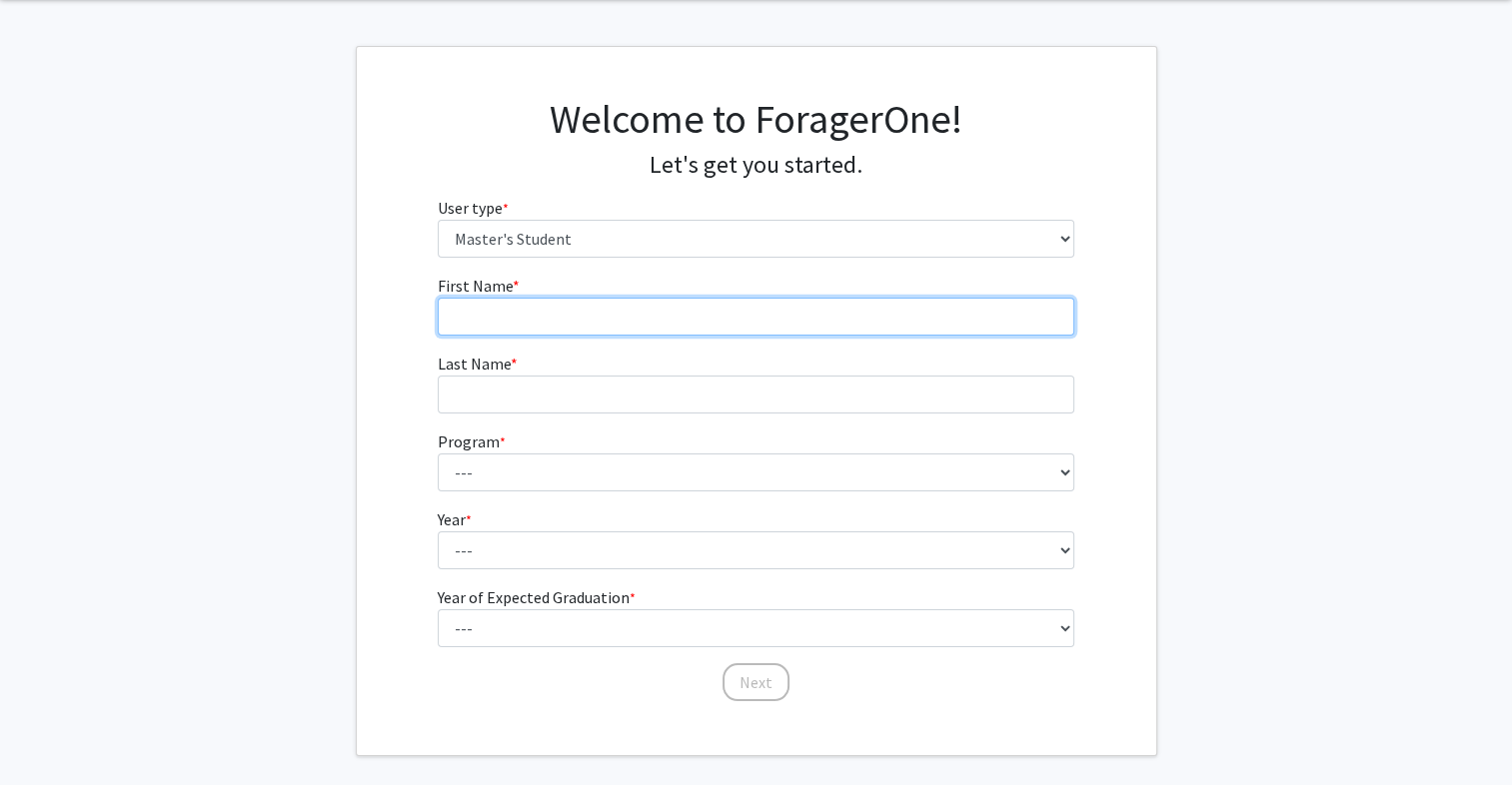 scroll, scrollTop: 92, scrollLeft: 0, axis: vertical 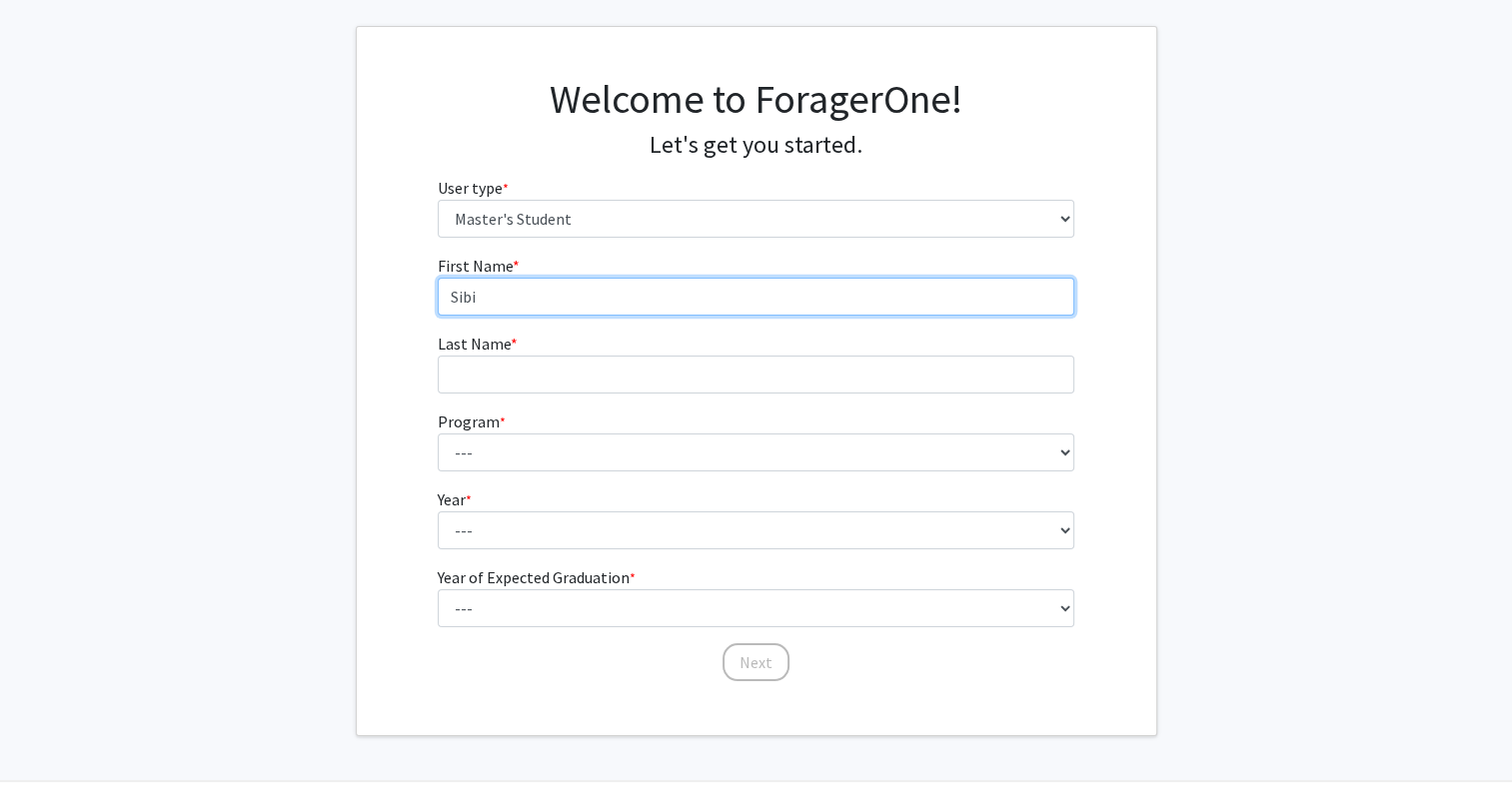 type on "Sibi" 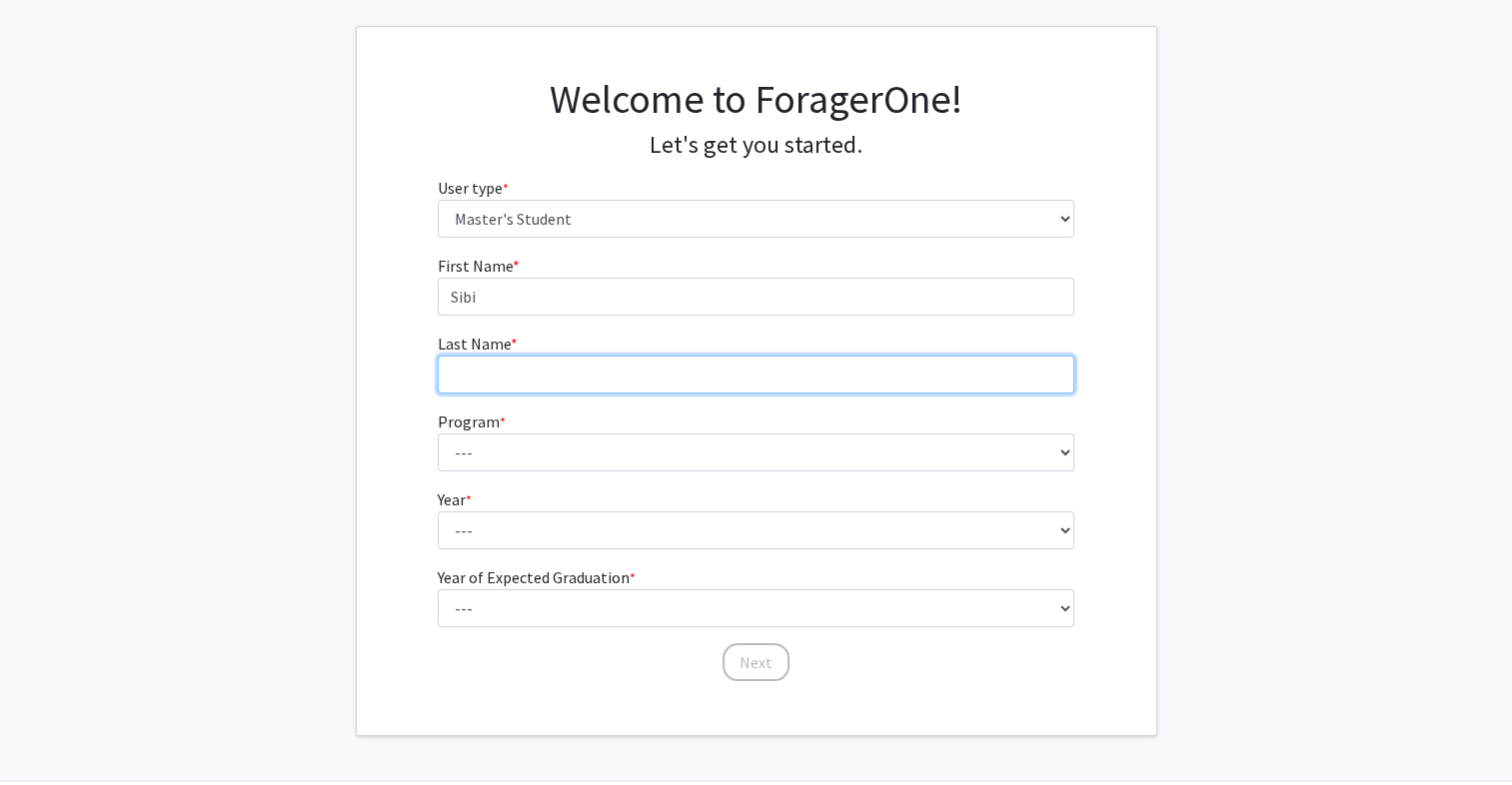 click on "Last Name * required" at bounding box center (756, 375) 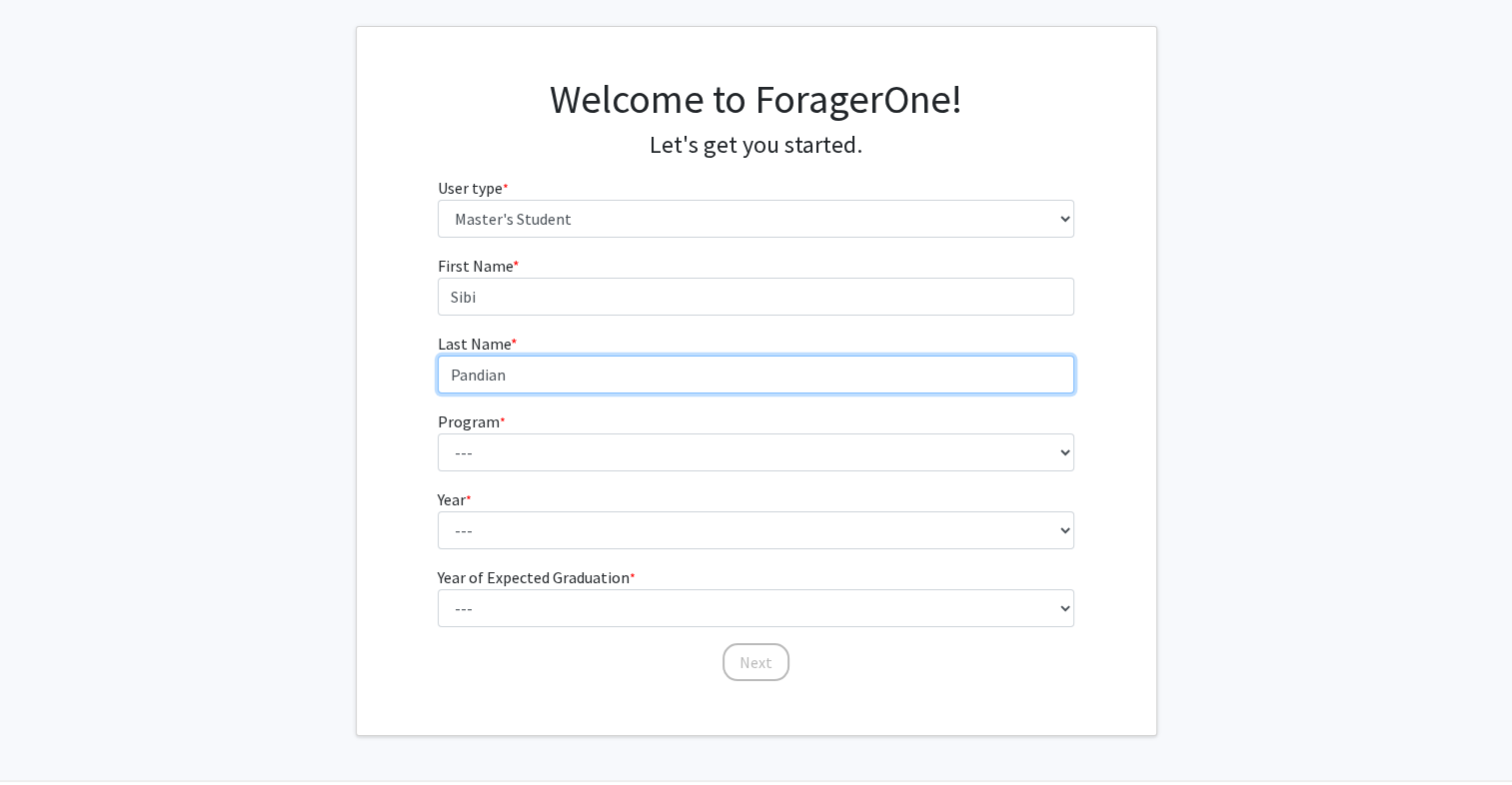 type on "Pandian" 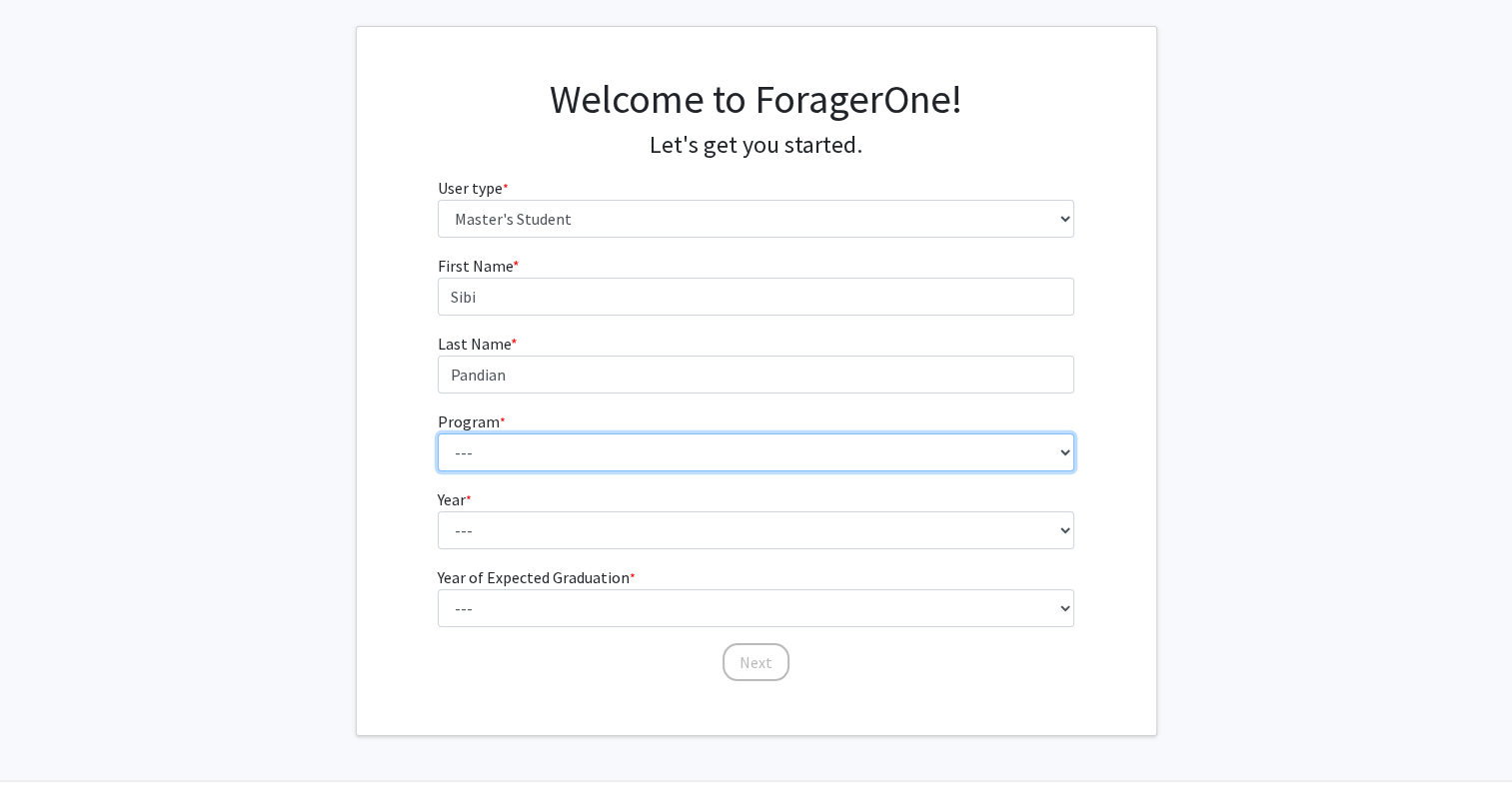 click on "---  Anatomy Education   Applied and Computational Mathematics   Applied Biomedical Engineering   Applied Economics   Applied Economics   Applied Health Sciences Informatics   Applied Mathematics and Statistics   Applied Physics   Applied Science in Community-Based Primary Health Care Programs in Global Health   Applied Science in Global Health Planning and Management   Applied Science in Humanitarian Health   Applied Science in Patient Safety and Healthcare Quality   Applied Science in Population Health Management   Applied Science in Spatial Analysis for Public Health   Artificial Intelligence   Audio Science: Acoustics   Audio Sciences: Recording and Production   Biochemistry and Molecular Biology   Bioengineering Innovation and Design   Bioethics   Bioinformatics   Biology   Biomedical Engineering   Biophysics   Biostatistics   Biotechnology   Biotechnology   Biotechnology Enterprise and Entrepreneurship   Business Administration   Business Analytics and Risk Management   Civil Engineering   Classics" at bounding box center [756, 452] 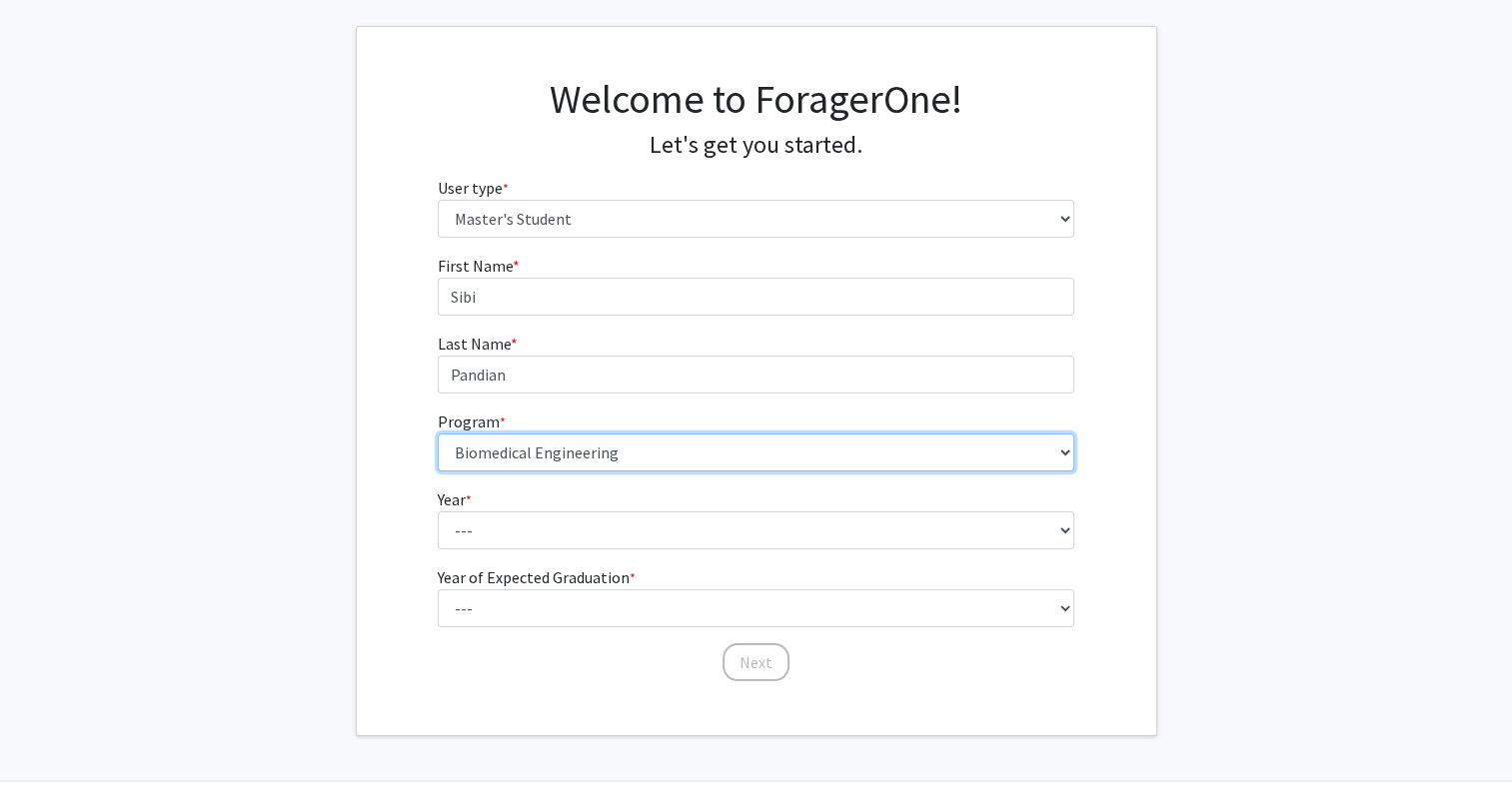 click on "---  Anatomy Education   Applied and Computational Mathematics   Applied Biomedical Engineering   Applied Economics   Applied Economics   Applied Health Sciences Informatics   Applied Mathematics and Statistics   Applied Physics   Applied Science in Community-Based Primary Health Care Programs in Global Health   Applied Science in Global Health Planning and Management   Applied Science in Humanitarian Health   Applied Science in Patient Safety and Healthcare Quality   Applied Science in Population Health Management   Applied Science in Spatial Analysis for Public Health   Artificial Intelligence   Audio Science: Acoustics   Audio Sciences: Recording and Production   Biochemistry and Molecular Biology   Bioengineering Innovation and Design   Bioethics   Bioinformatics   Biology   Biomedical Engineering   Biophysics   Biostatistics   Biotechnology   Biotechnology   Biotechnology Enterprise and Entrepreneurship   Business Administration   Business Analytics and Risk Management   Civil Engineering   Classics" at bounding box center [756, 452] 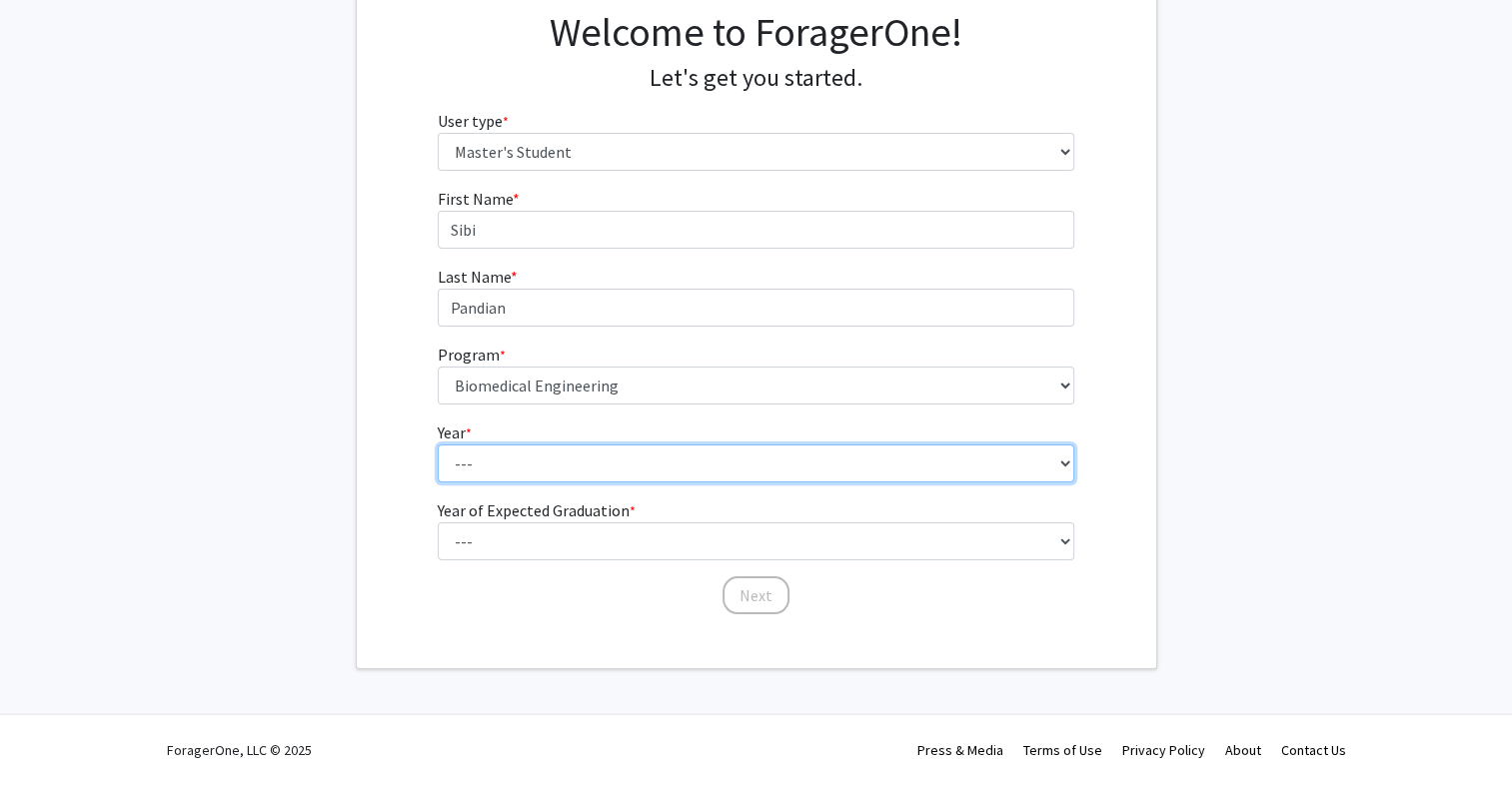 click on "---  First Year   Second Year" at bounding box center [756, 463] 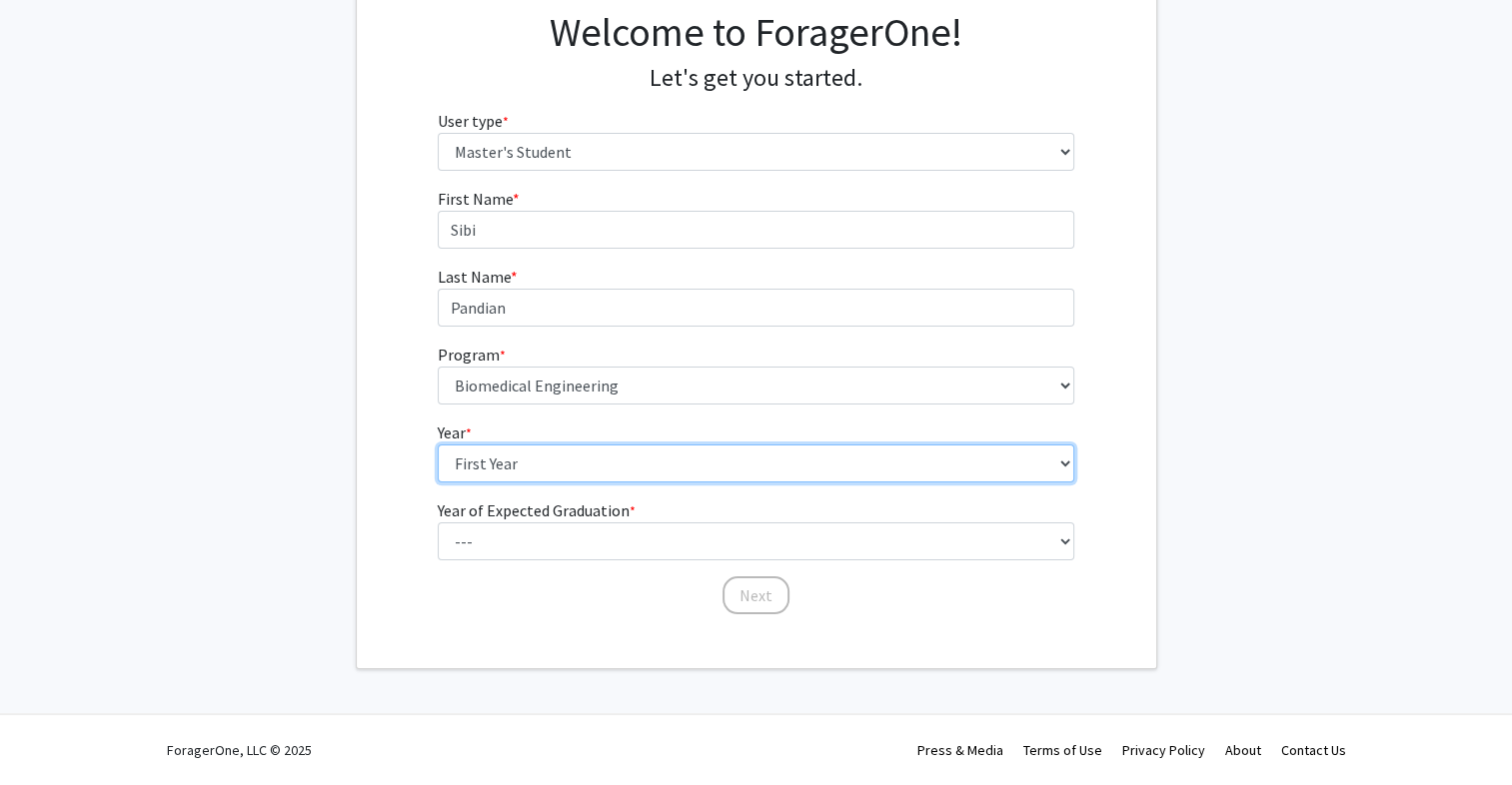 click on "---  First Year   Second Year" at bounding box center (756, 463) 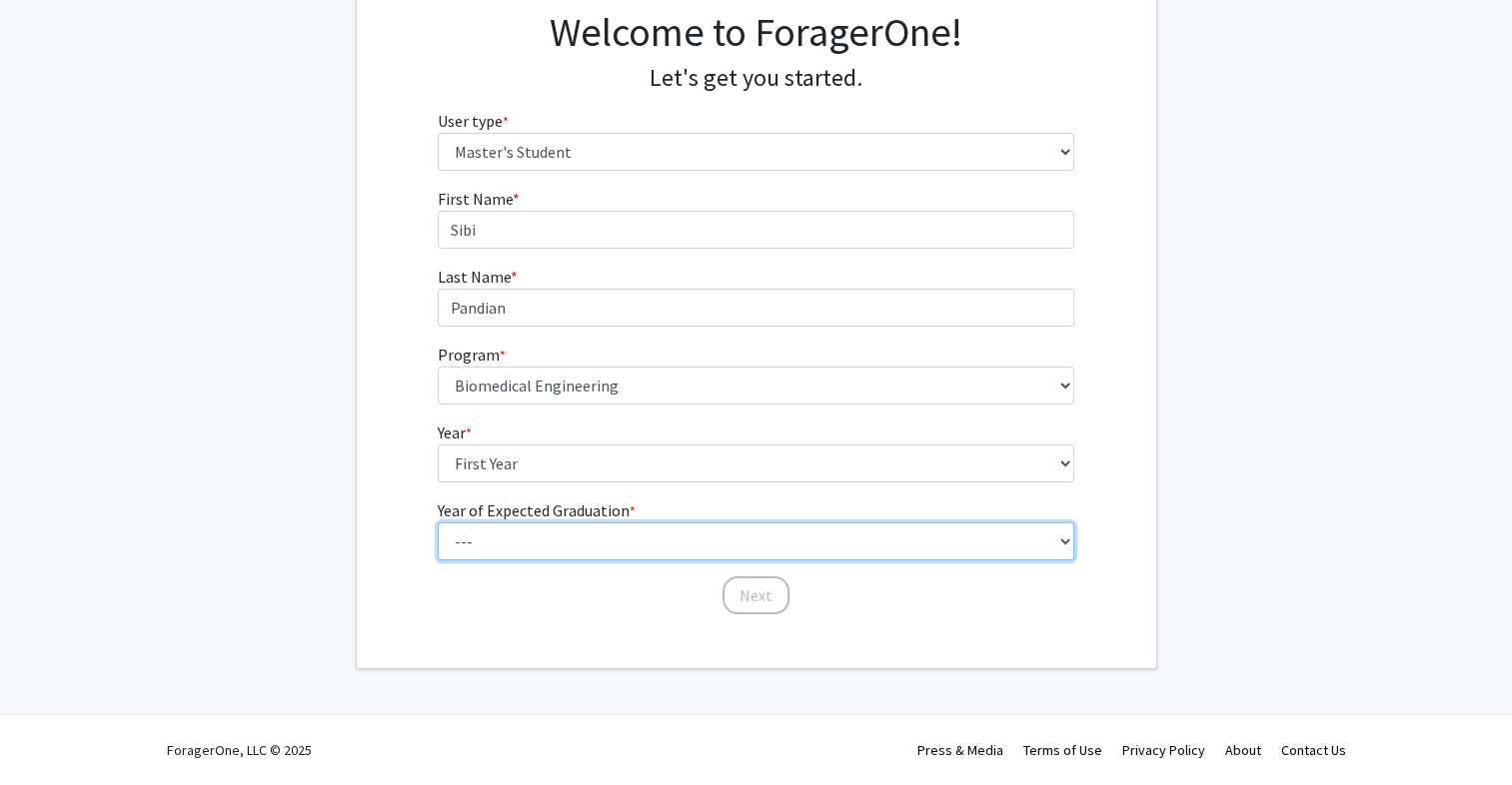 click on "---  2025   2026   2027   2028   2029   2030   2031   2032   2033   2034" at bounding box center [756, 541] 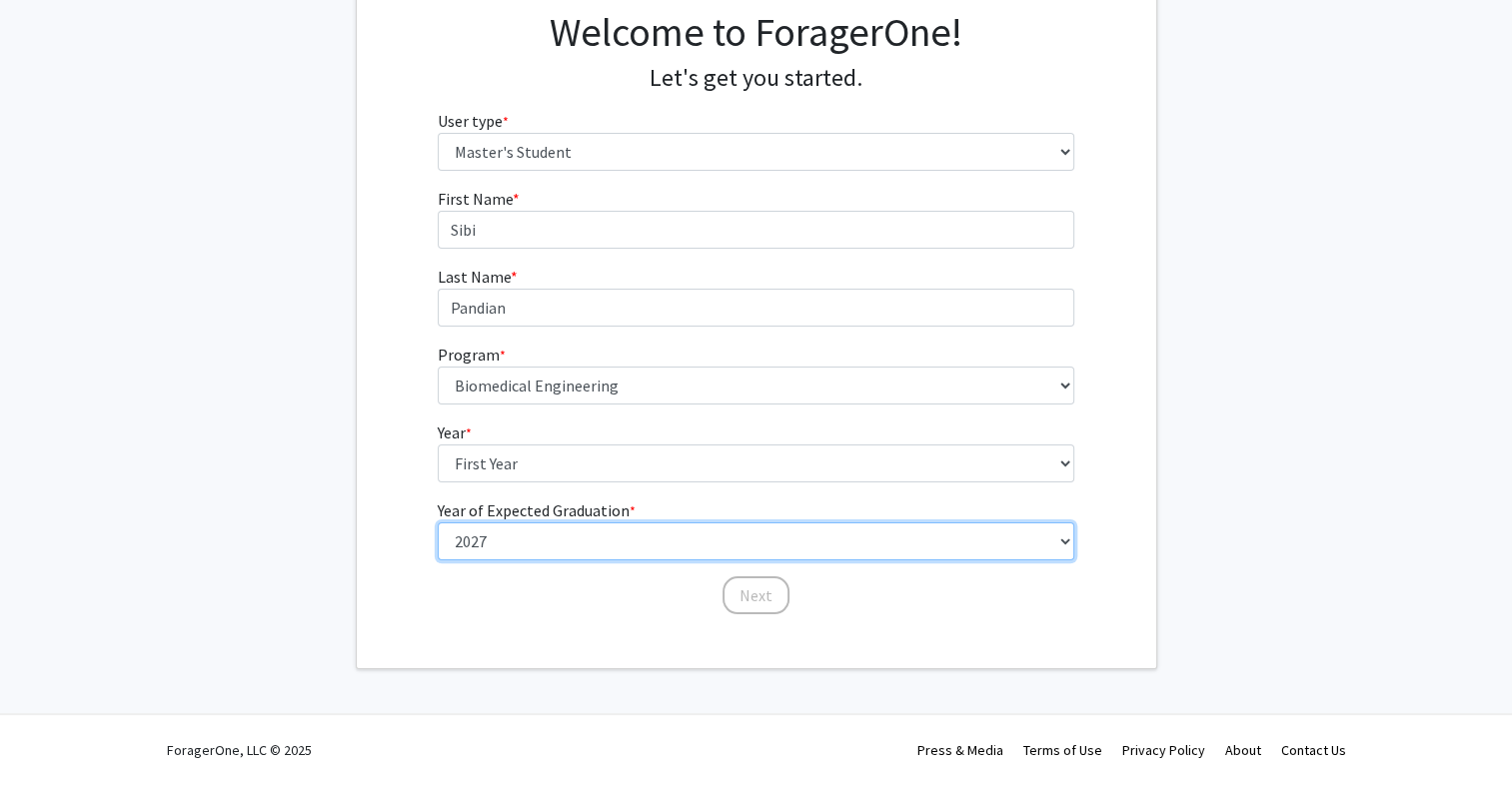 click on "---  2025   2026   2027   2028   2029   2030   2031   2032   2033   2034" at bounding box center (756, 541) 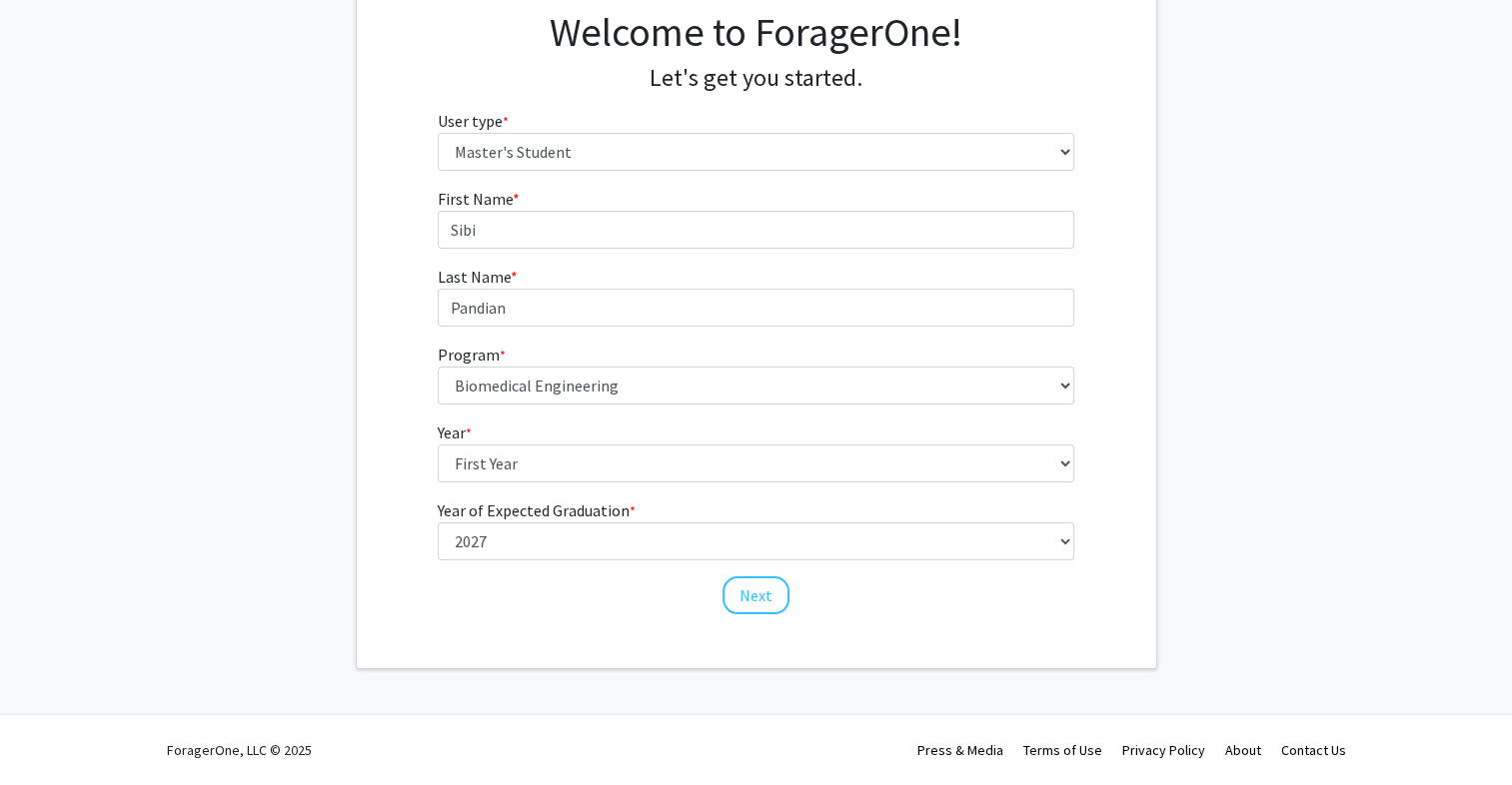 click on "Welcome to ForagerOne! Let's get you started.  User type  * required Please tell us who you are  Undergraduate Student   Master's Student   Doctoral Candidate (PhD, MD, DMD, PharmD, etc.)   Postdoctoral Researcher / Research Staff / Medical Resident / Medical Fellow   Faculty   Administrative Staff  First Name * required Sibi Last Name * required Pandian  Program  * required ---  Anatomy Education   Applied and Computational Mathematics   Applied Biomedical Engineering   Applied Economics   Applied Economics   Applied Health Sciences Informatics   Applied Mathematics and Statistics   Applied Physics   Applied Science in Community-Based Primary Health Care Programs in Global Health   Applied Science in Global Health Planning and Management   Applied Science in Humanitarian Health   Applied Science in Patient Safety and Healthcare Quality   Applied Science in Population Health Management   Applied Science in Spatial Analysis for Public Health   Artificial Intelligence   Audio Science: Acoustics   Bioethics  * *" 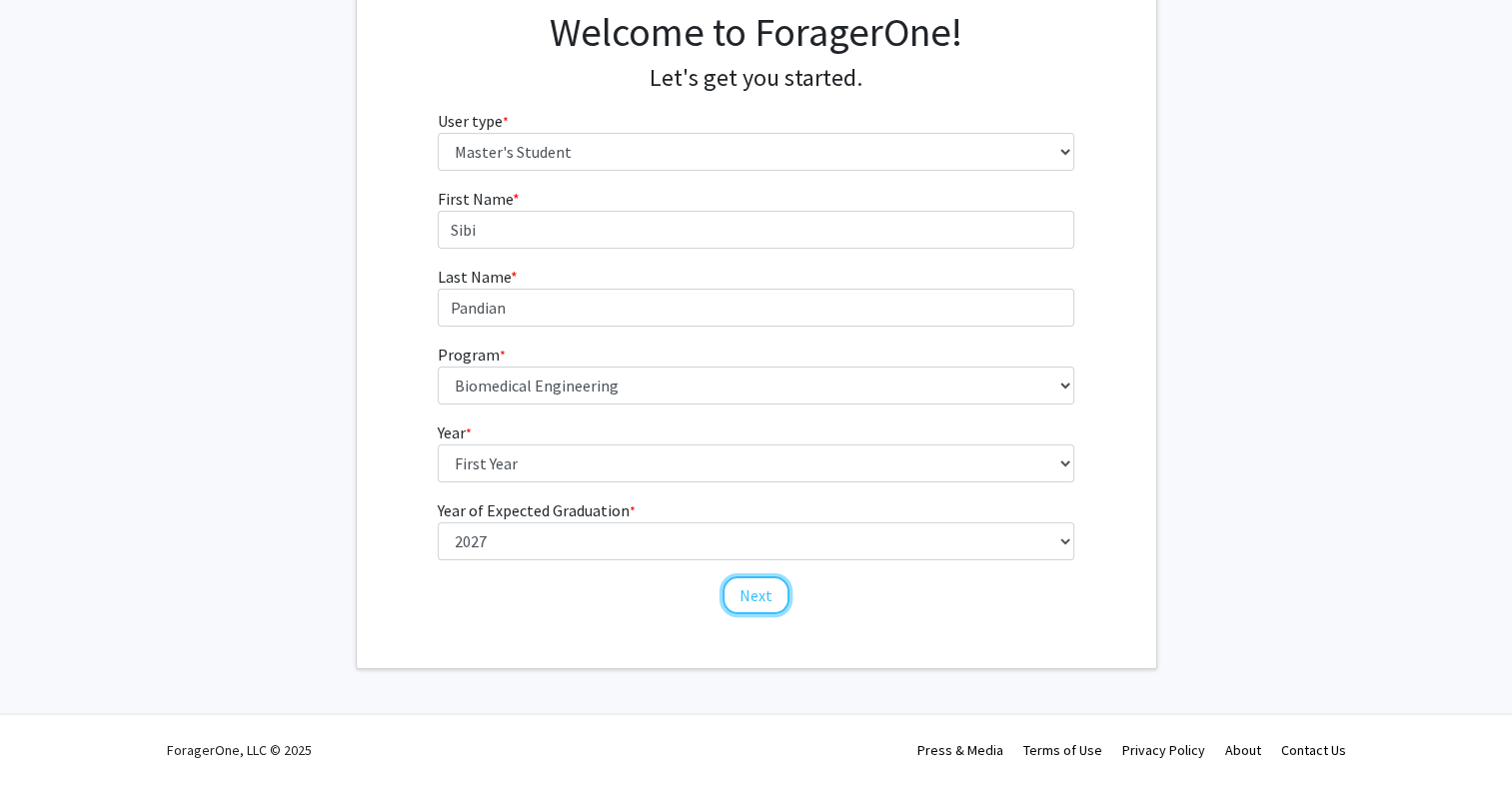 click on "Next" 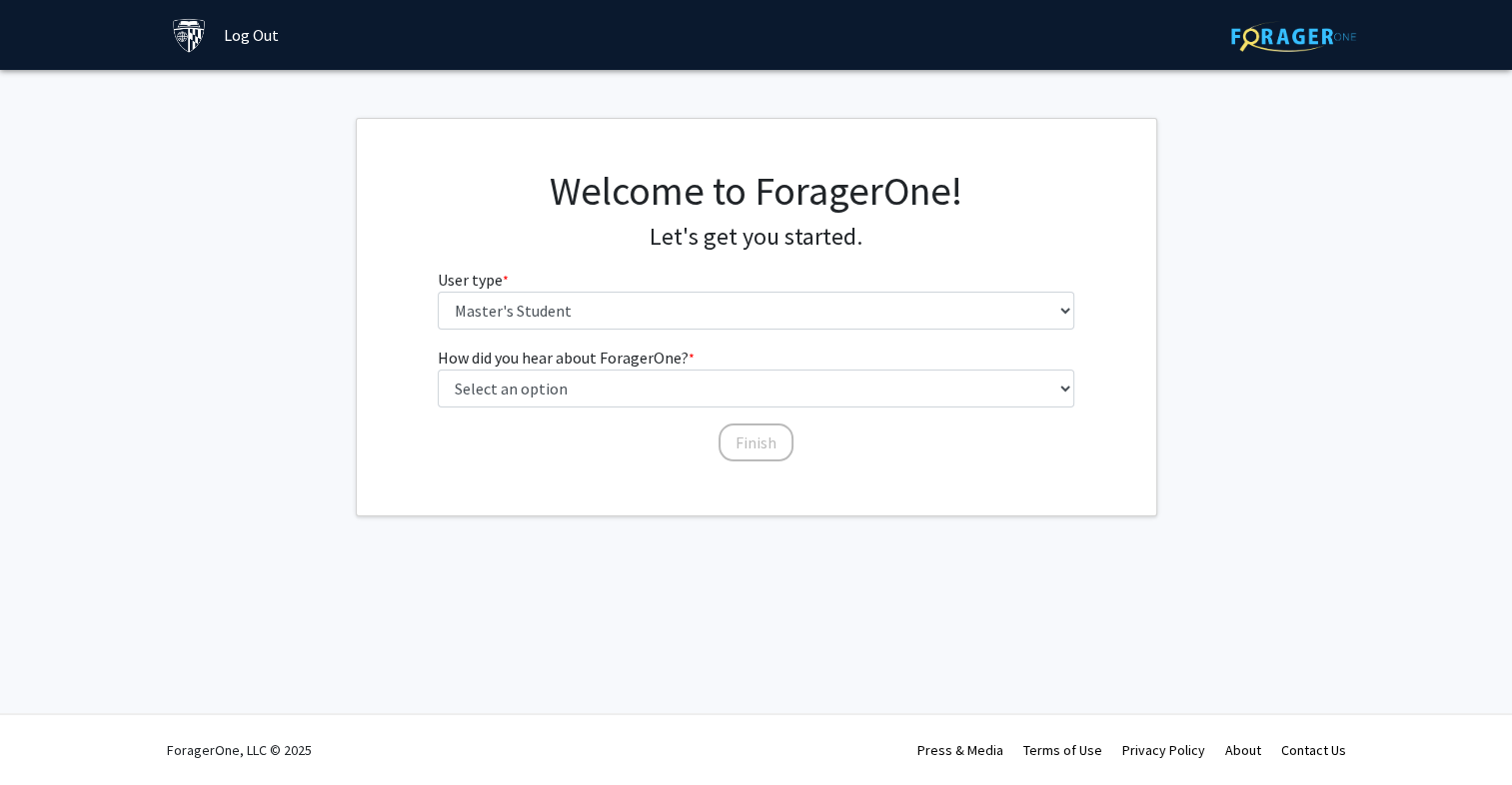 scroll, scrollTop: 0, scrollLeft: 0, axis: both 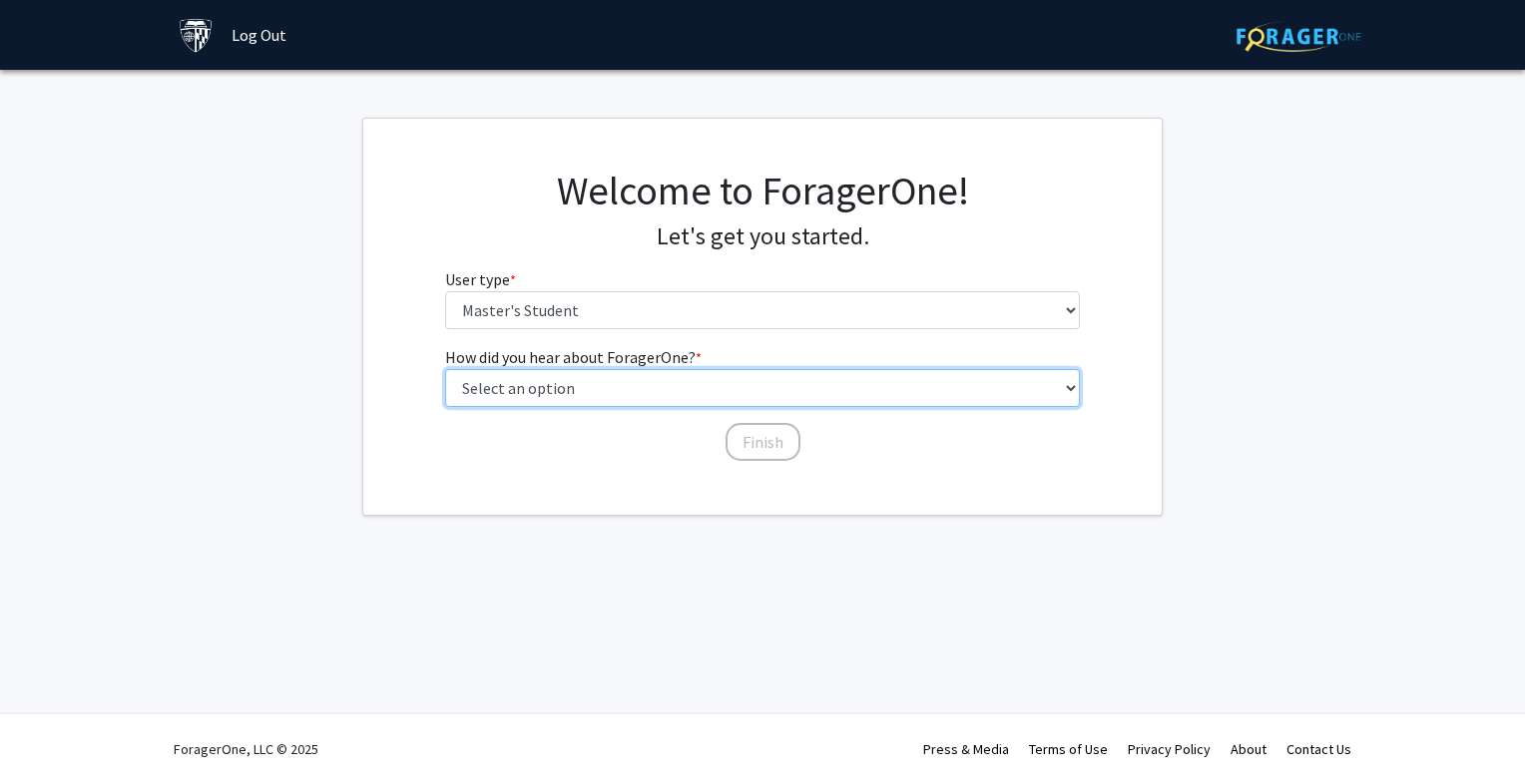 click on "Select an option  Peer/student recommendation   Faculty/staff recommendation   University website   University email or newsletter   Other" at bounding box center (762, 388) 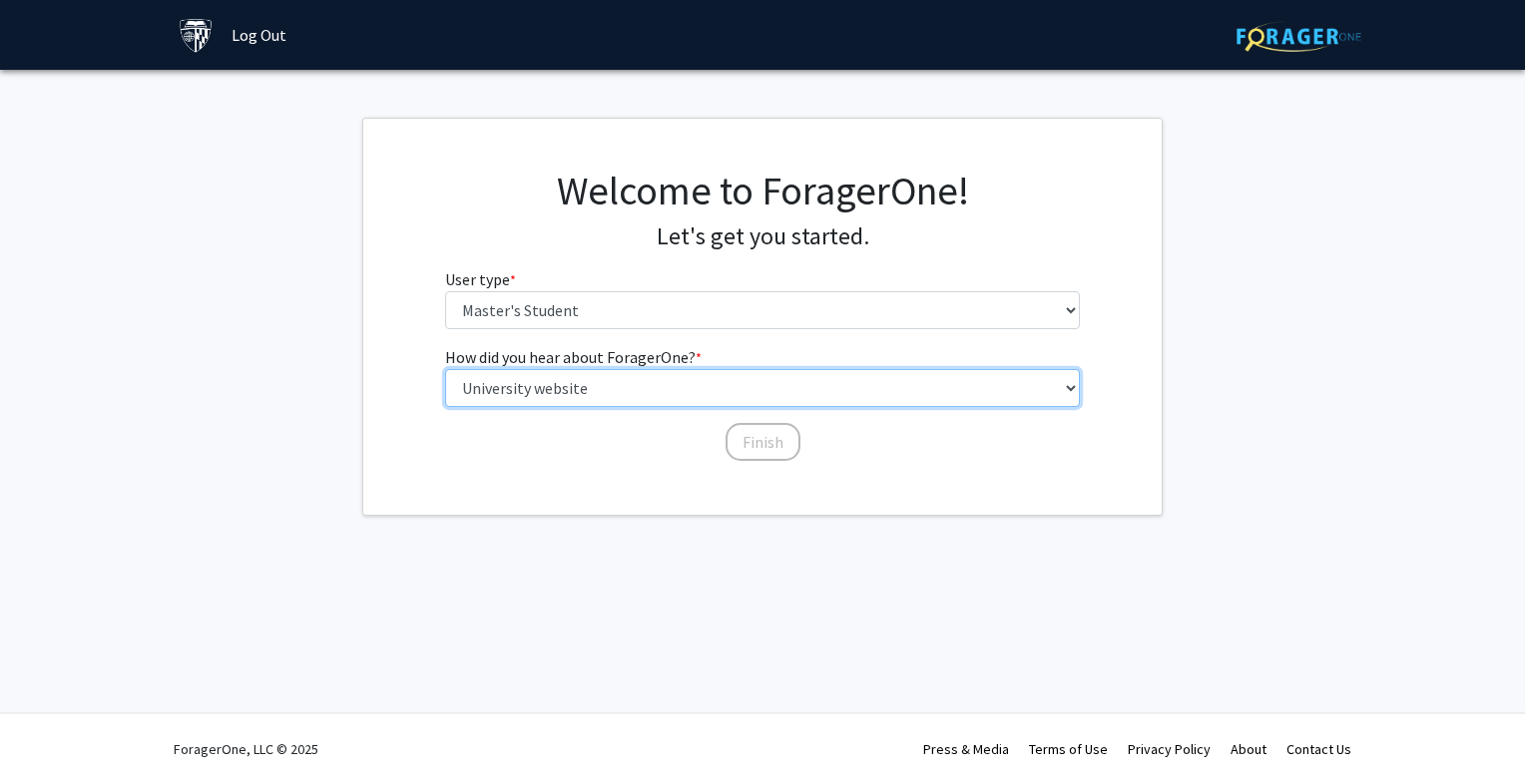 click on "Select an option  Peer/student recommendation   Faculty/staff recommendation   University website   University email or newsletter   Other" at bounding box center (762, 388) 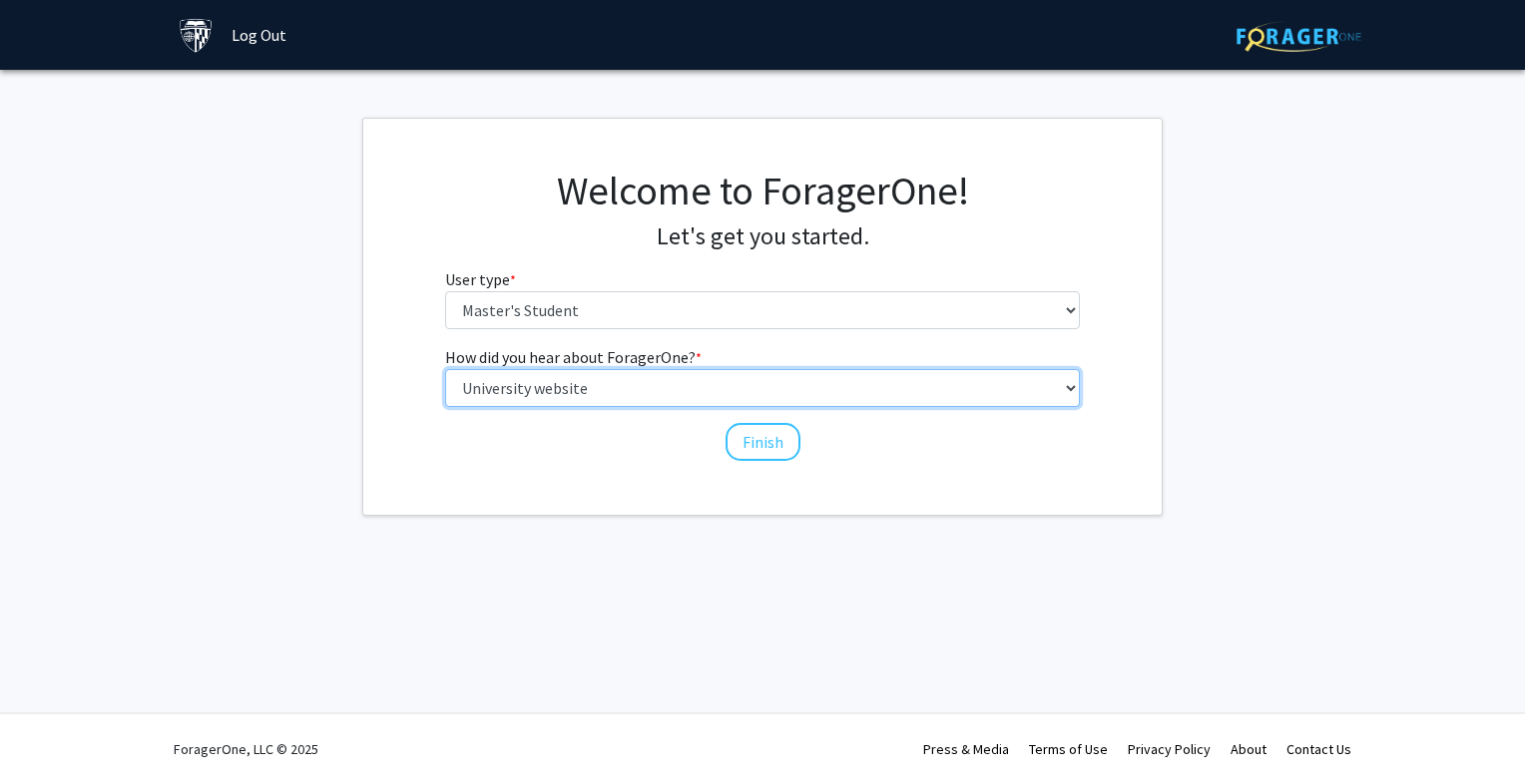 click on "Select an option  Peer/student recommendation   Faculty/staff recommendation   University website   University email or newsletter   Other" at bounding box center (762, 388) 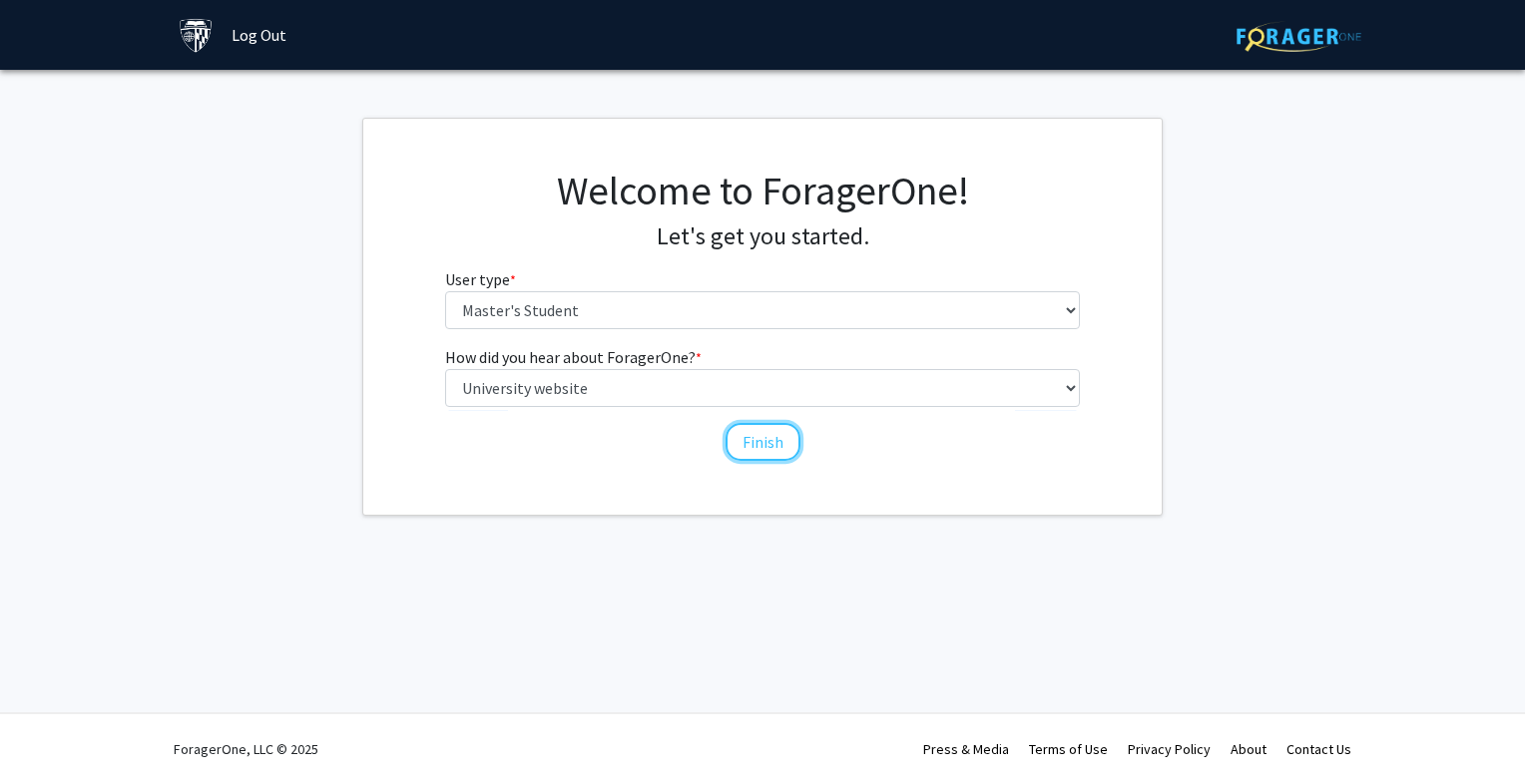 click on "Finish" 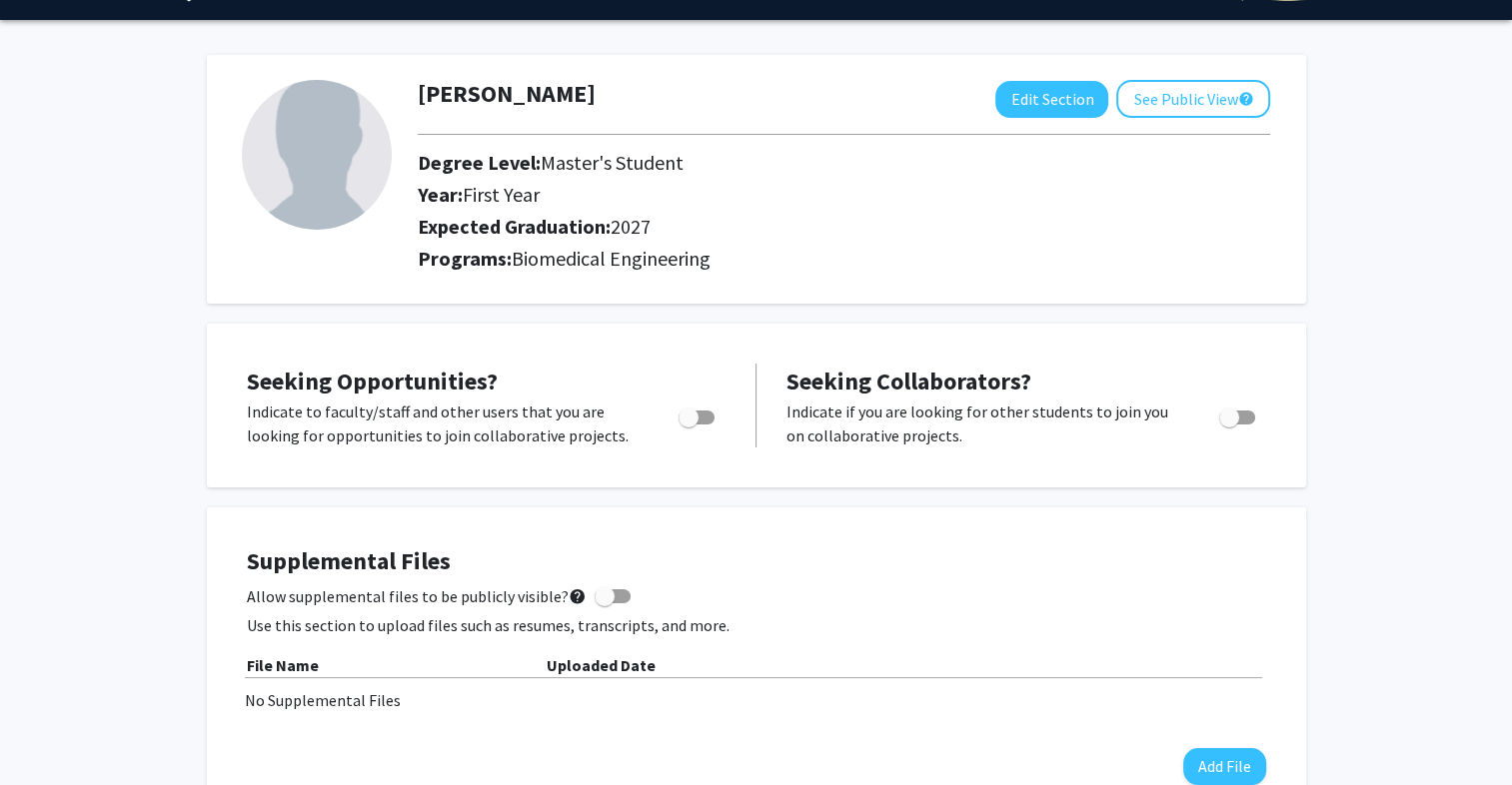 scroll, scrollTop: 36, scrollLeft: 0, axis: vertical 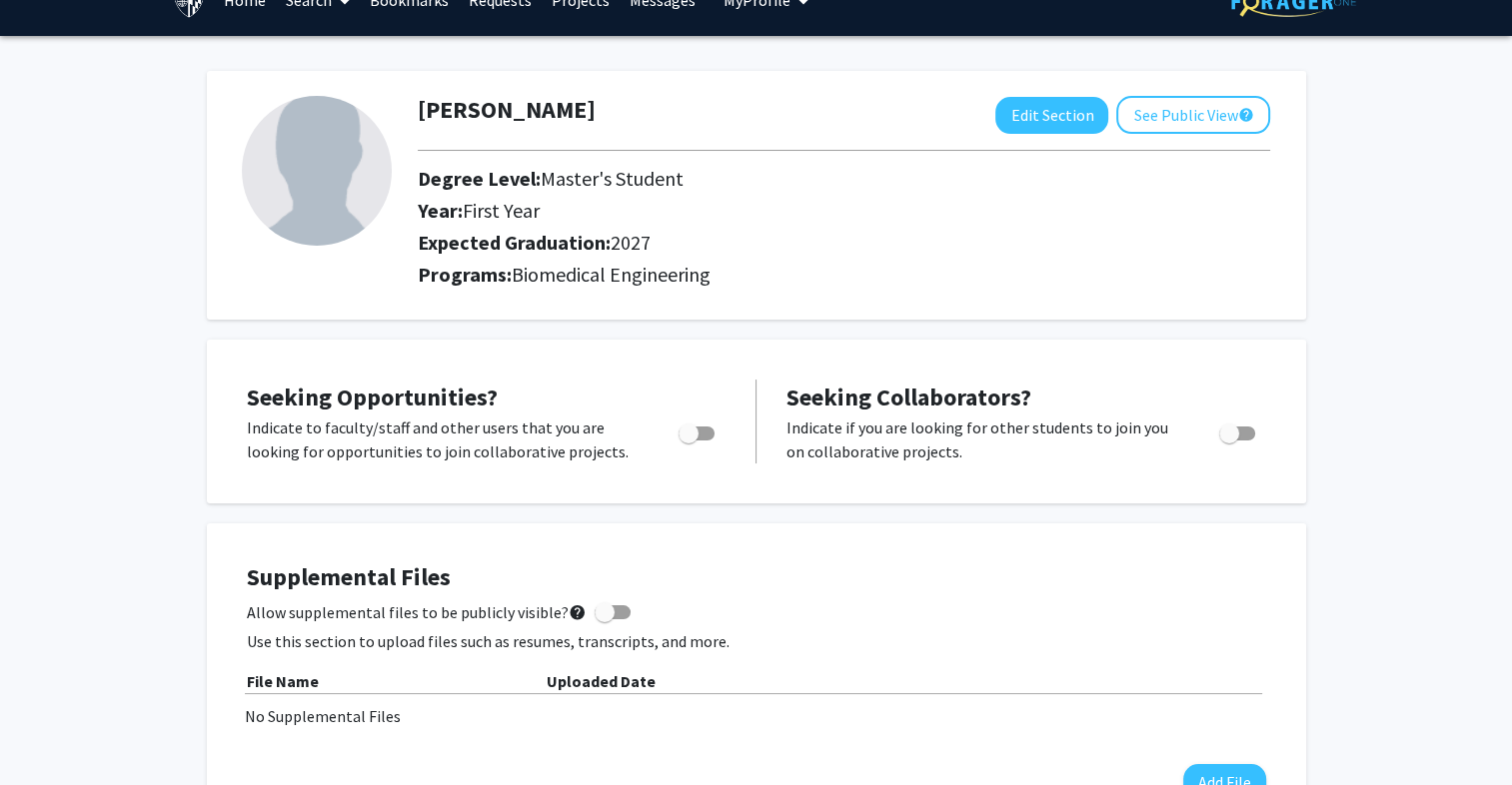 click at bounding box center (689, 433) 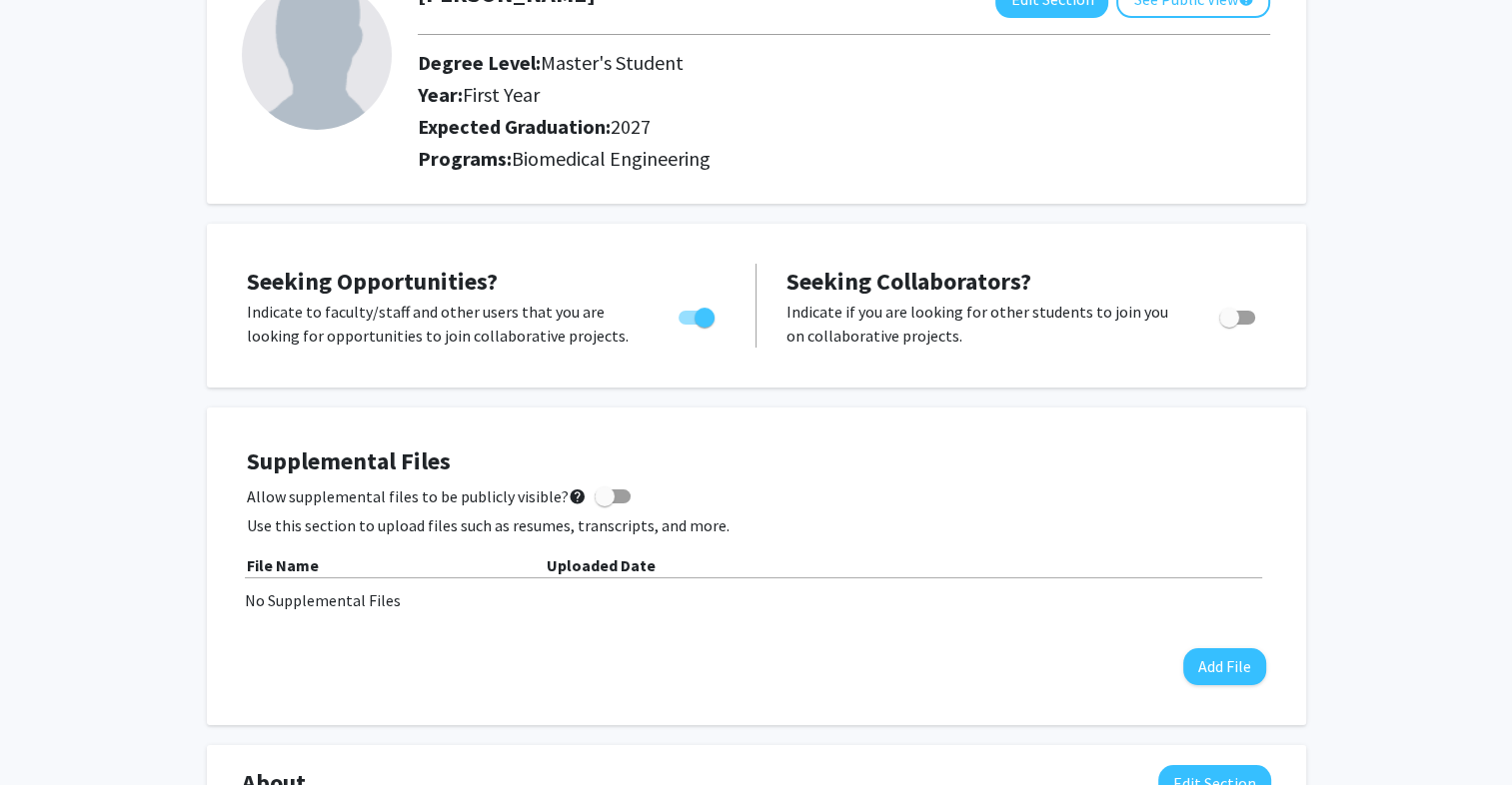 scroll, scrollTop: 155, scrollLeft: 0, axis: vertical 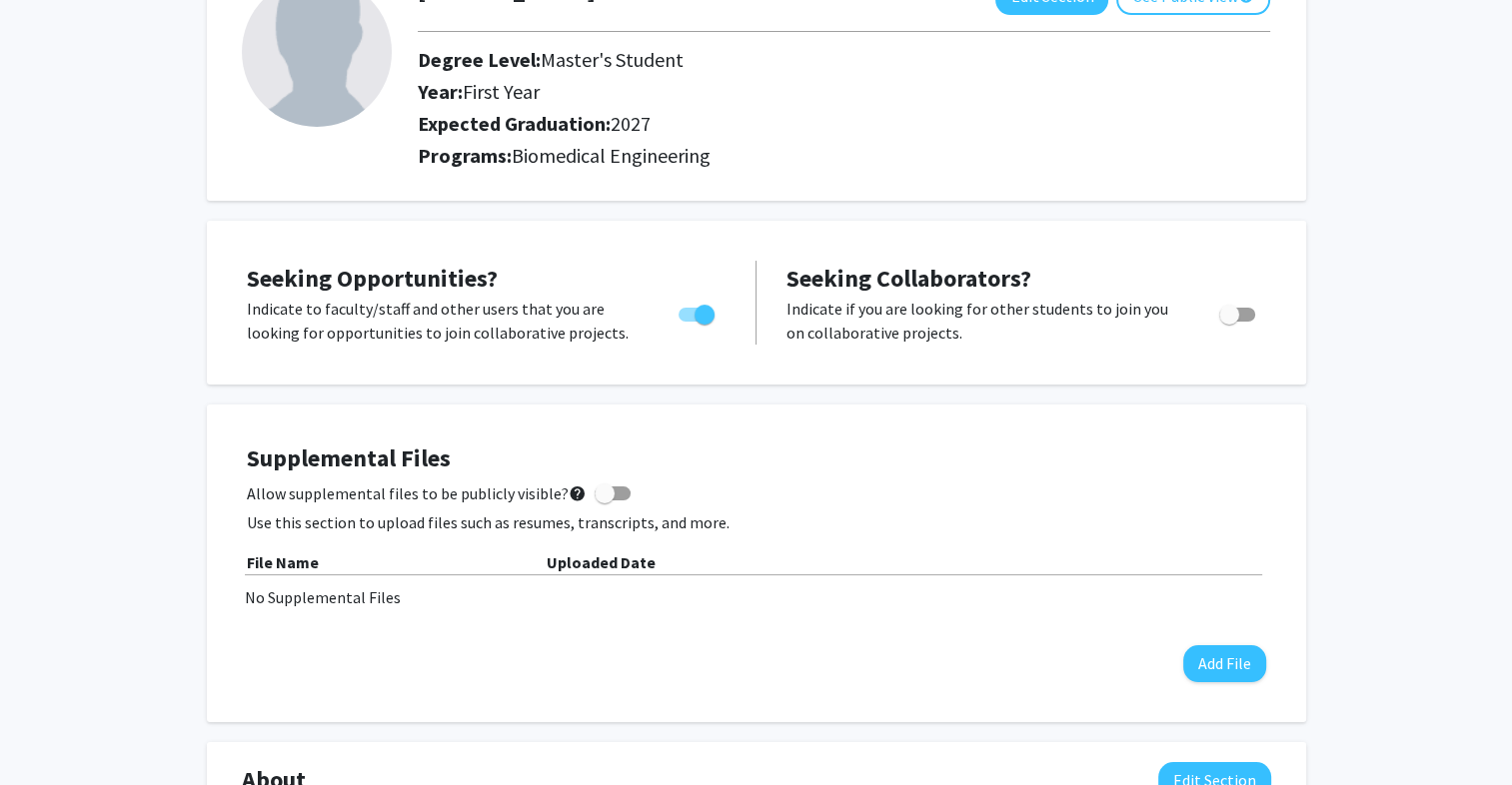 click on "Indicate if you are looking for other students to join you on collaborative projects." 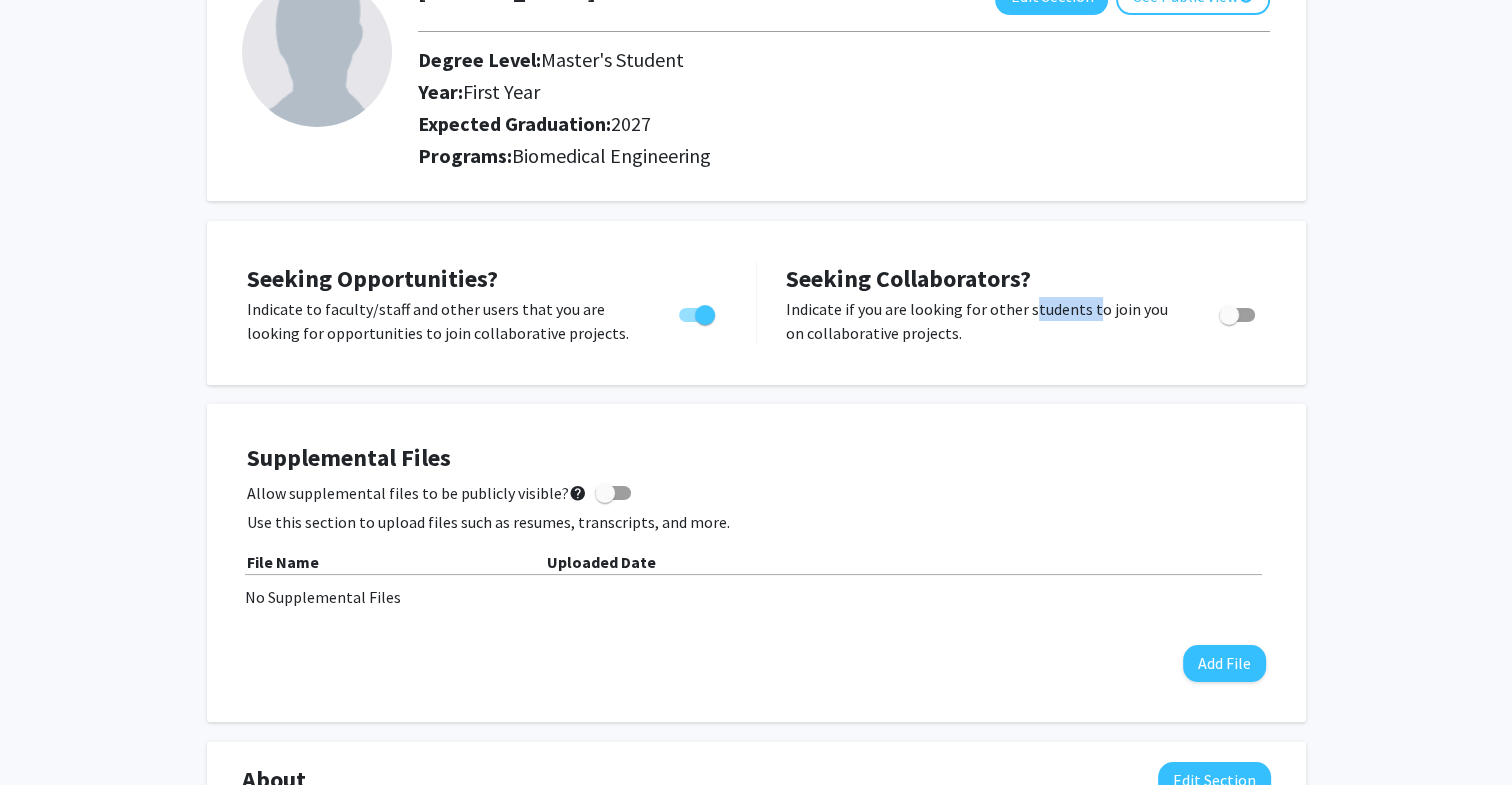 click on "Indicate if you are looking for other students to join you on collaborative projects." 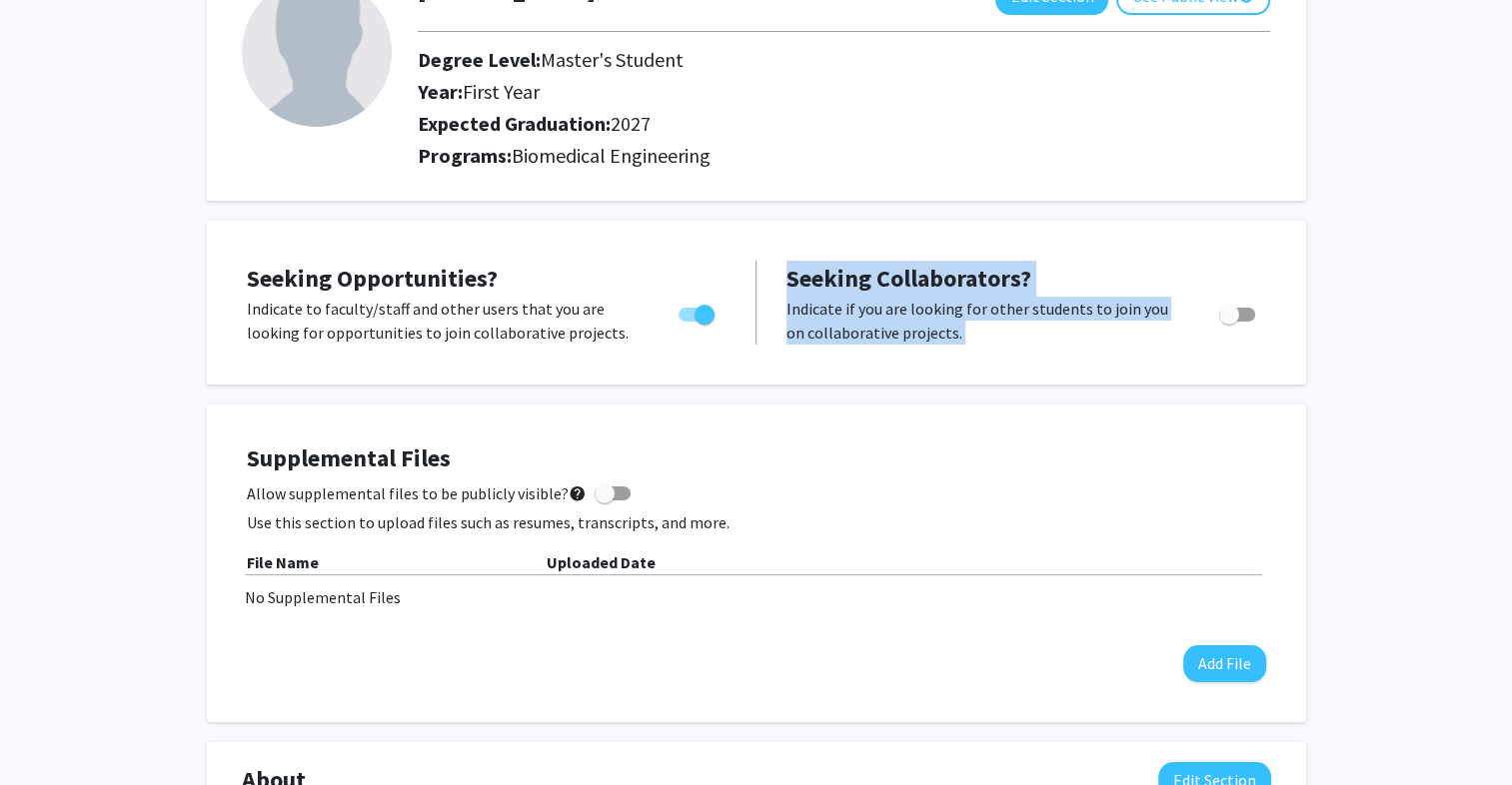 drag, startPoint x: 1039, startPoint y: 301, endPoint x: 850, endPoint y: 282, distance: 189.95263 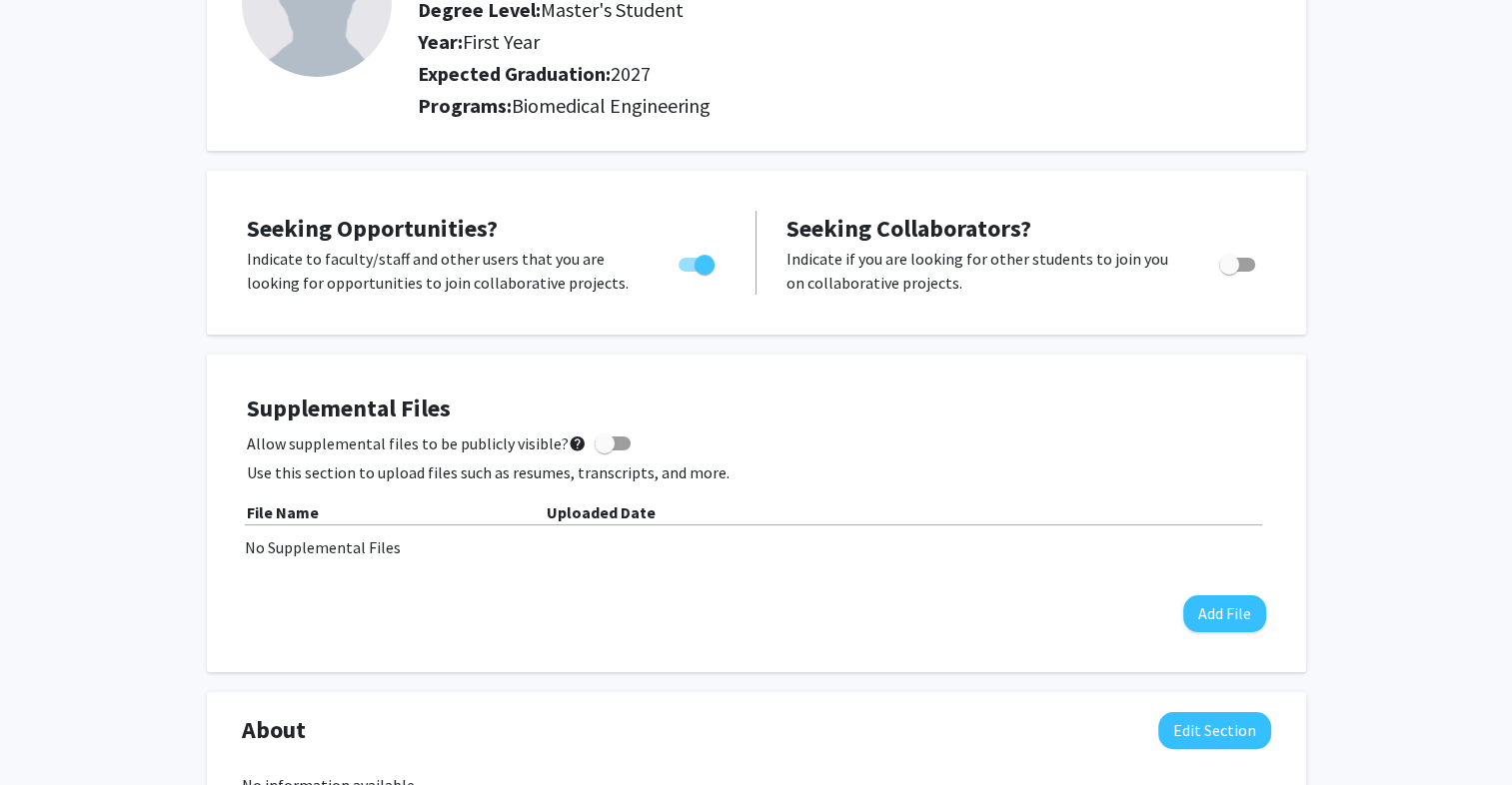 scroll, scrollTop: 0, scrollLeft: 0, axis: both 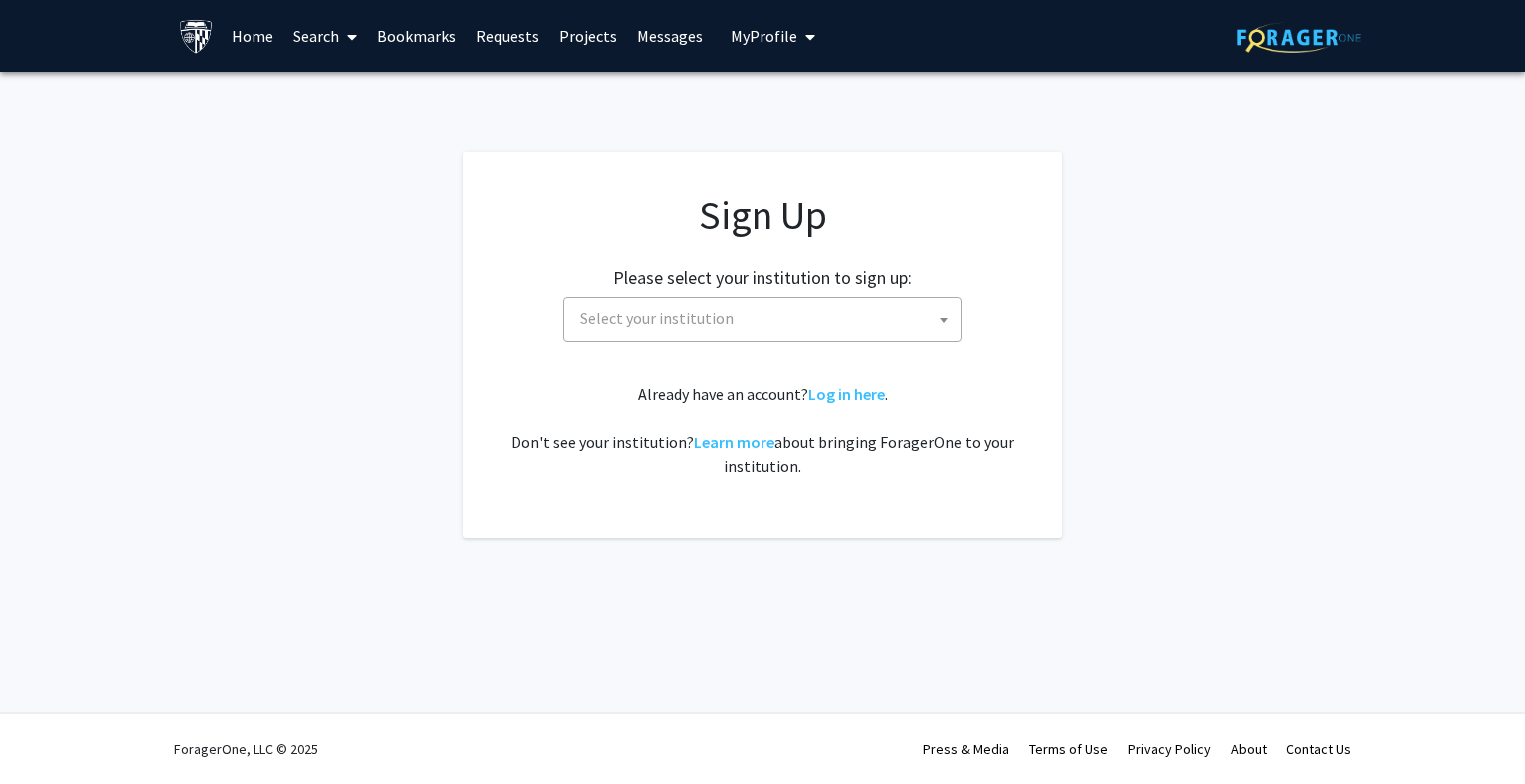 click on "Already have an account?  Log in here .   Don't see your institution?  Learn more  about bringing ForagerOne to your institution." 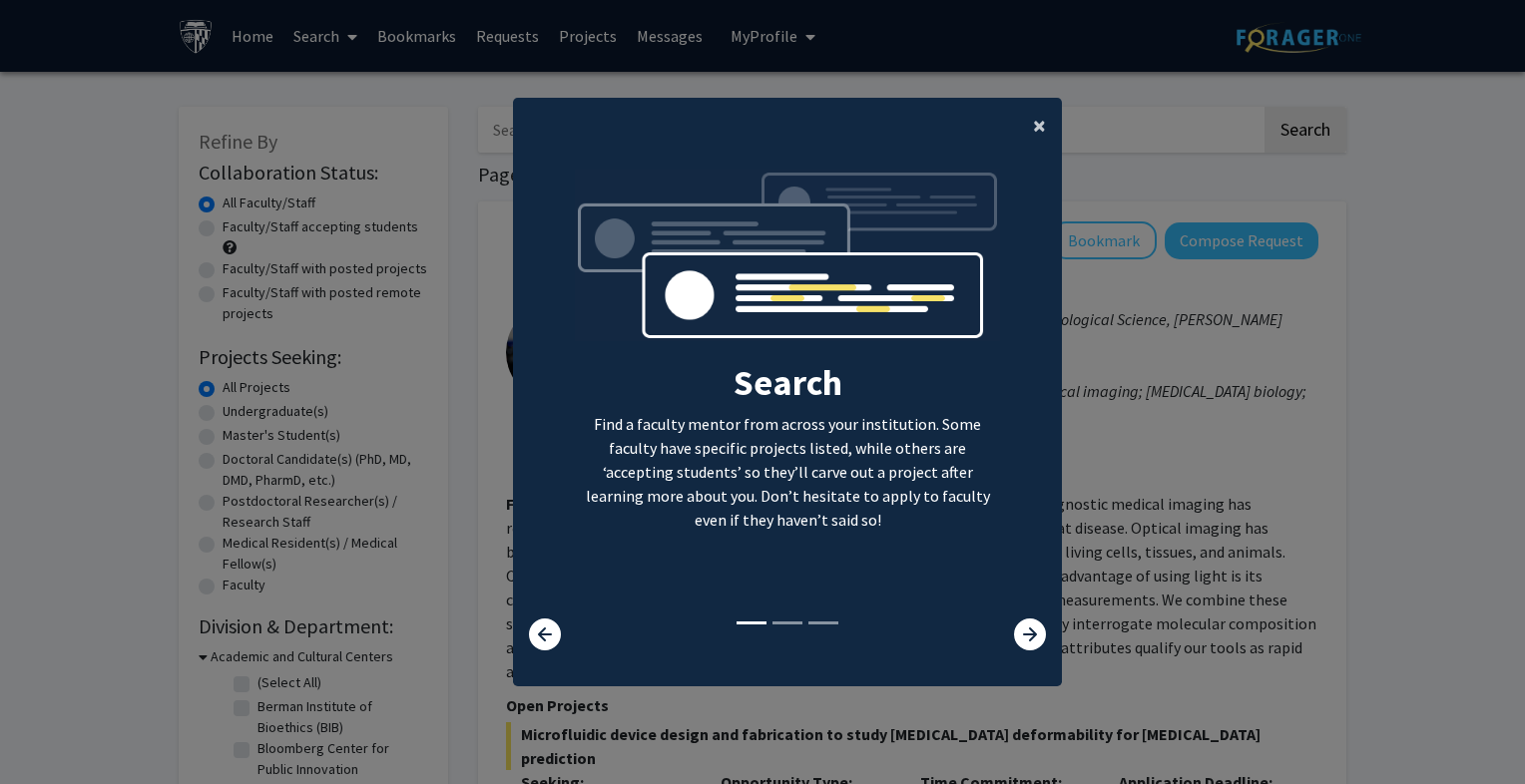click on "×" 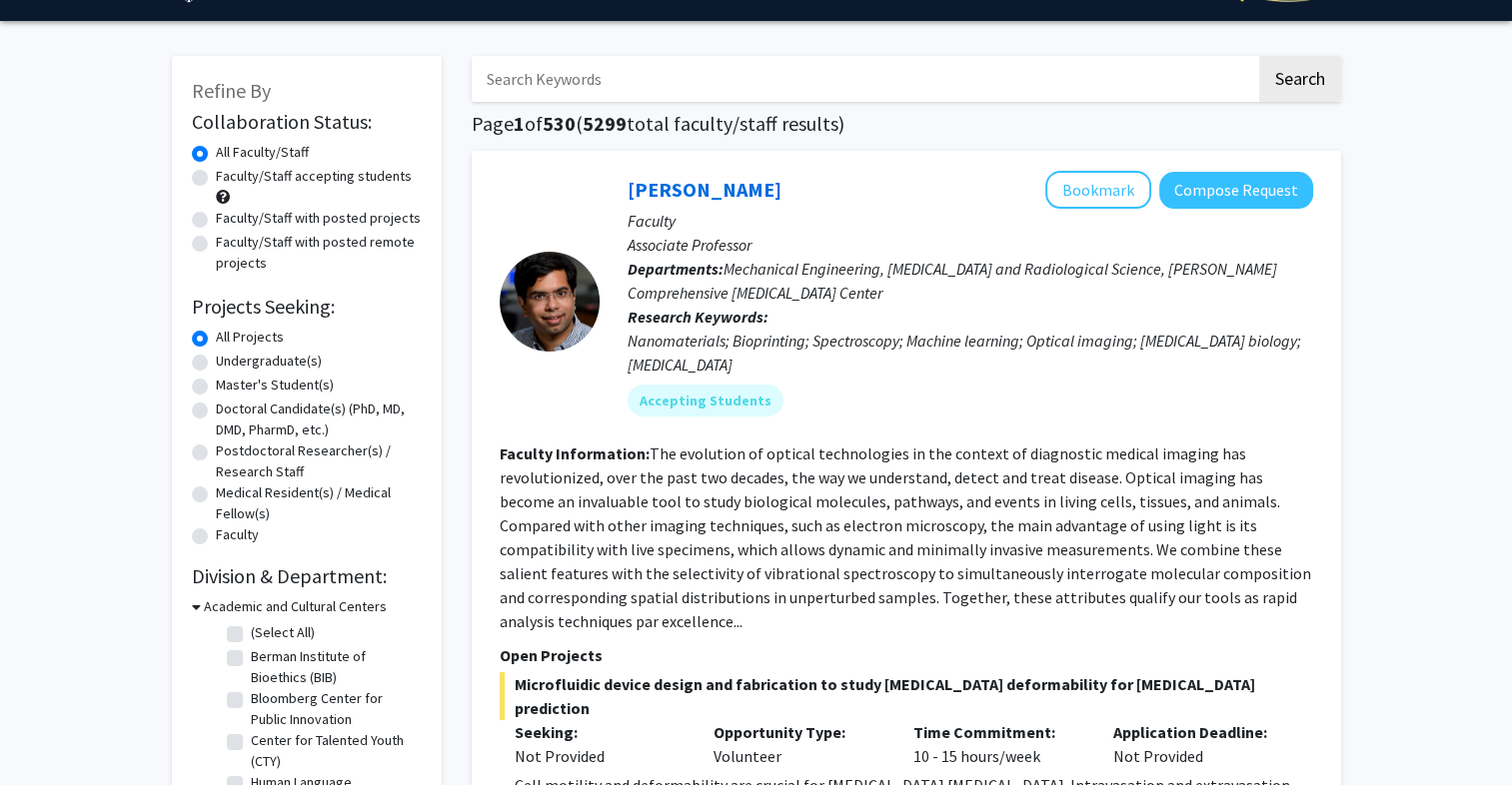 scroll, scrollTop: 50, scrollLeft: 0, axis: vertical 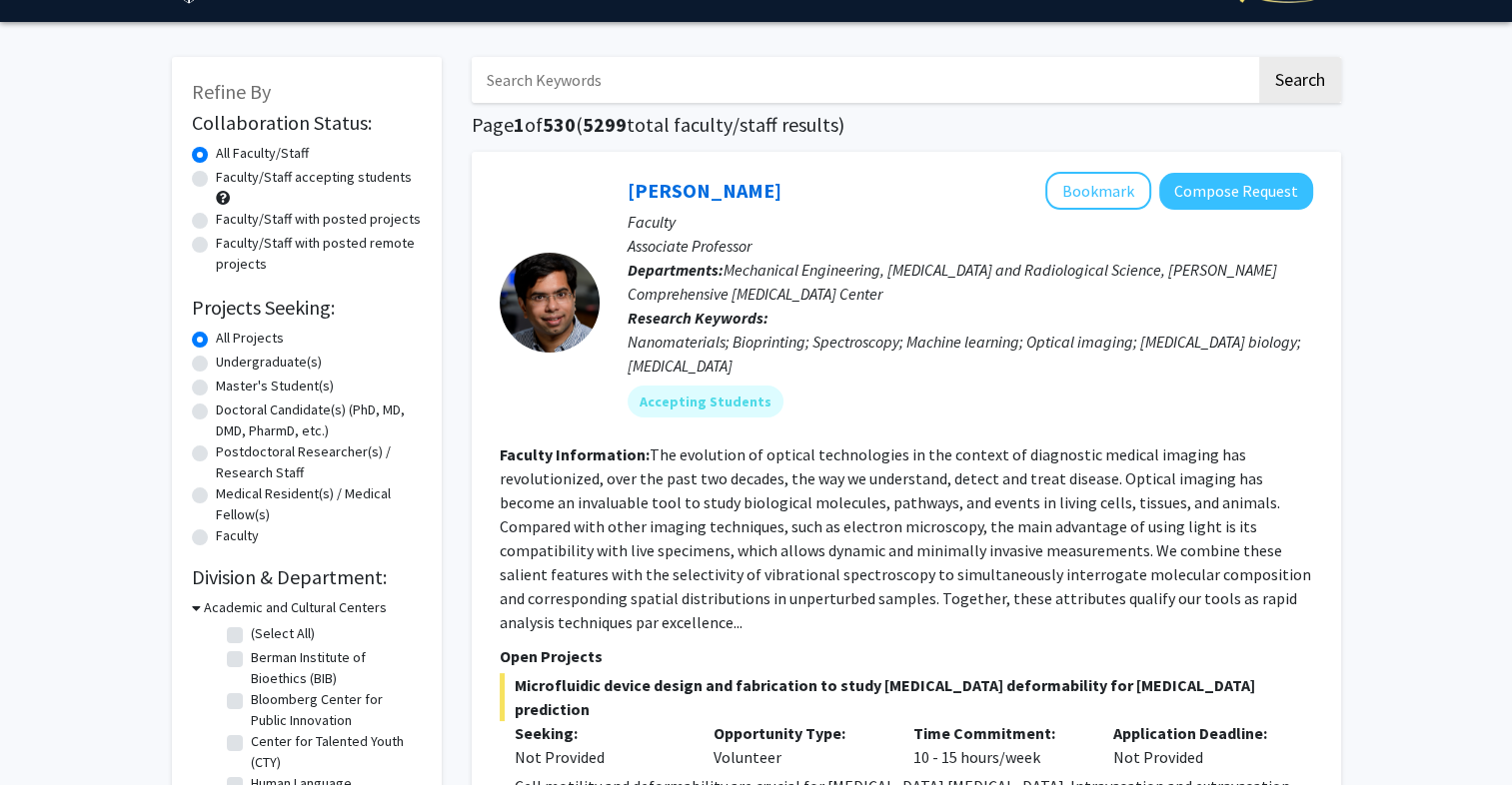 click on "Master's Student(s)" 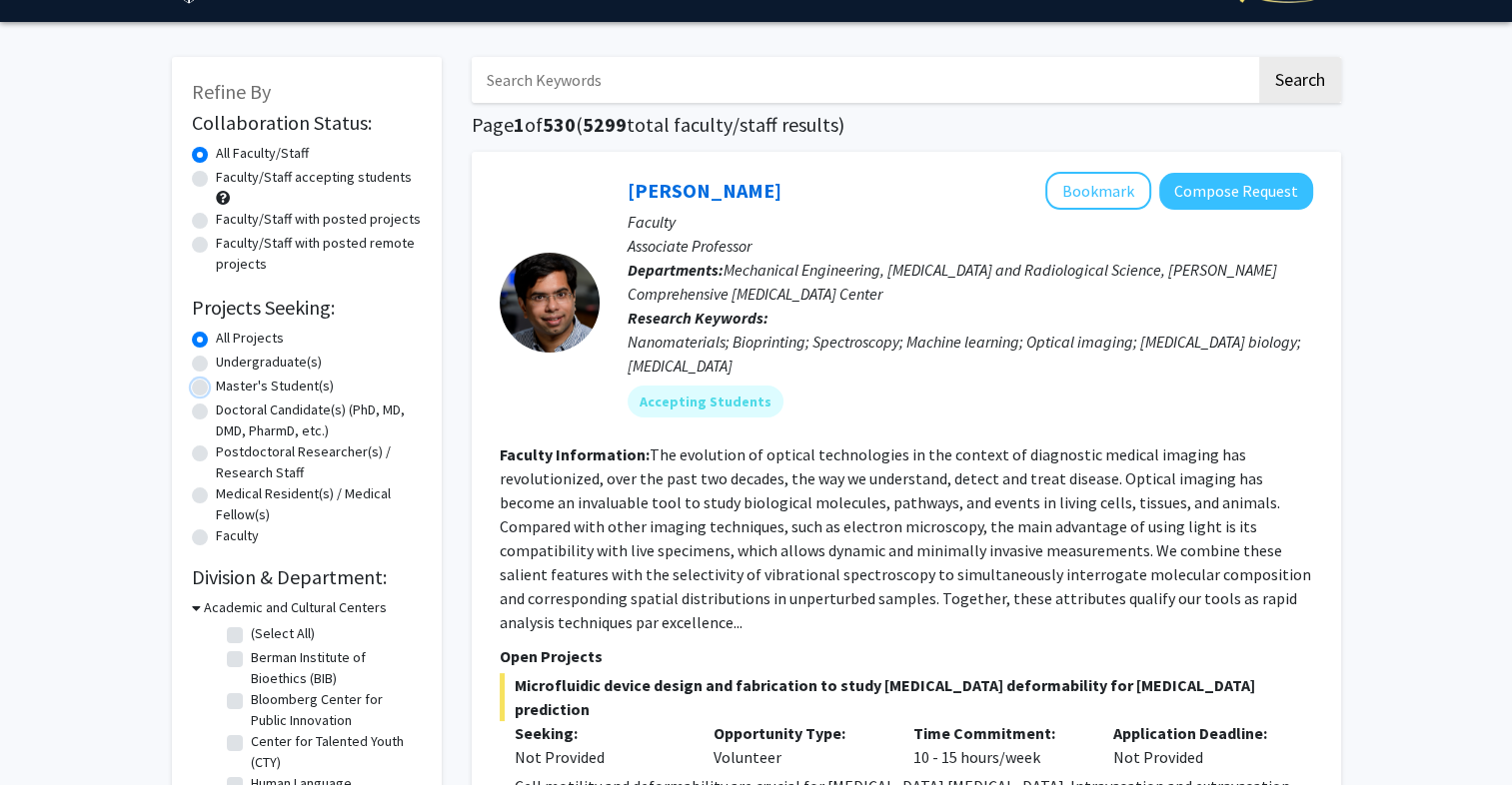 click on "Master's Student(s)" at bounding box center [222, 382] 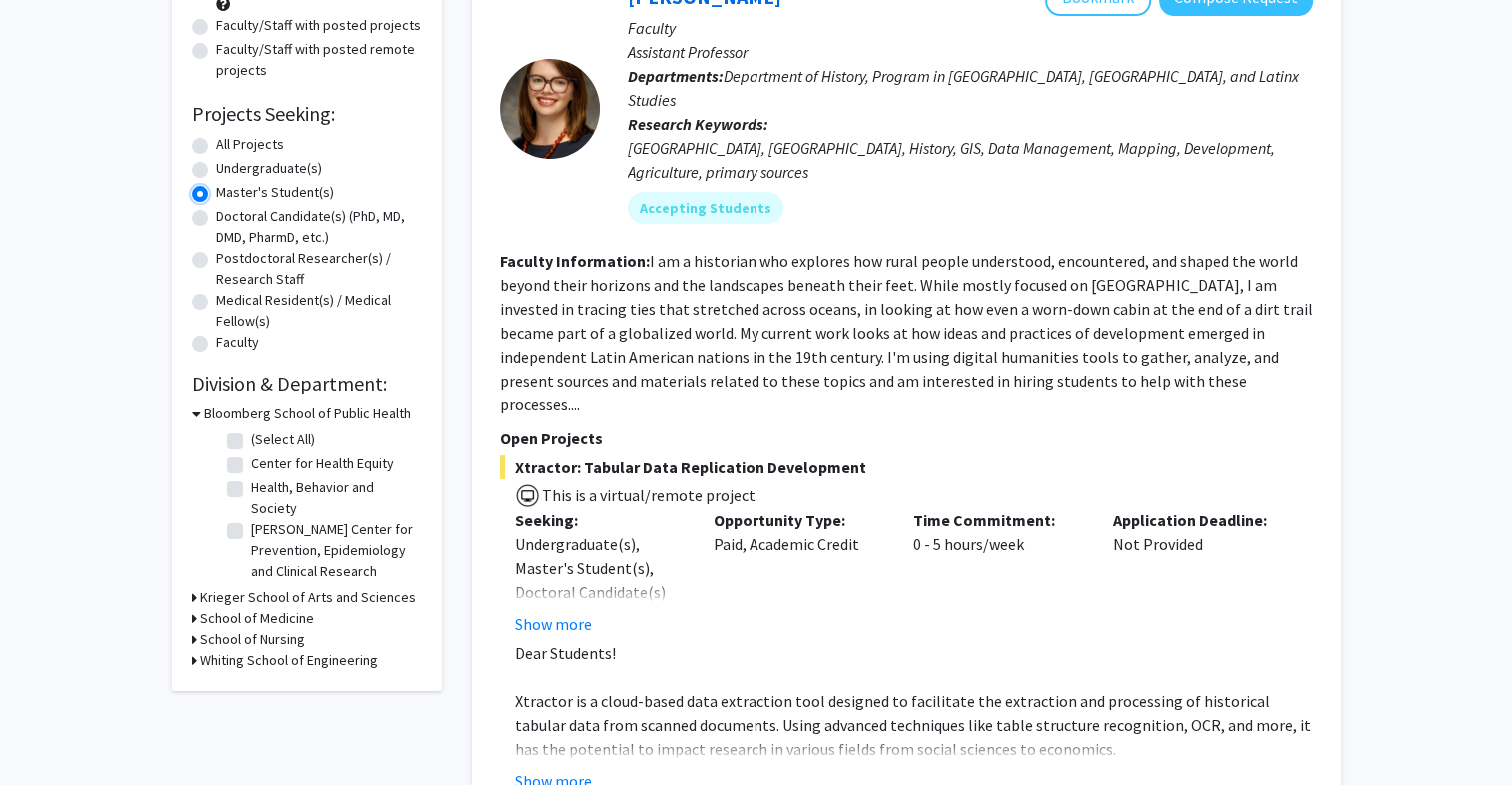 scroll, scrollTop: 283, scrollLeft: 0, axis: vertical 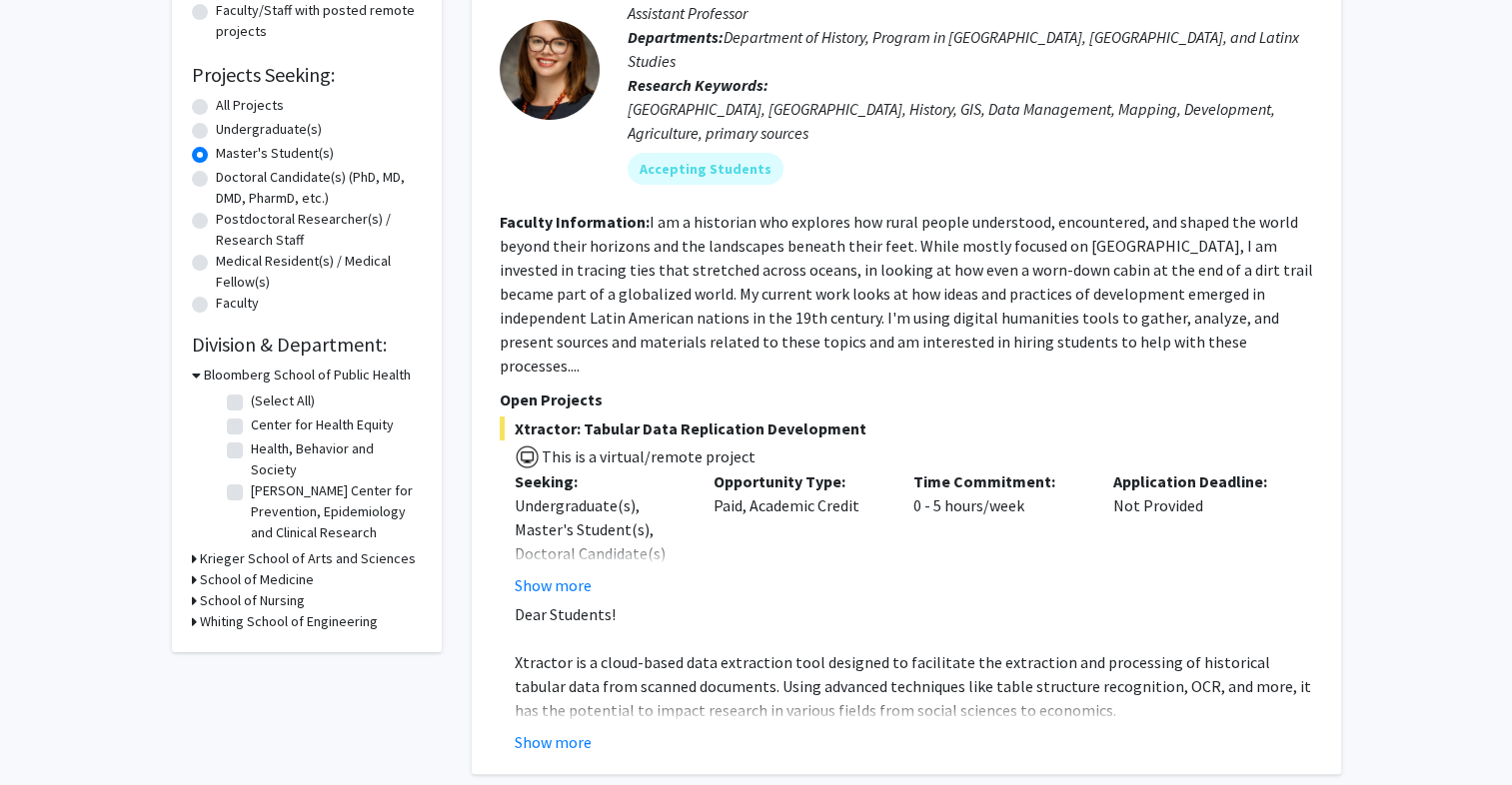 click on "Whiting School of Engineering" at bounding box center (289, 621) 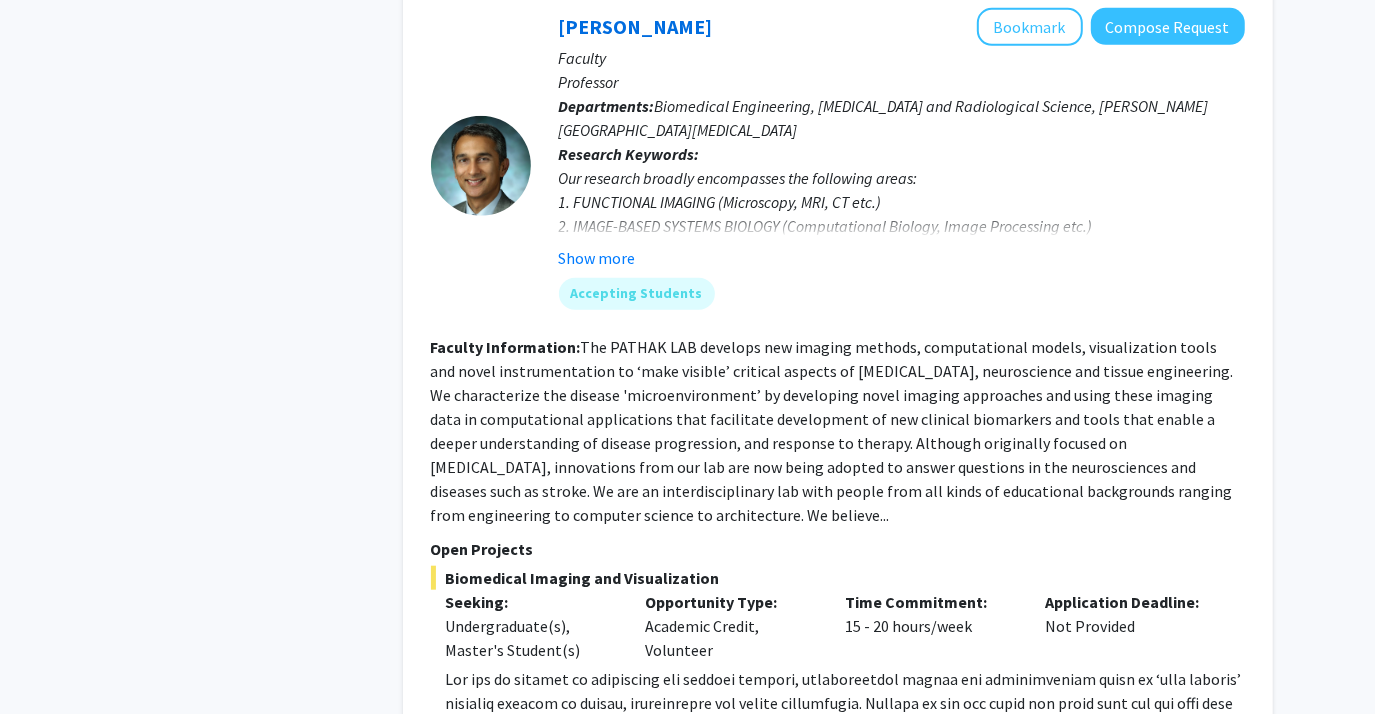 scroll, scrollTop: 1098, scrollLeft: 0, axis: vertical 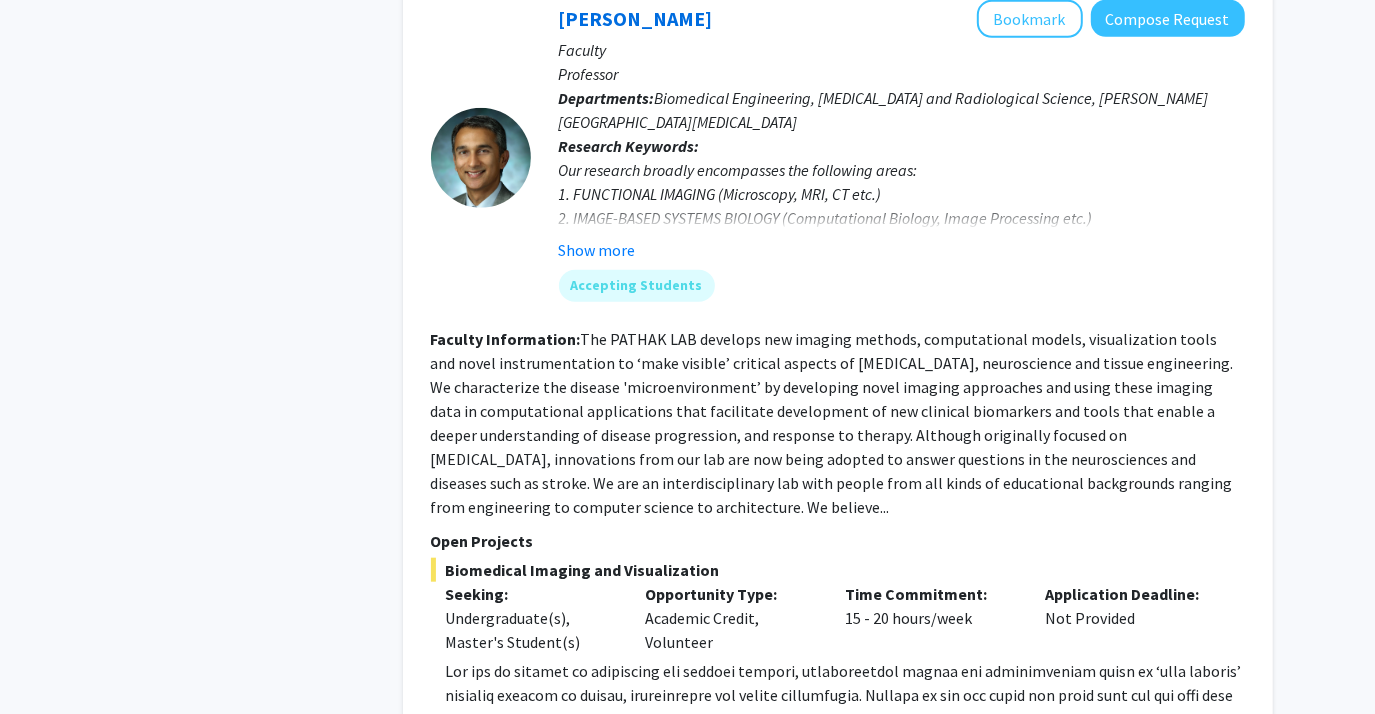 click on "Faculty Information:  The PATHAK LAB develops new imaging methods, computational models, visualization tools and novel instrumentation to ‘make visible’ critical aspects of [MEDICAL_DATA], neuroscience and tissue engineering. We characterize the disease 'microenvironment’ by developing novel imaging approaches and using these imaging data in computational applications that facilitate development of new clinical biomarkers and tools that enable a deeper understanding of disease progression, and response to therapy. Although originally focused on [MEDICAL_DATA], innovations from our lab are now being adopted to answer questions in the neurosciences and diseases such as stroke. We are an interdisciplinary lab with people from all kinds of educational backgrounds ranging from engineering to computer science to architecture. We believe..." 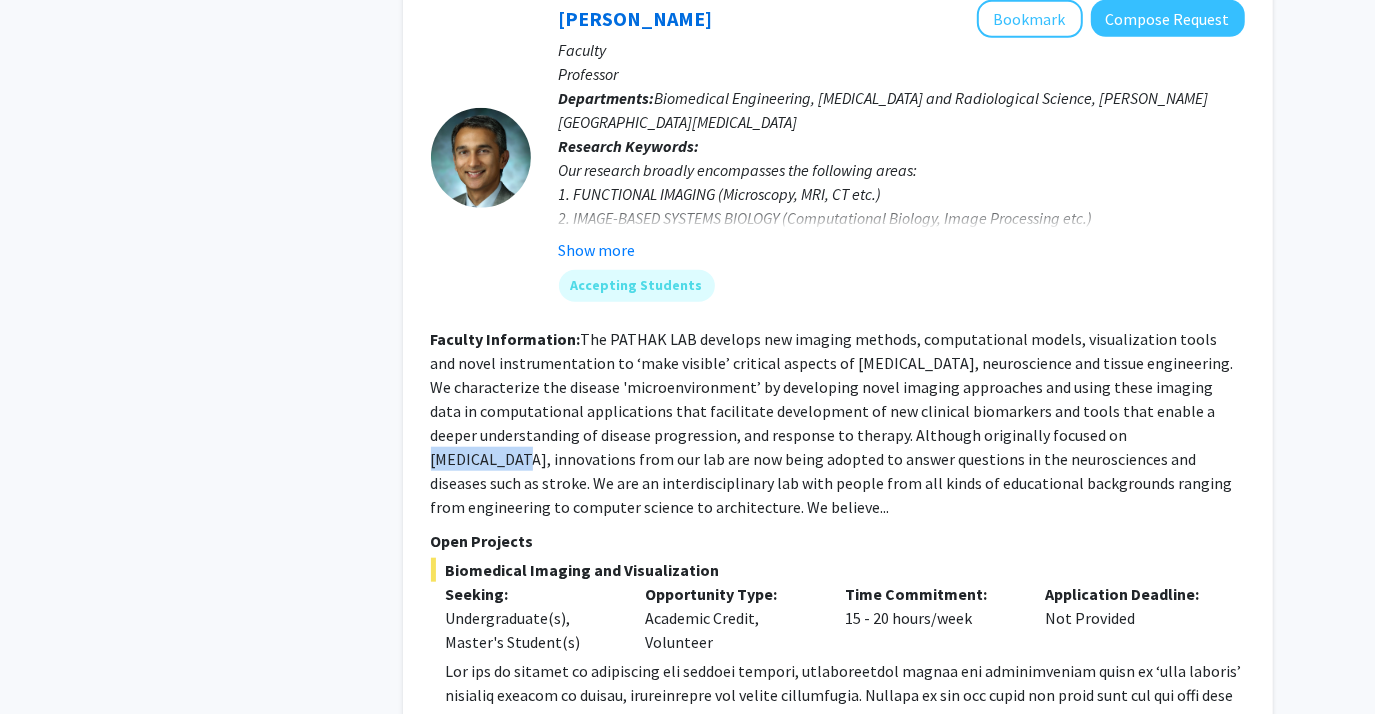 click on "Faculty Information:  The PATHAK LAB develops new imaging methods, computational models, visualization tools and novel instrumentation to ‘make visible’ critical aspects of [MEDICAL_DATA], neuroscience and tissue engineering. We characterize the disease 'microenvironment’ by developing novel imaging approaches and using these imaging data in computational applications that facilitate development of new clinical biomarkers and tools that enable a deeper understanding of disease progression, and response to therapy. Although originally focused on [MEDICAL_DATA], innovations from our lab are now being adopted to answer questions in the neurosciences and diseases such as stroke. We are an interdisciplinary lab with people from all kinds of educational backgrounds ranging from engineering to computer science to architecture. We believe..." 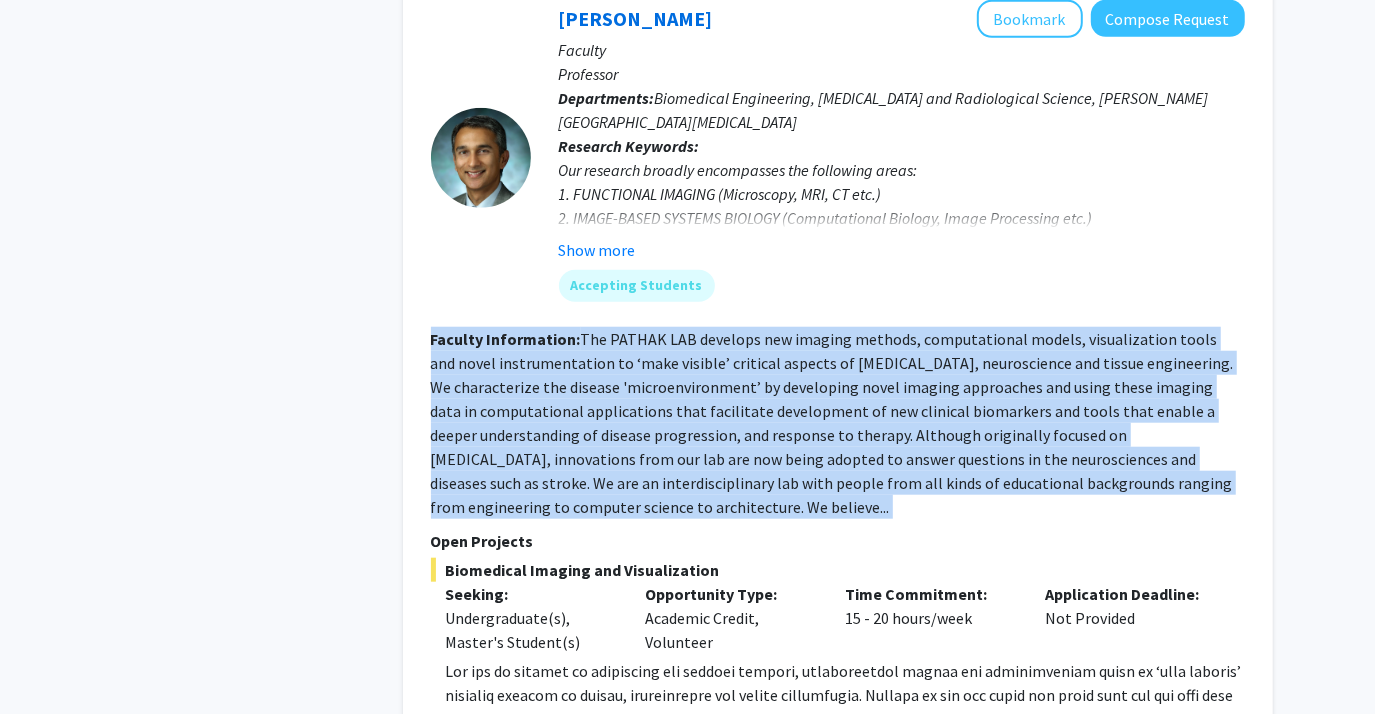 click on "Faculty Information:  The PATHAK LAB develops new imaging methods, computational models, visualization tools and novel instrumentation to ‘make visible’ critical aspects of [MEDICAL_DATA], neuroscience and tissue engineering. We characterize the disease 'microenvironment’ by developing novel imaging approaches and using these imaging data in computational applications that facilitate development of new clinical biomarkers and tools that enable a deeper understanding of disease progression, and response to therapy. Although originally focused on [MEDICAL_DATA], innovations from our lab are now being adopted to answer questions in the neurosciences and diseases such as stroke. We are an interdisciplinary lab with people from all kinds of educational backgrounds ranging from engineering to computer science to architecture. We believe..." 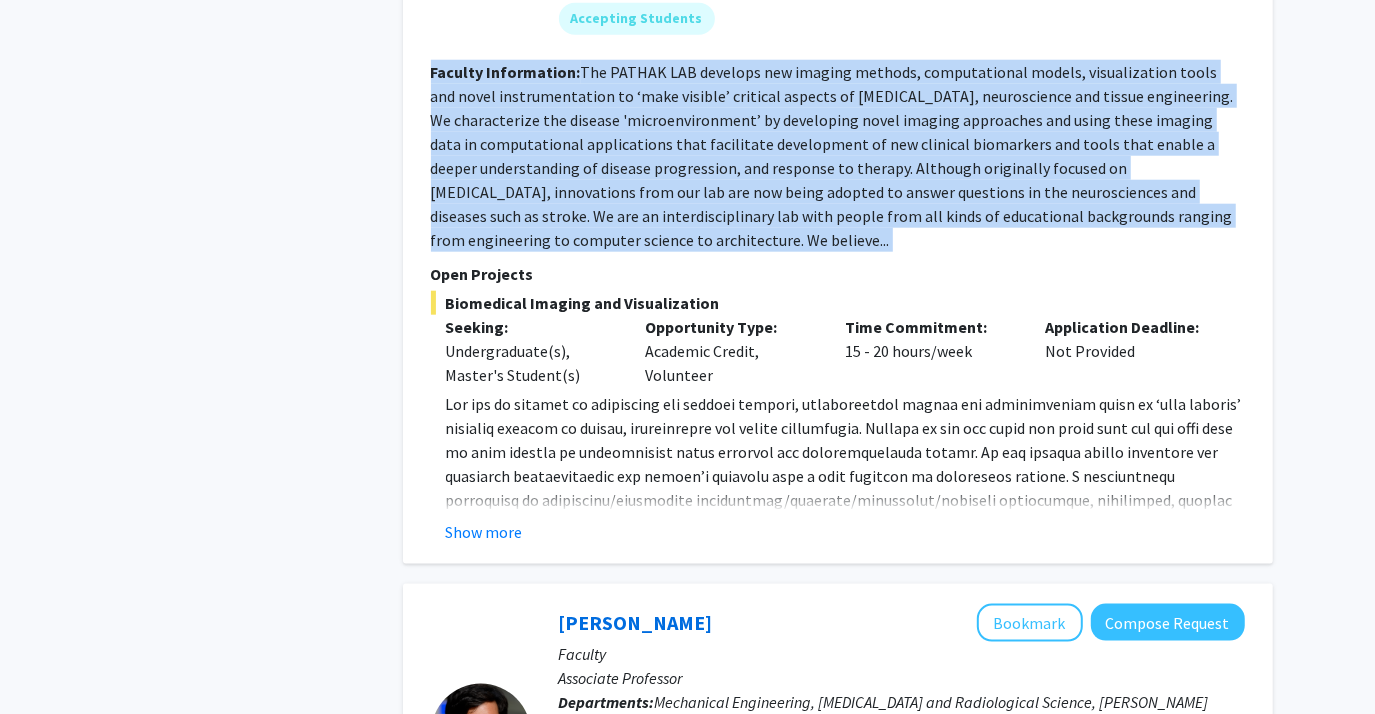 scroll, scrollTop: 1369, scrollLeft: 0, axis: vertical 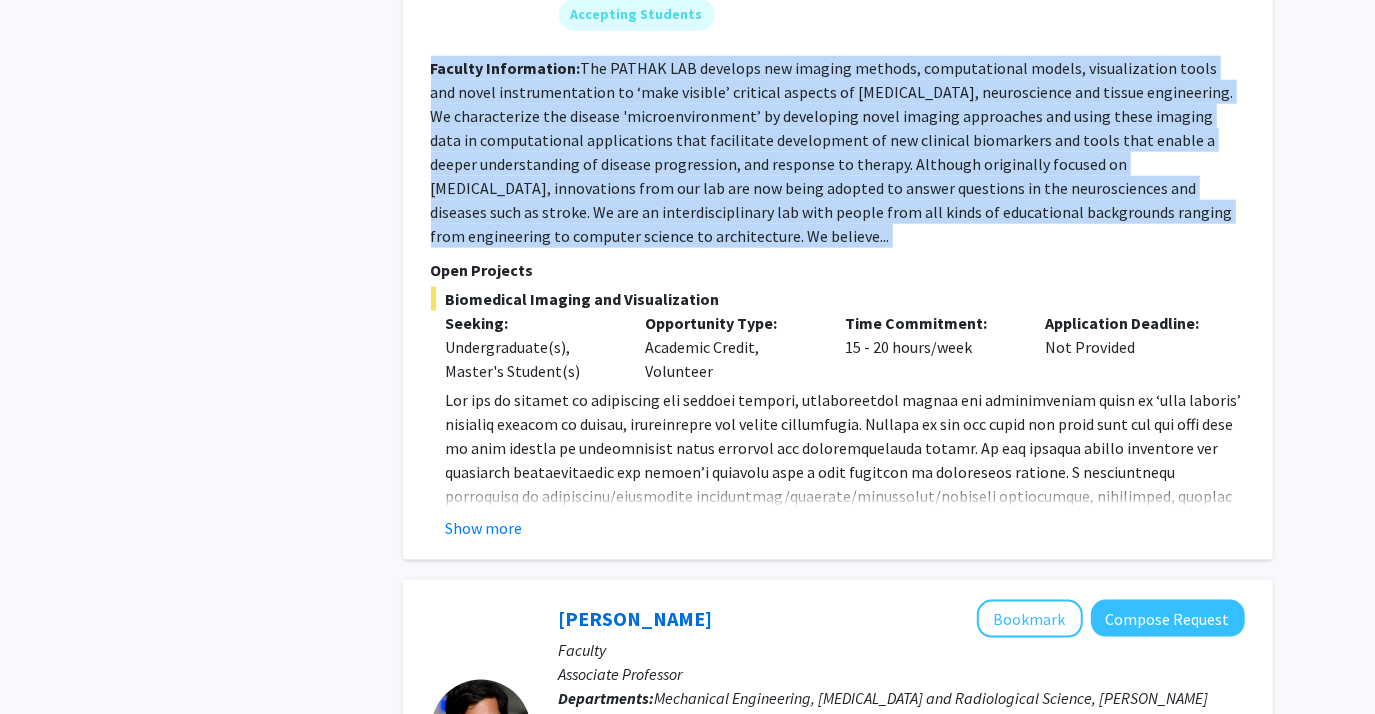click on "Show more" 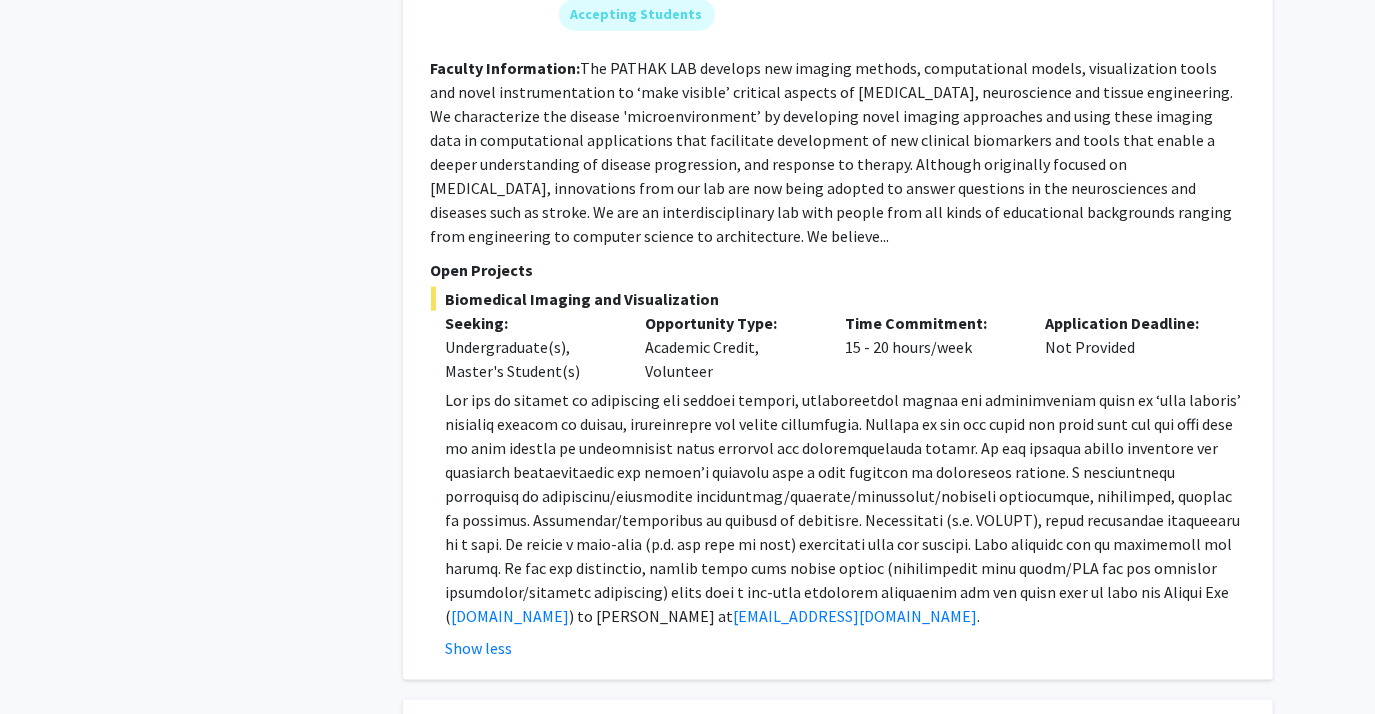 click 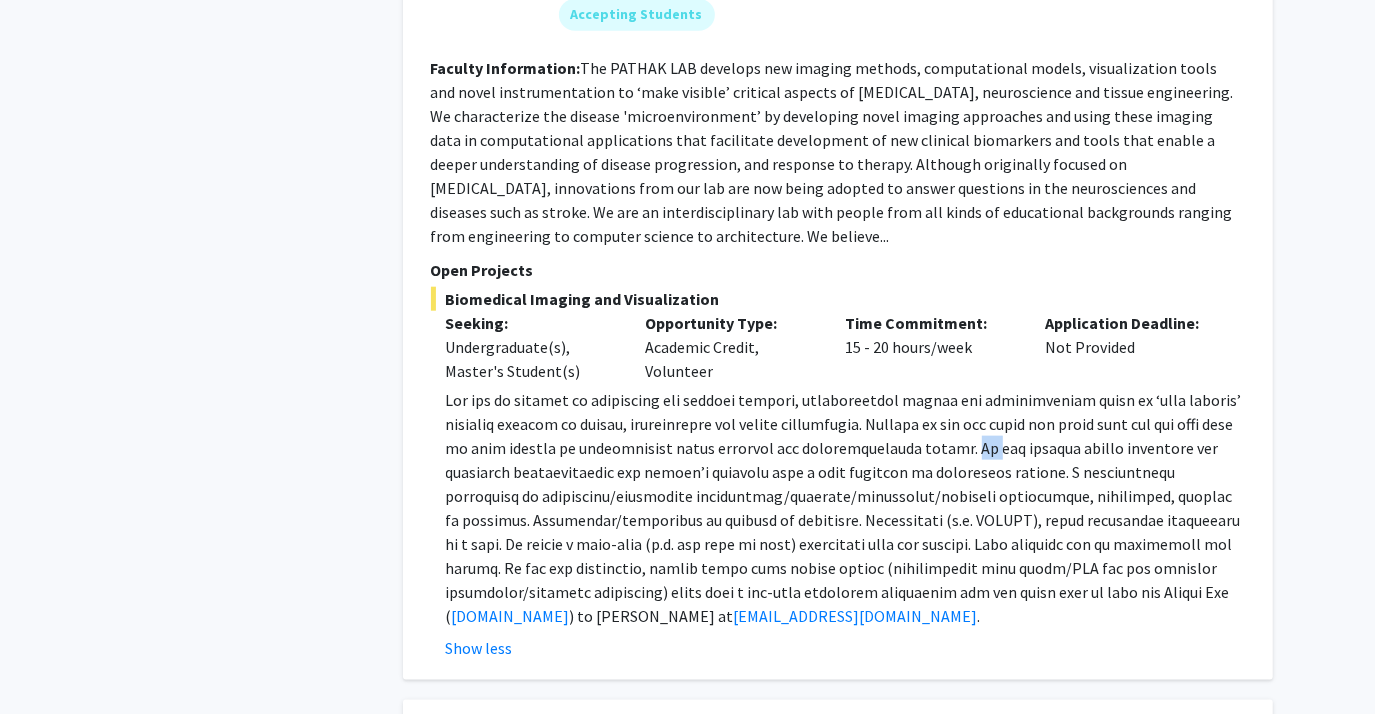 click 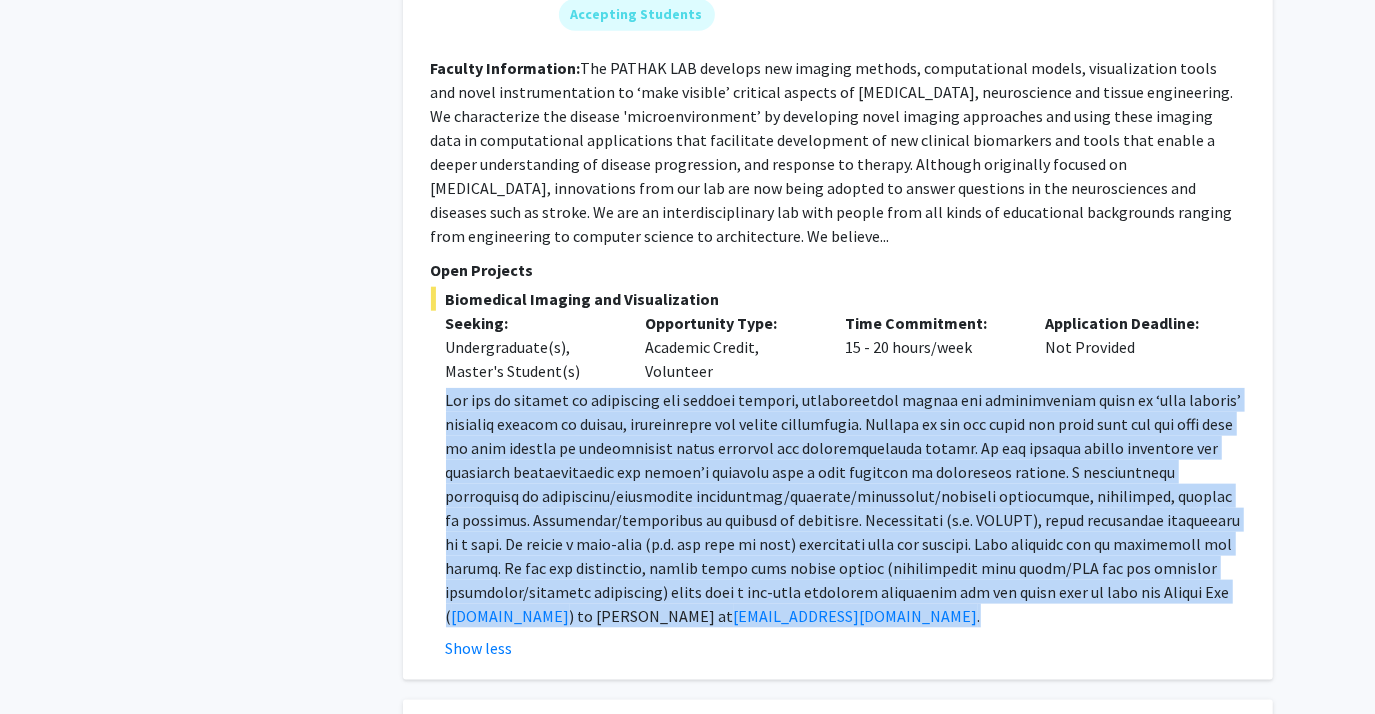 click 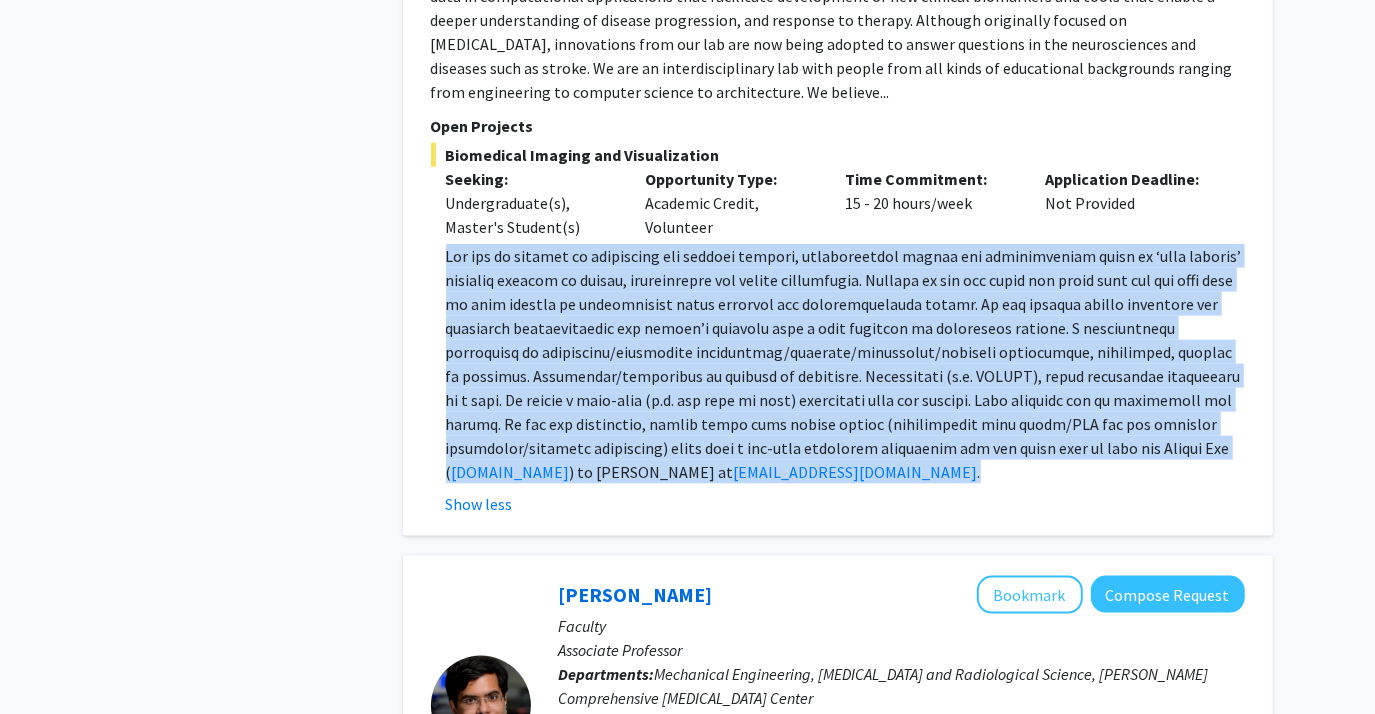 scroll, scrollTop: 1514, scrollLeft: 0, axis: vertical 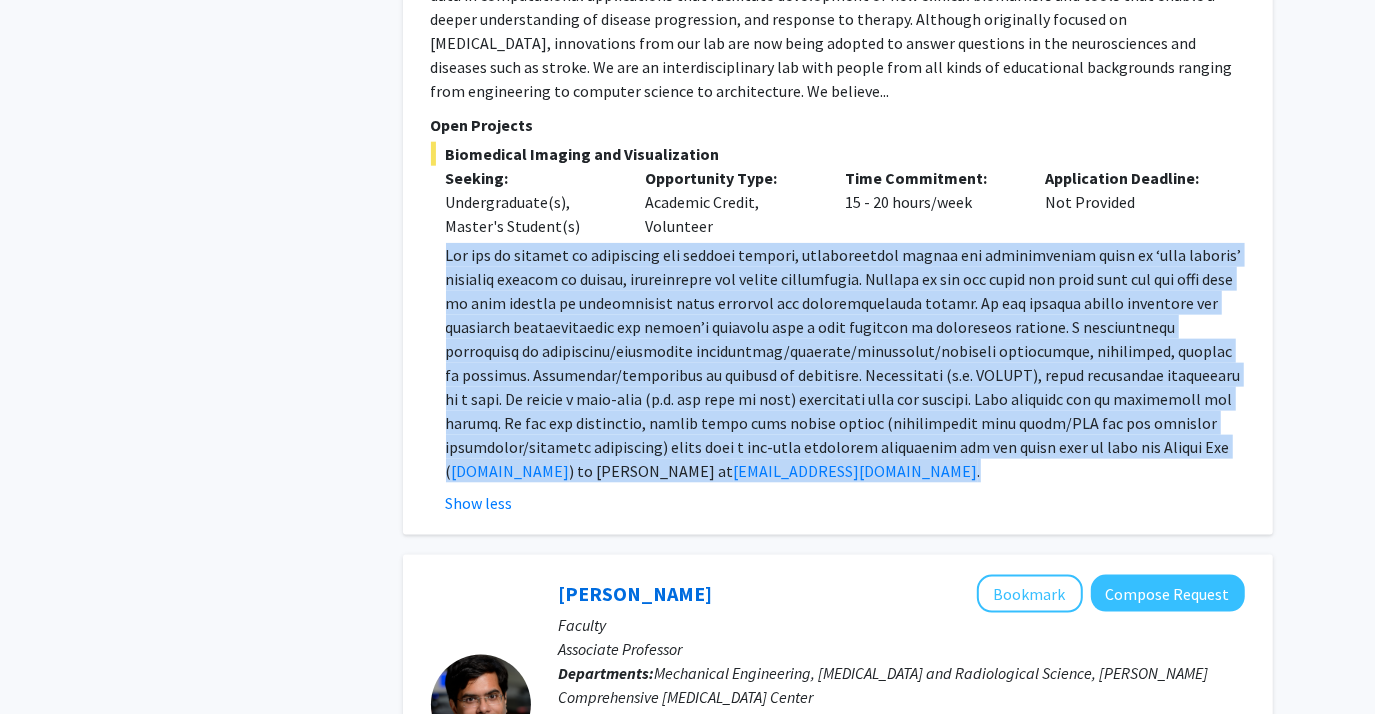 click 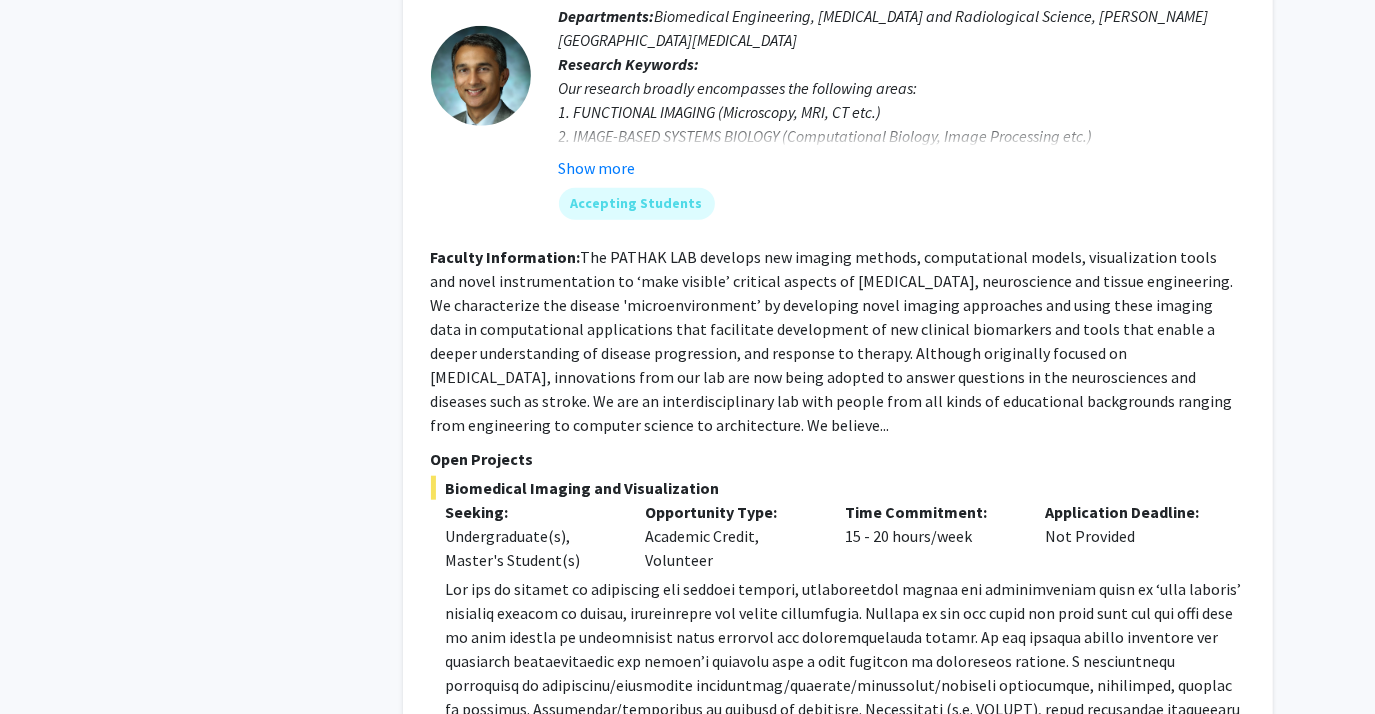 scroll, scrollTop: 1178, scrollLeft: 0, axis: vertical 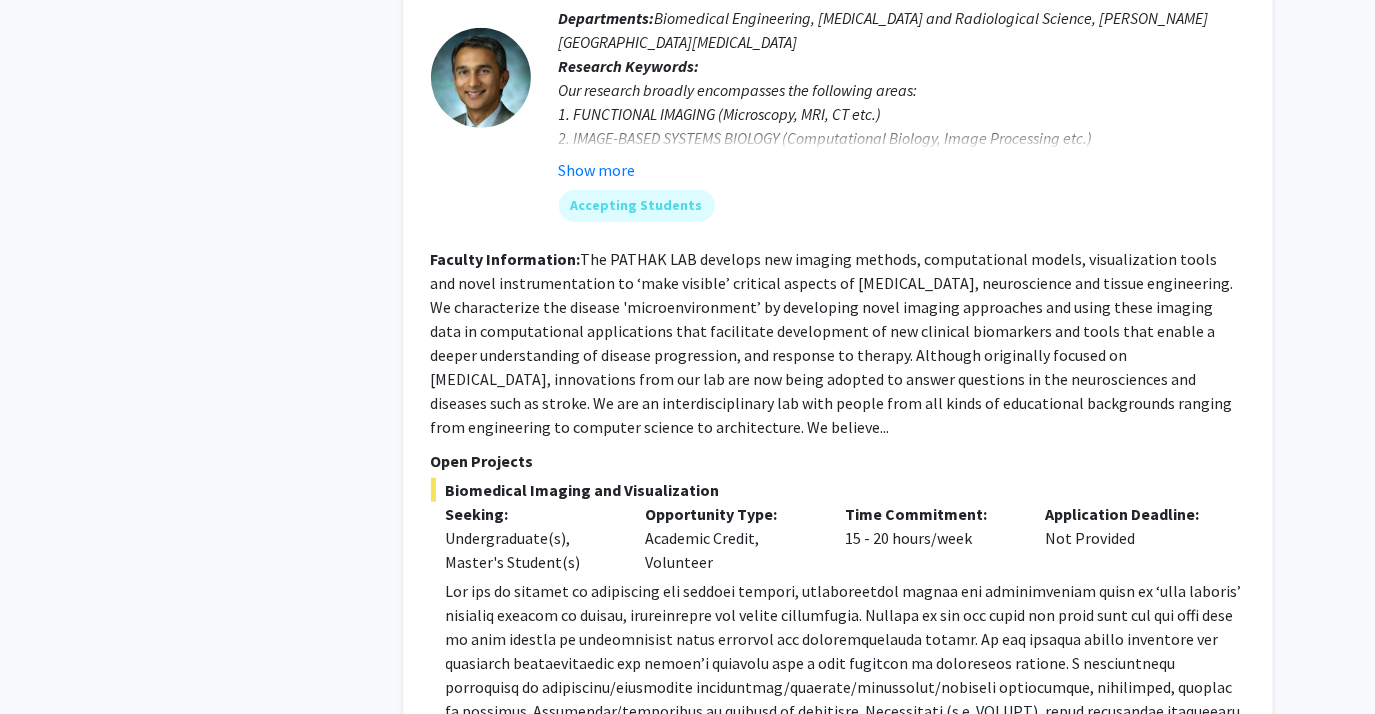 click on "Our research broadly encompasses the following areas: 1. FUNCTIONAL IMAGING (Microscopy, MRI, CT etc.) 2. IMAGE-BASED SYSTEMS BIOLOGY (Computational Biology, Image Processing etc.) 4. VISUALIZATION AND COMPUTATIONAL TOOLS (Data Visualization etc.) 5. MINIATURIZED INSTRUMENTATION DEVELOPMENT (Building miniature microscopes etc.)... Show more" 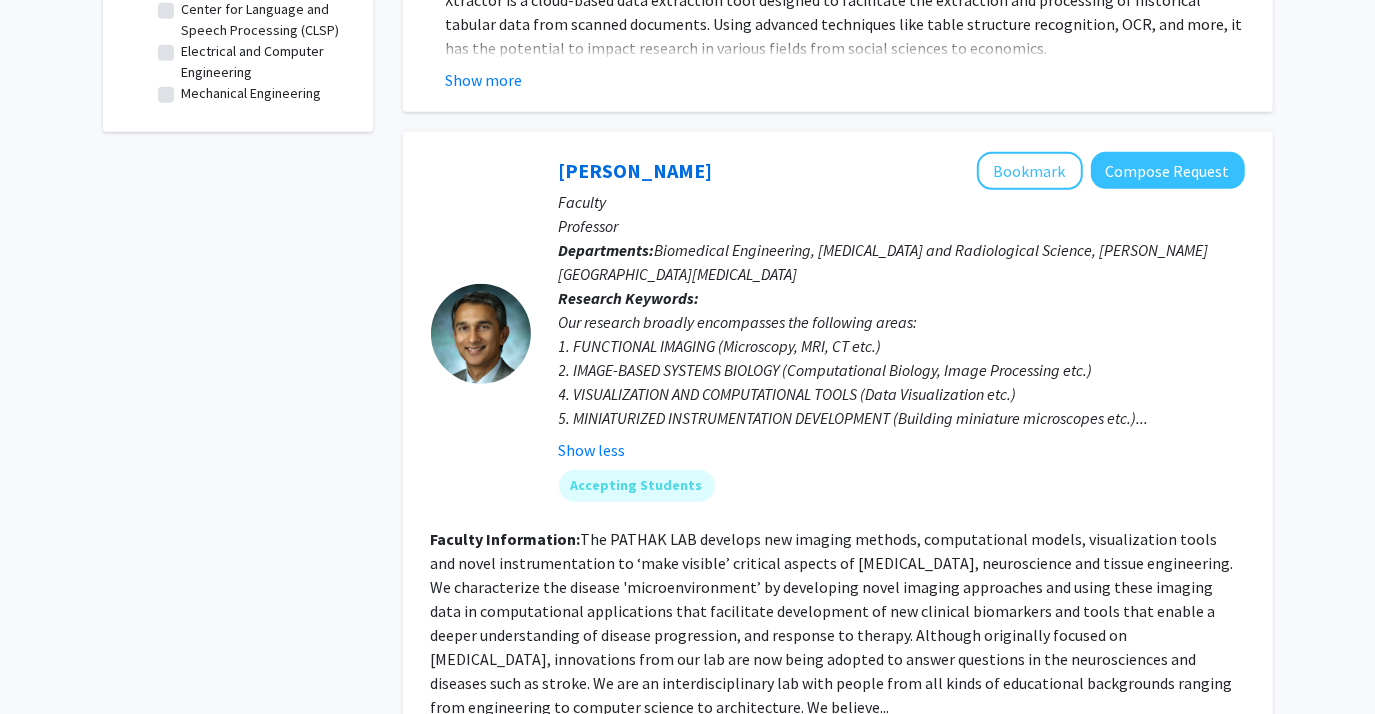 scroll, scrollTop: 944, scrollLeft: 0, axis: vertical 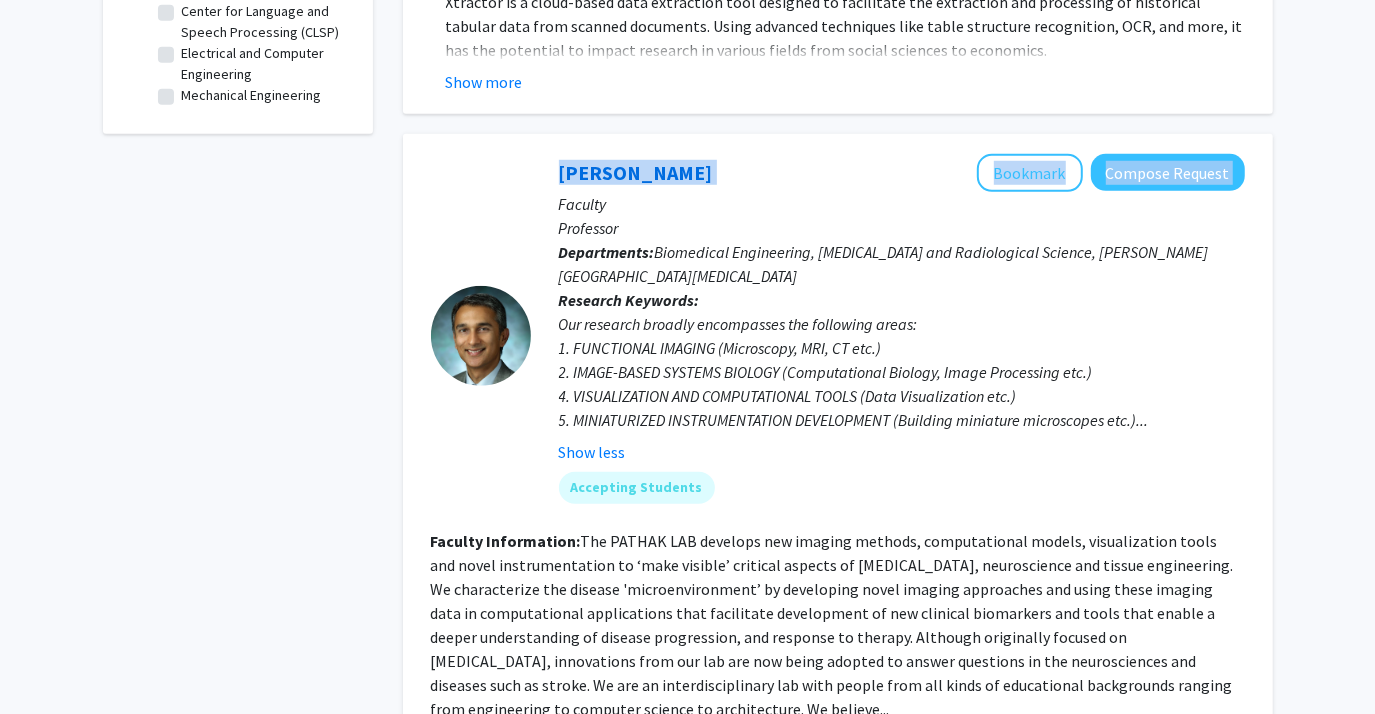 drag, startPoint x: 521, startPoint y: 122, endPoint x: 717, endPoint y: 124, distance: 196.01021 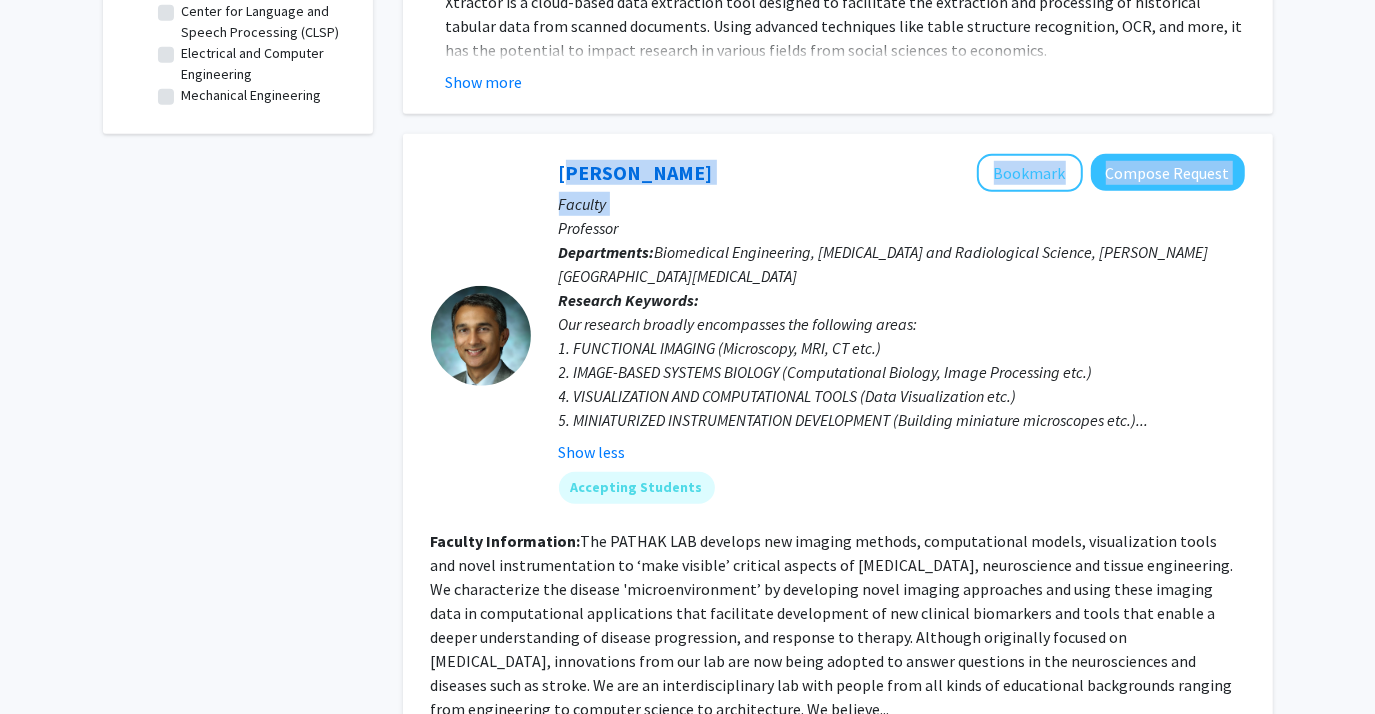 drag, startPoint x: 717, startPoint y: 124, endPoint x: 549, endPoint y: 112, distance: 168.42802 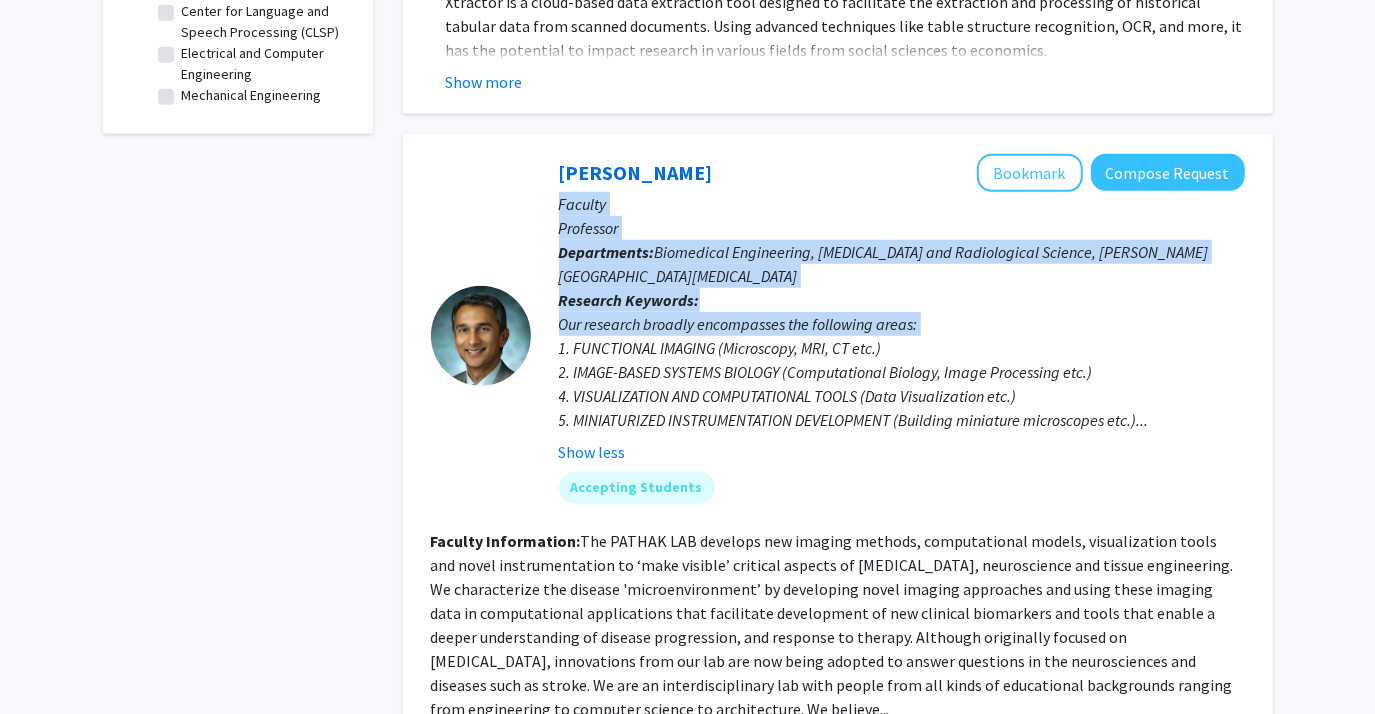 drag, startPoint x: 549, startPoint y: 112, endPoint x: 597, endPoint y: 276, distance: 170.88008 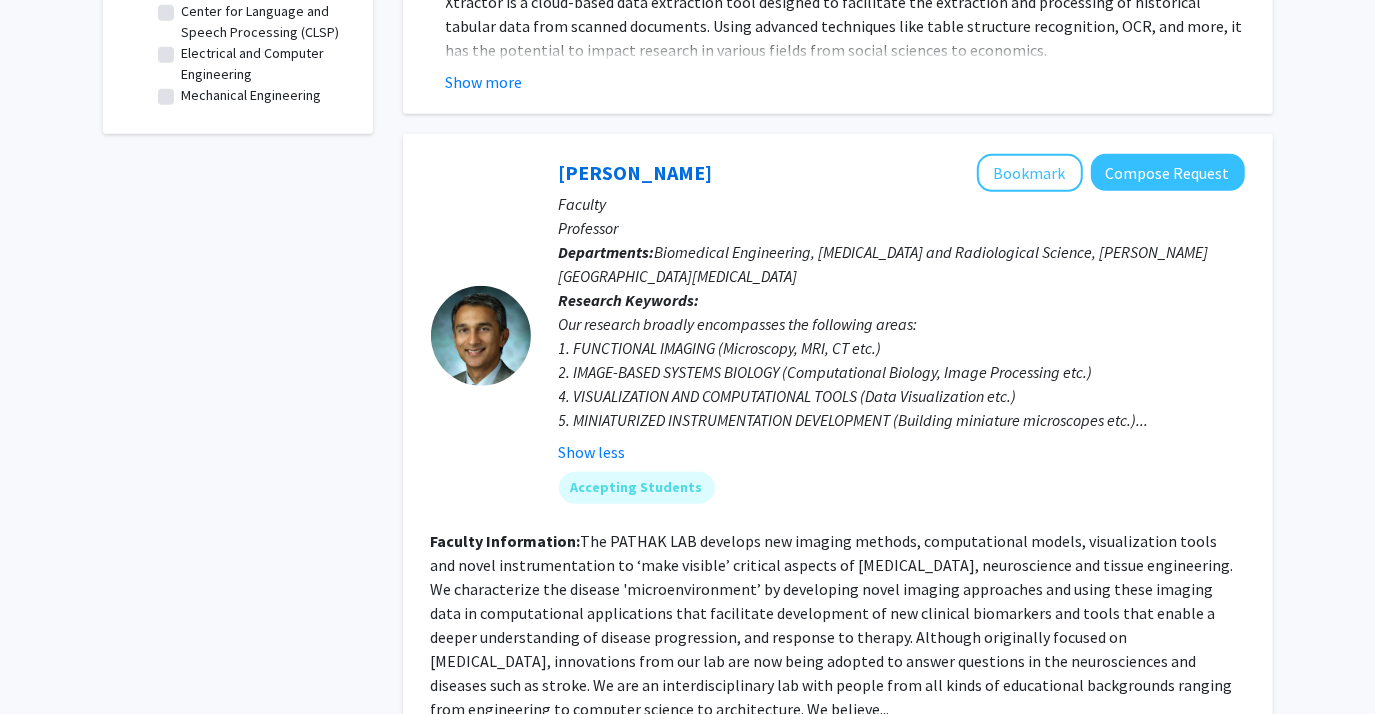 click on "The PATHAK LAB develops new imaging methods, computational models, visualization tools and novel instrumentation to ‘make visible’ critical aspects of [MEDICAL_DATA], neuroscience and tissue engineering. We characterize the disease 'microenvironment’ by developing novel imaging approaches and using these imaging data in computational applications that facilitate development of new clinical biomarkers and tools that enable a deeper understanding of disease progression, and response to therapy. Although originally focused on [MEDICAL_DATA], innovations from our lab are now being adopted to answer questions in the neurosciences and diseases such as stroke. We are an interdisciplinary lab with people from all kinds of educational backgrounds ranging from engineering to computer science to architecture. We believe..." 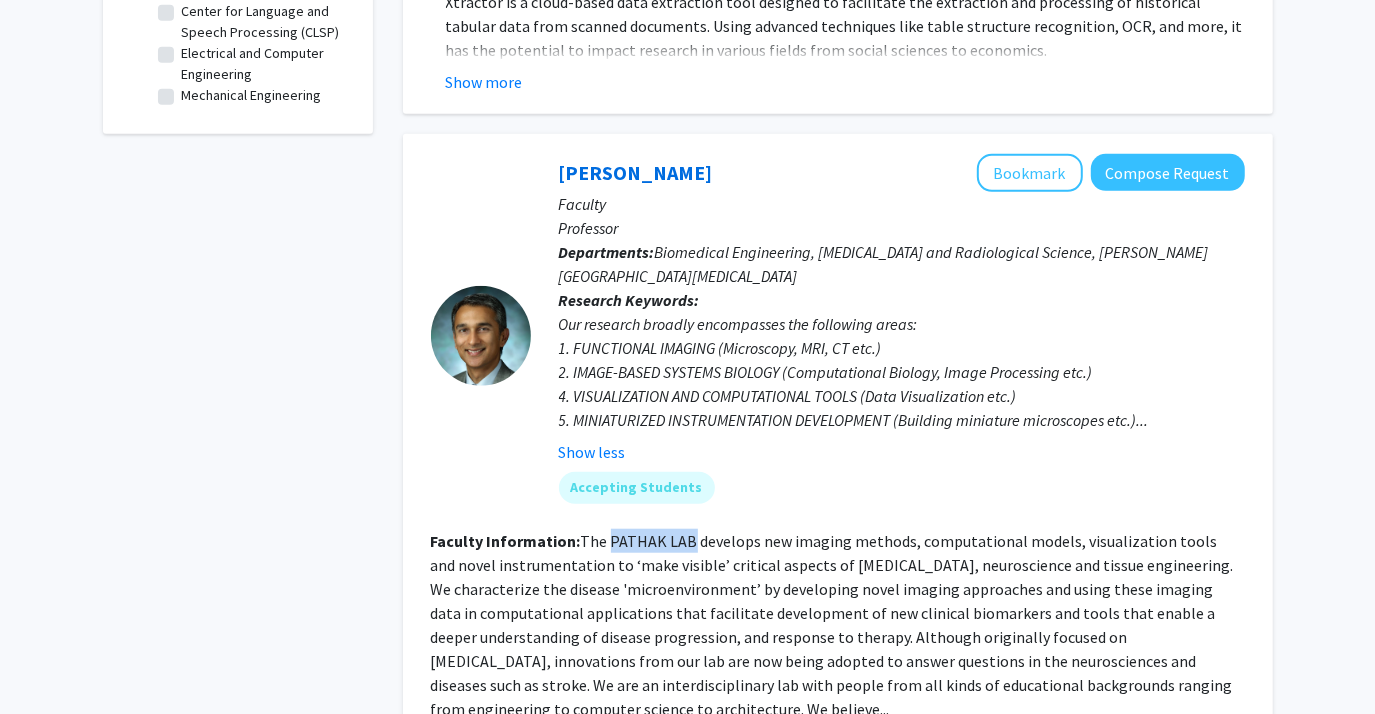 drag, startPoint x: 629, startPoint y: 490, endPoint x: 669, endPoint y: 486, distance: 40.1995 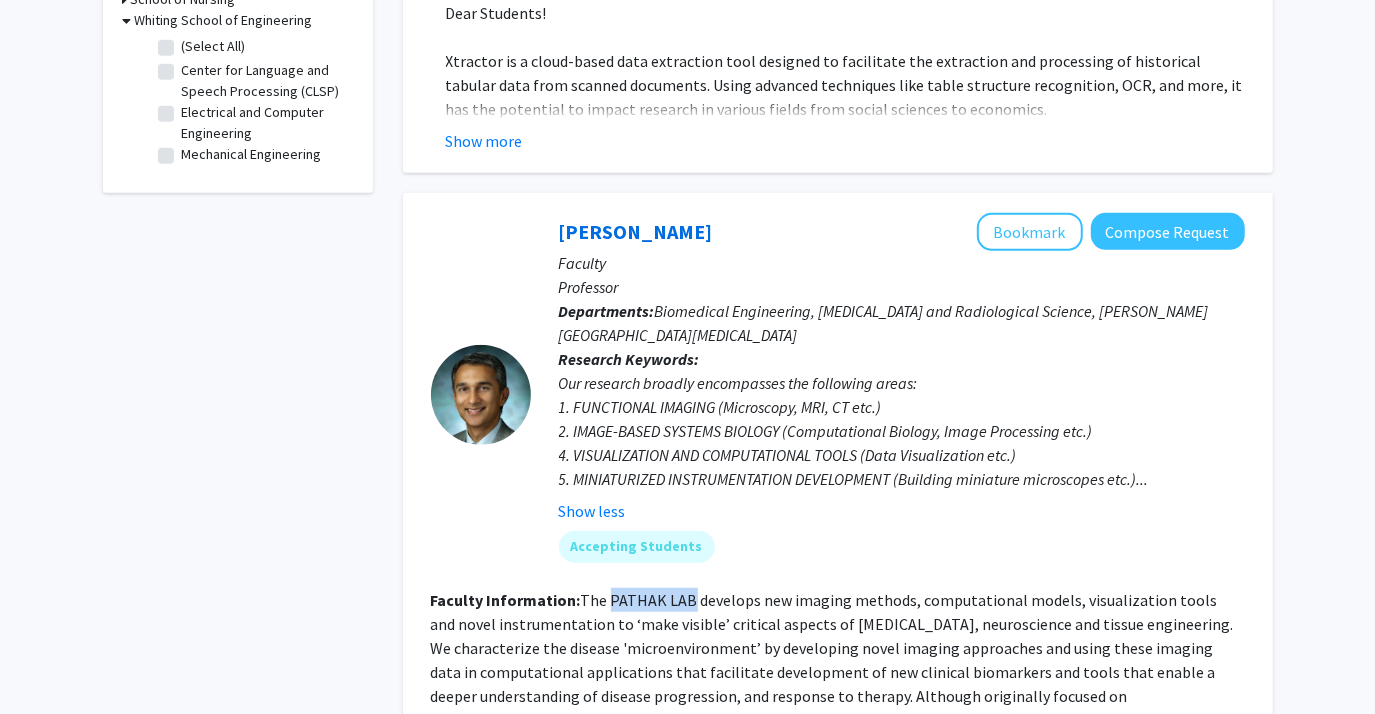 scroll, scrollTop: 882, scrollLeft: 0, axis: vertical 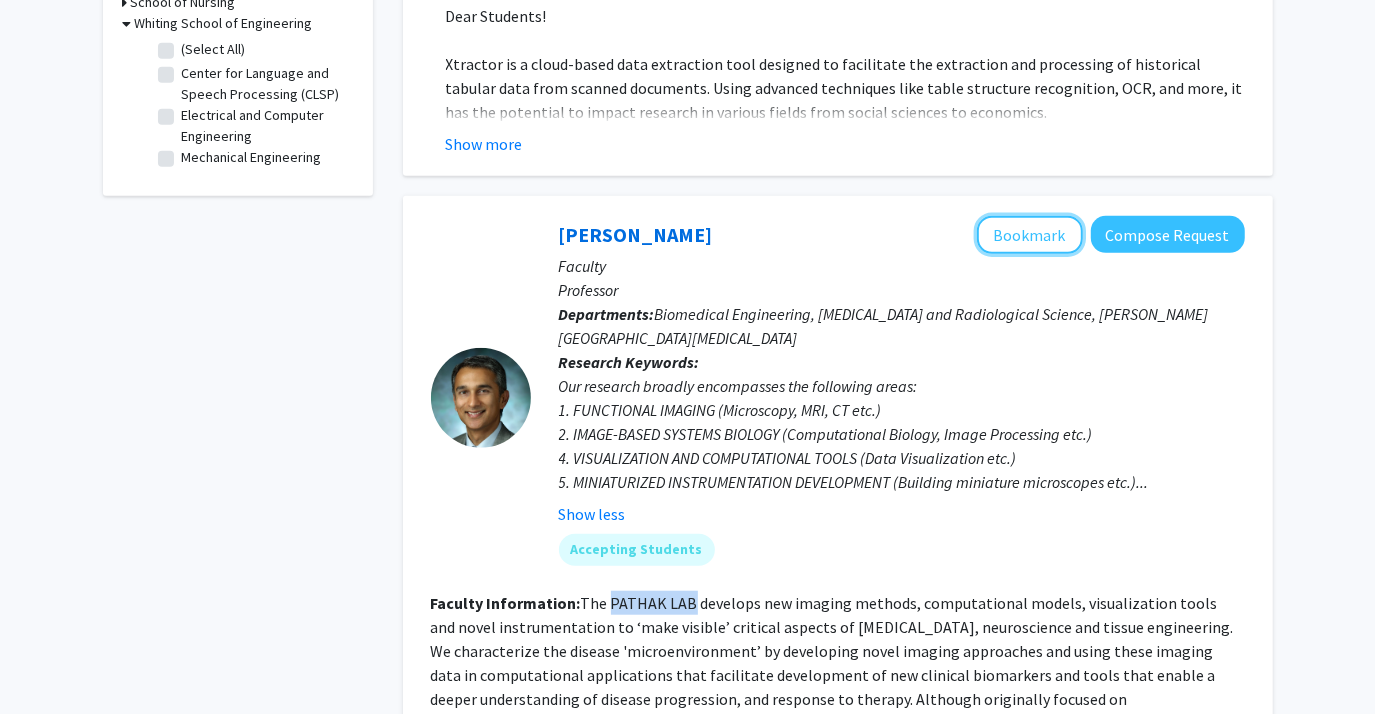 click on "Bookmark" 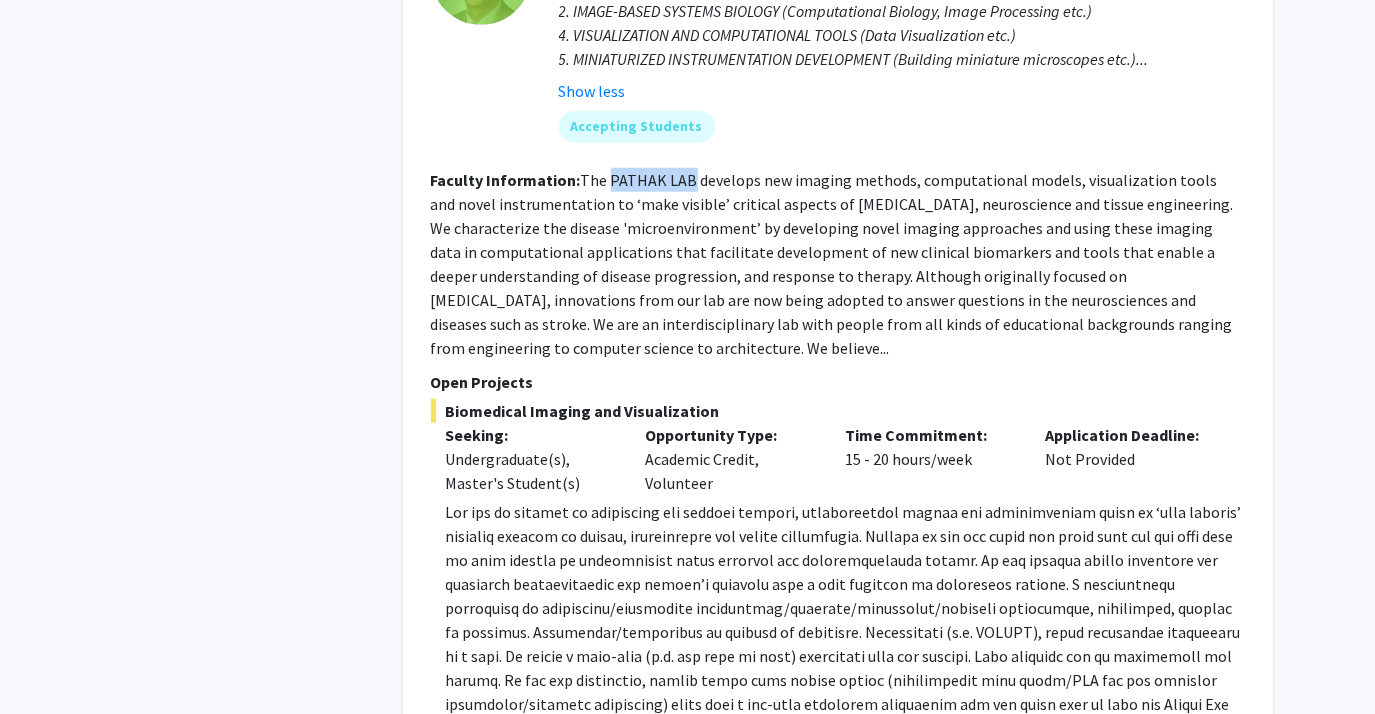 scroll, scrollTop: 1306, scrollLeft: 0, axis: vertical 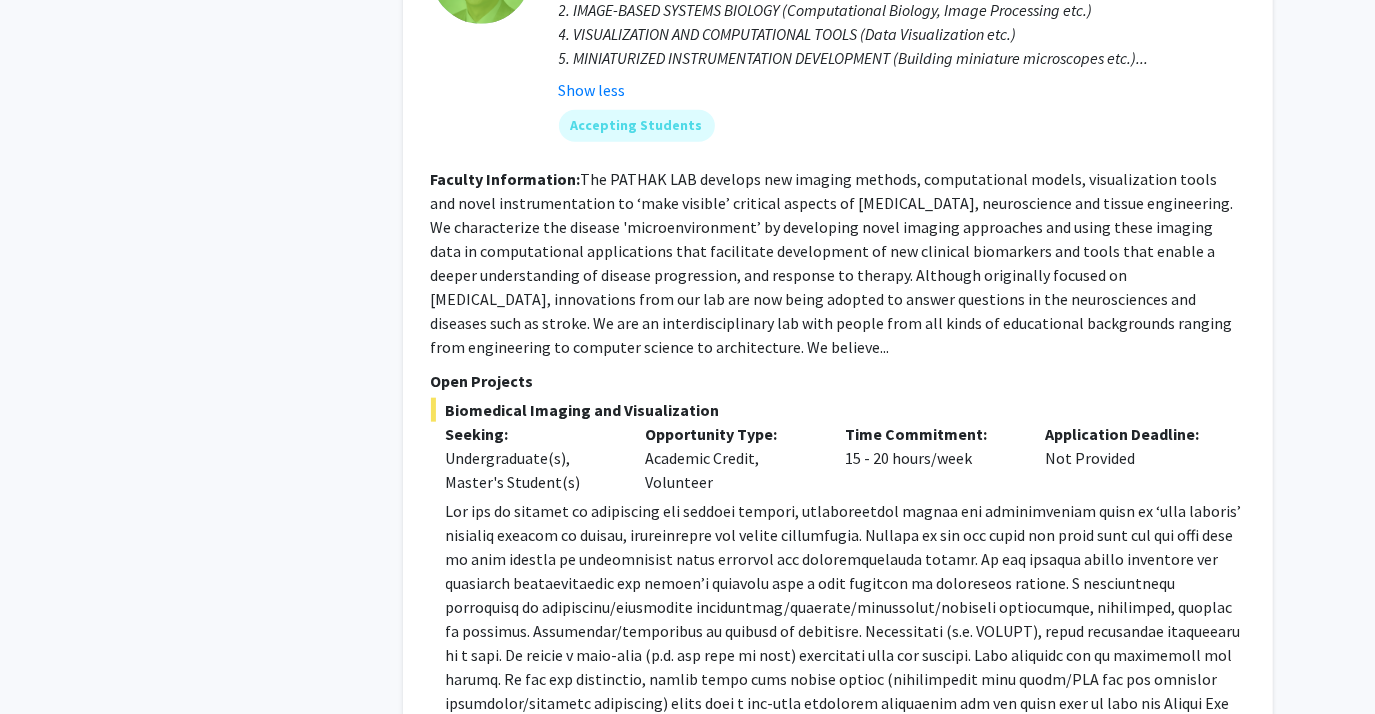 click on "The PATHAK LAB develops new imaging methods, computational models, visualization tools and novel instrumentation to ‘make visible’ critical aspects of [MEDICAL_DATA], neuroscience and tissue engineering. We characterize the disease 'microenvironment’ by developing novel imaging approaches and using these imaging data in computational applications that facilitate development of new clinical biomarkers and tools that enable a deeper understanding of disease progression, and response to therapy. Although originally focused on [MEDICAL_DATA], innovations from our lab are now being adopted to answer questions in the neurosciences and diseases such as stroke. We are an interdisciplinary lab with people from all kinds of educational backgrounds ranging from engineering to computer science to architecture. We believe..." 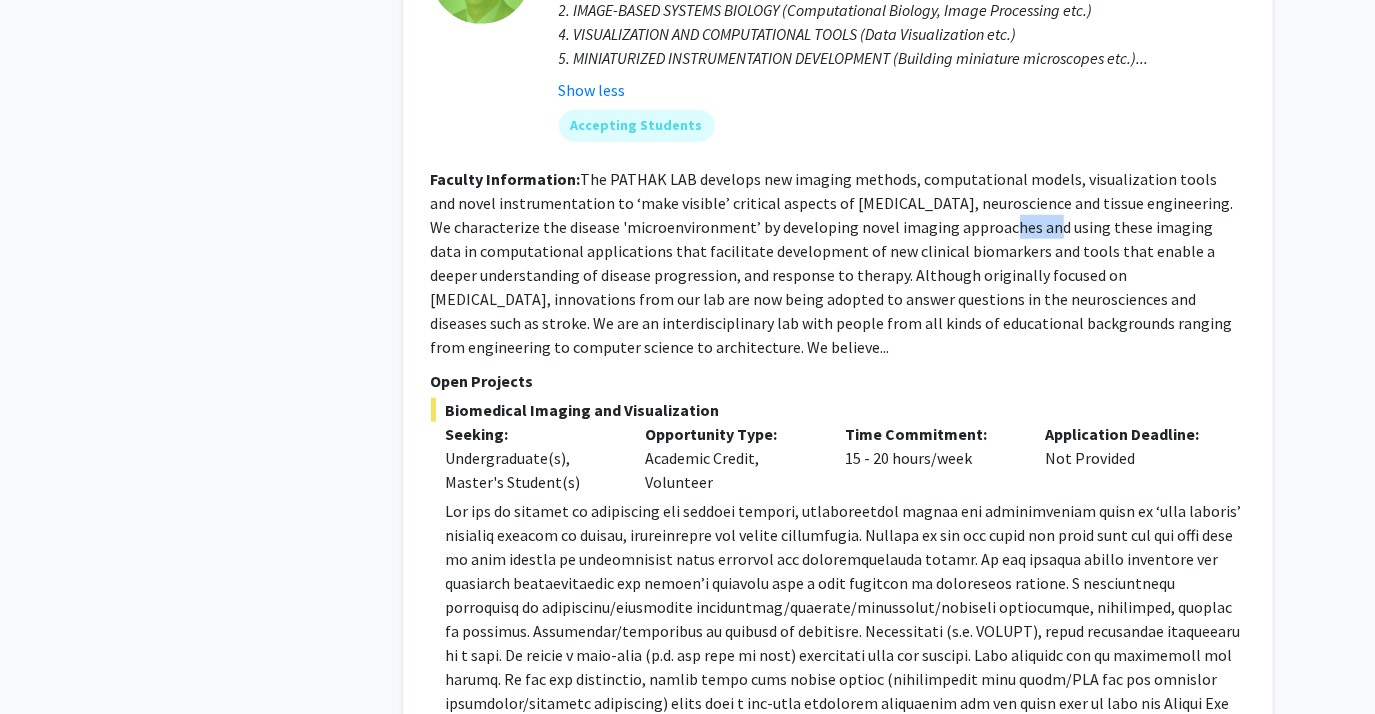 click on "The PATHAK LAB develops new imaging methods, computational models, visualization tools and novel instrumentation to ‘make visible’ critical aspects of [MEDICAL_DATA], neuroscience and tissue engineering. We characterize the disease 'microenvironment’ by developing novel imaging approaches and using these imaging data in computational applications that facilitate development of new clinical biomarkers and tools that enable a deeper understanding of disease progression, and response to therapy. Although originally focused on [MEDICAL_DATA], innovations from our lab are now being adopted to answer questions in the neurosciences and diseases such as stroke. We are an interdisciplinary lab with people from all kinds of educational backgrounds ranging from engineering to computer science to architecture. We believe..." 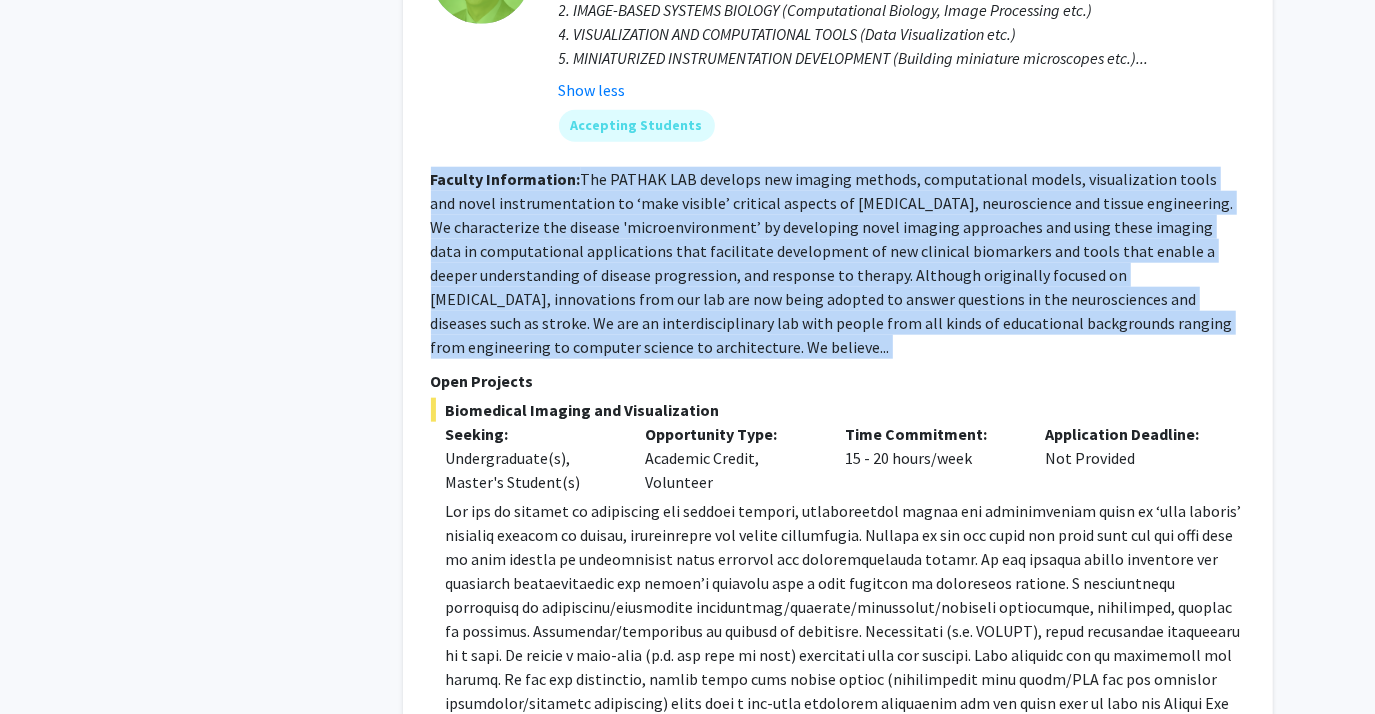 click on "The PATHAK LAB develops new imaging methods, computational models, visualization tools and novel instrumentation to ‘make visible’ critical aspects of [MEDICAL_DATA], neuroscience and tissue engineering. We characterize the disease 'microenvironment’ by developing novel imaging approaches and using these imaging data in computational applications that facilitate development of new clinical biomarkers and tools that enable a deeper understanding of disease progression, and response to therapy. Although originally focused on [MEDICAL_DATA], innovations from our lab are now being adopted to answer questions in the neurosciences and diseases such as stroke. We are an interdisciplinary lab with people from all kinds of educational backgrounds ranging from engineering to computer science to architecture. We believe..." 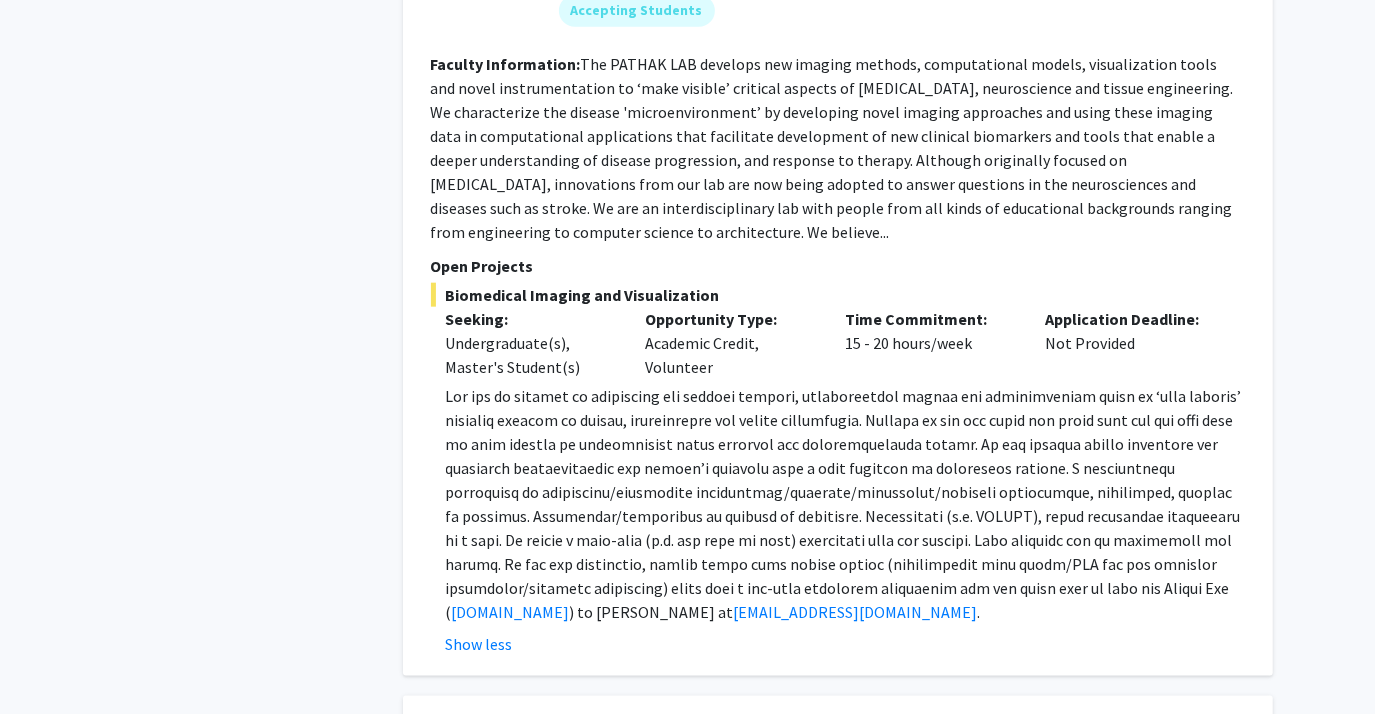 scroll, scrollTop: 1422, scrollLeft: 0, axis: vertical 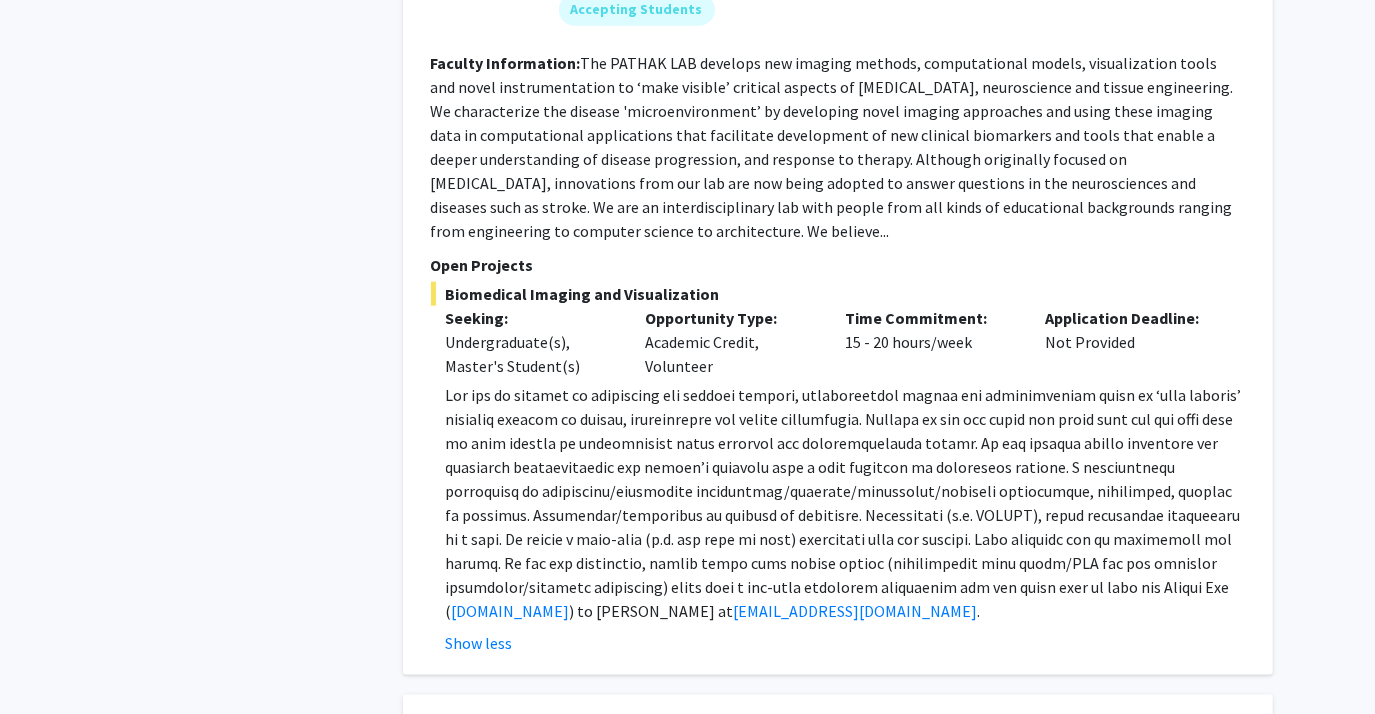 click on "The PATHAK LAB develops new imaging methods, computational models, visualization tools and novel instrumentation to ‘make visible’ critical aspects of [MEDICAL_DATA], neuroscience and tissue engineering. We characterize the disease 'microenvironment’ by developing novel imaging approaches and using these imaging data in computational applications that facilitate development of new clinical biomarkers and tools that enable a deeper understanding of disease progression, and response to therapy. Although originally focused on [MEDICAL_DATA], innovations from our lab are now being adopted to answer questions in the neurosciences and diseases such as stroke. We are an interdisciplinary lab with people from all kinds of educational backgrounds ranging from engineering to computer science to architecture. We believe..." 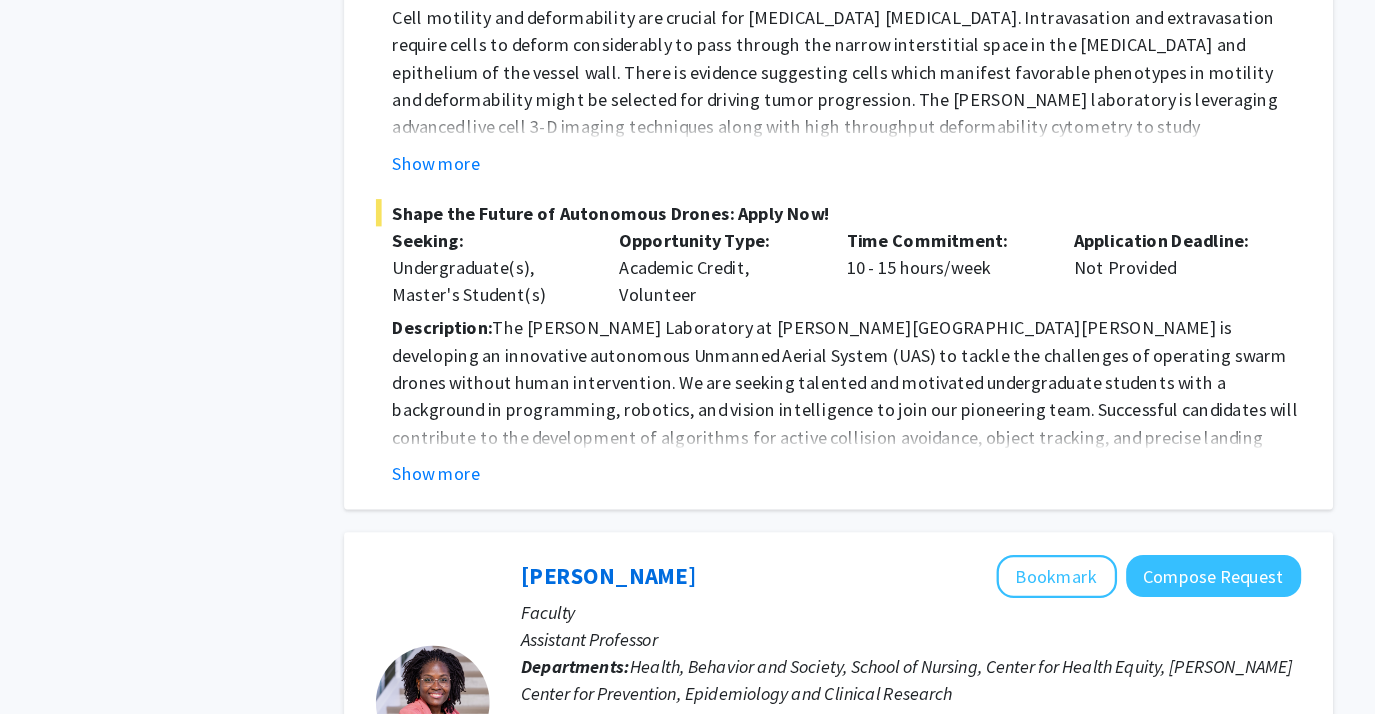 scroll, scrollTop: 2656, scrollLeft: 0, axis: vertical 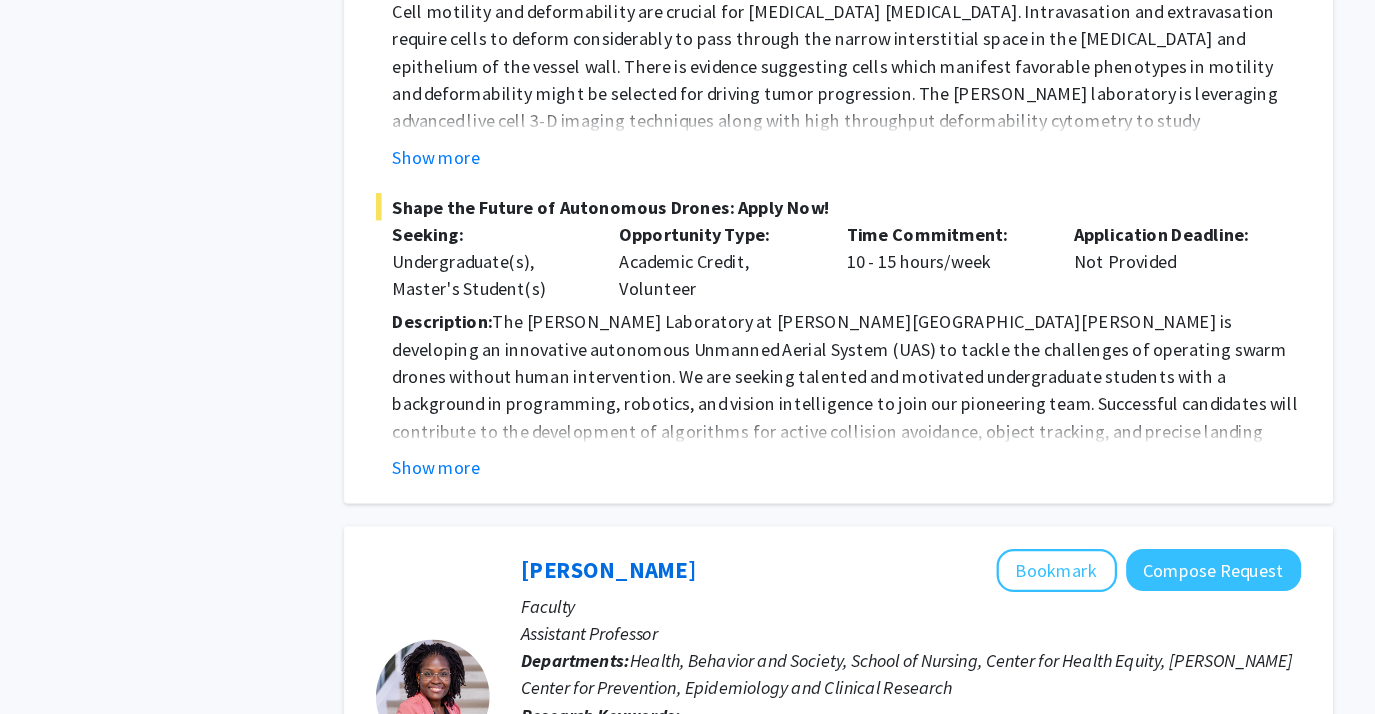 click on "Show more" 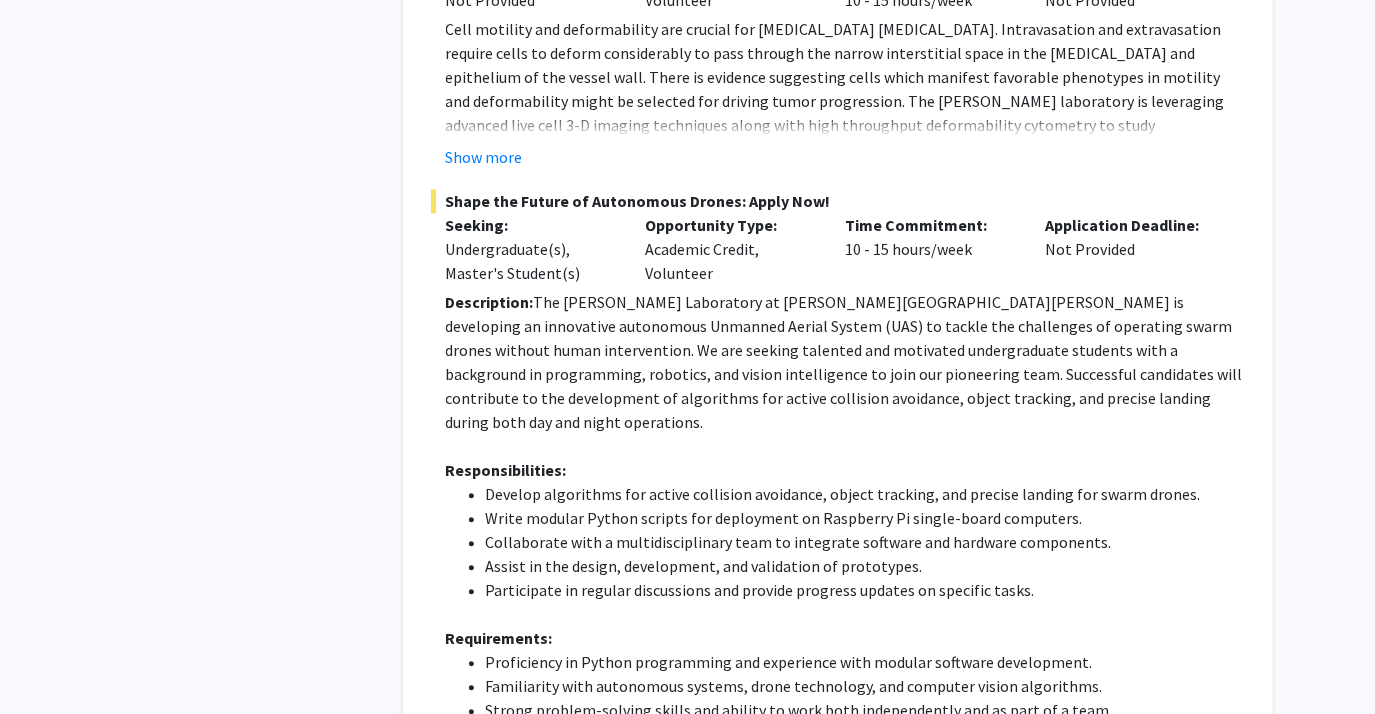 scroll, scrollTop: 2782, scrollLeft: 0, axis: vertical 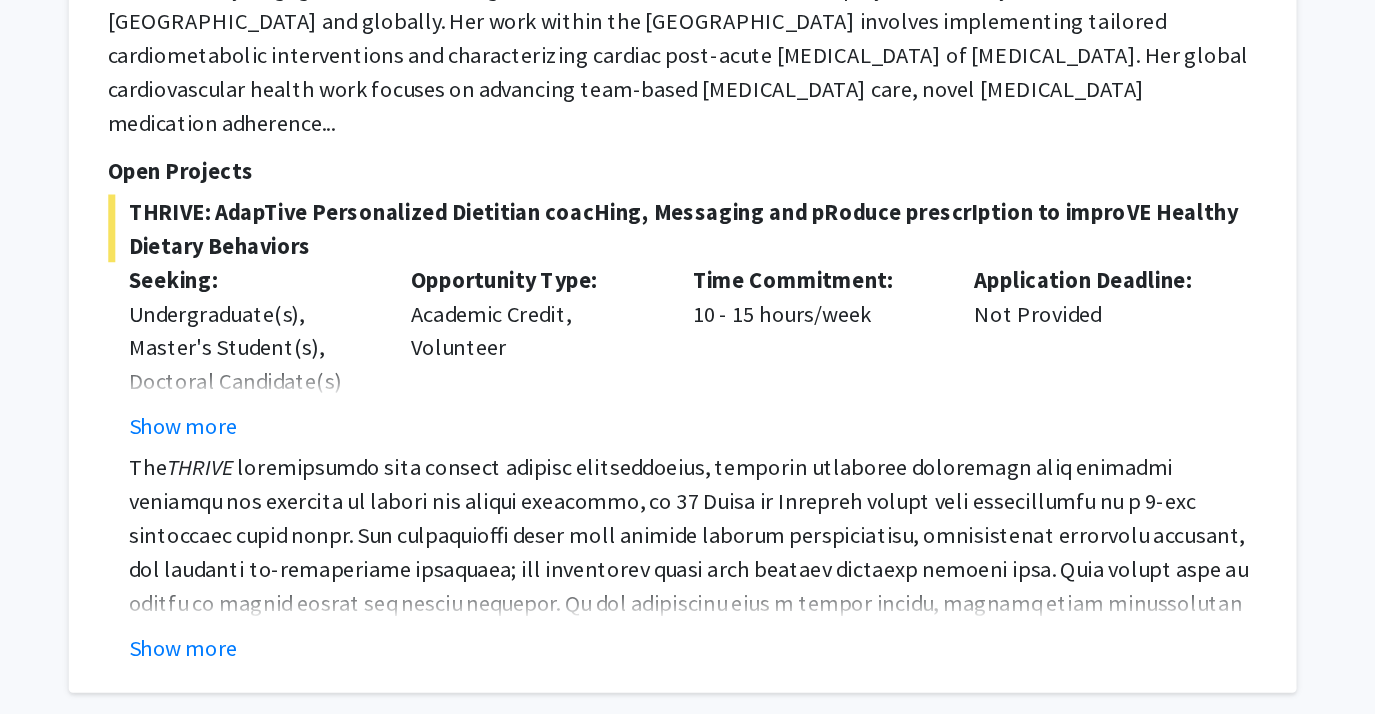 click on "Show more" 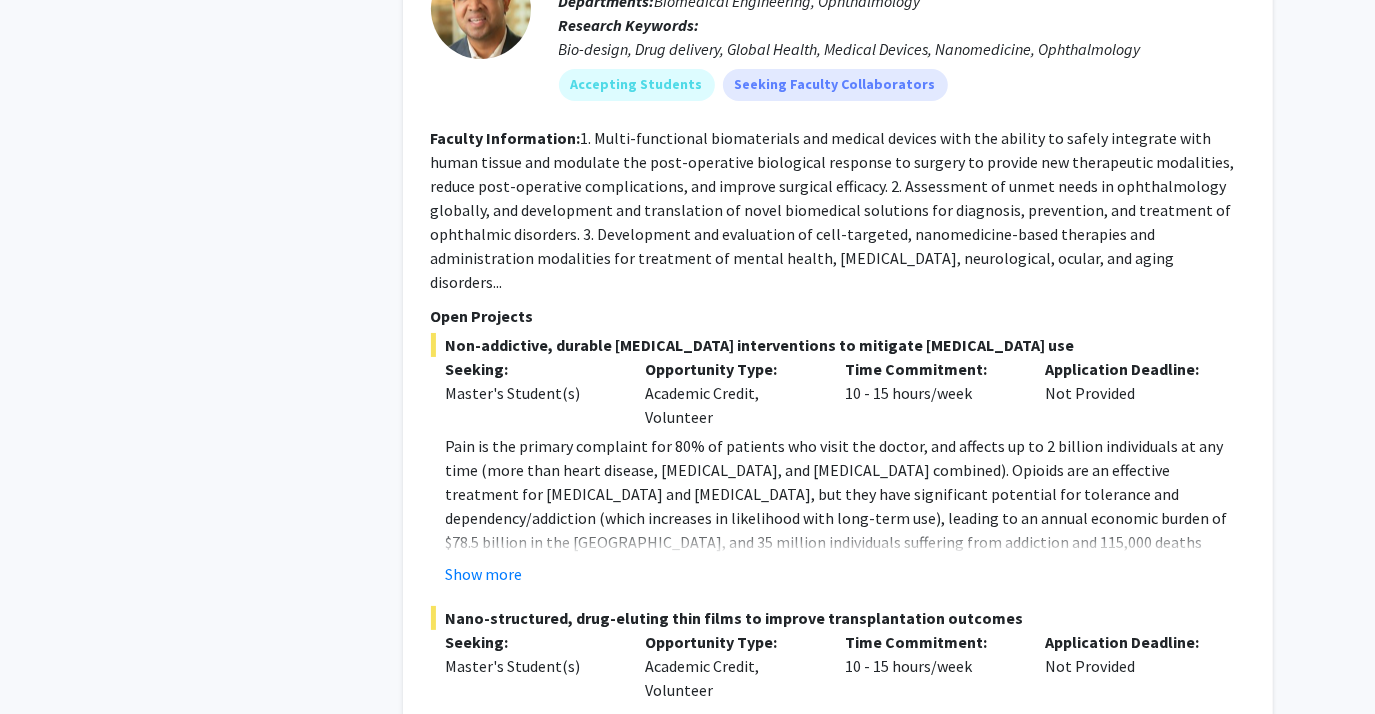 scroll, scrollTop: 4963, scrollLeft: 0, axis: vertical 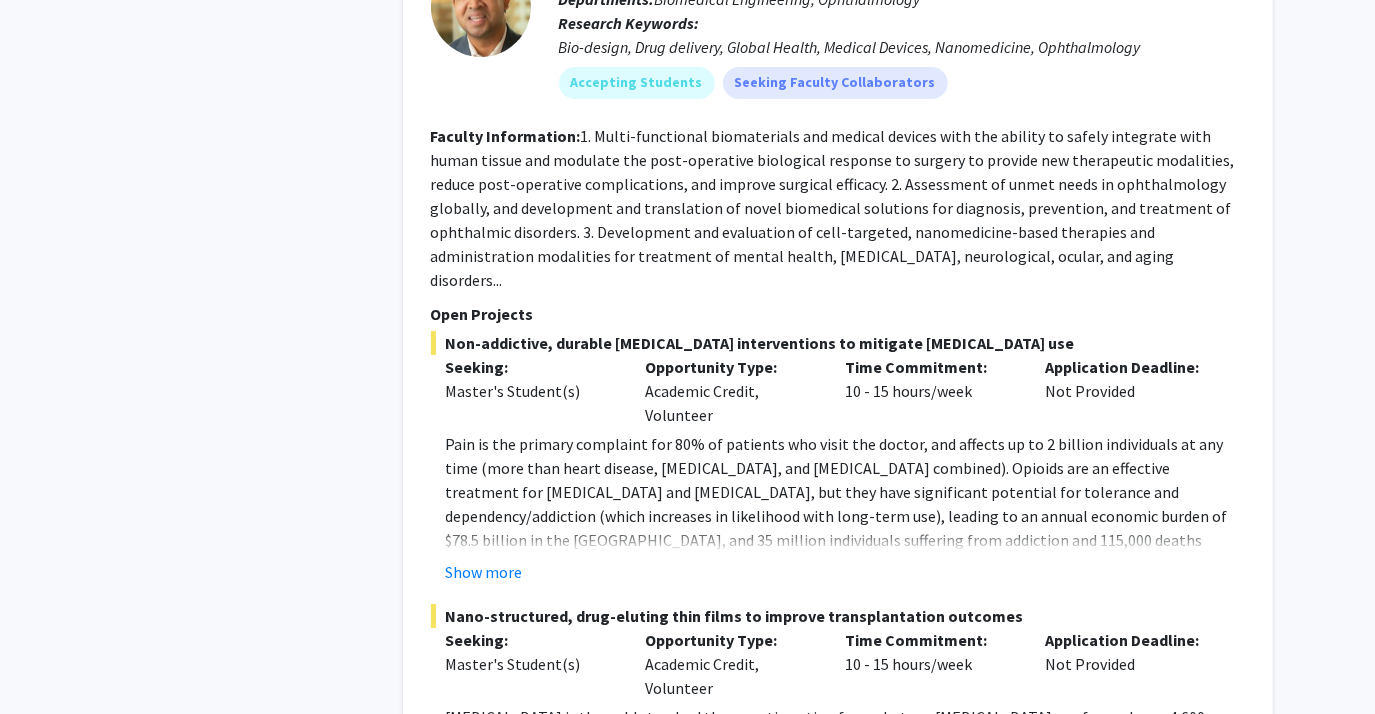 click on "Show more" 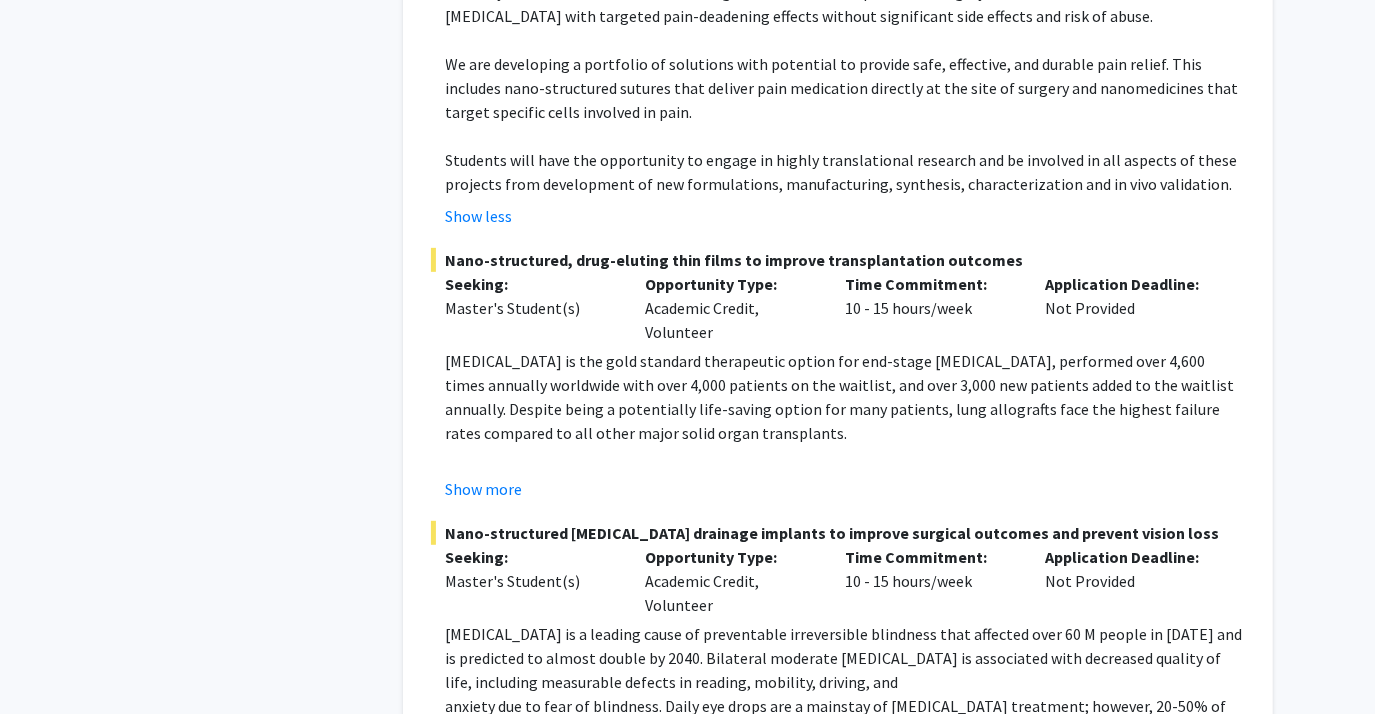 scroll, scrollTop: 5538, scrollLeft: 0, axis: vertical 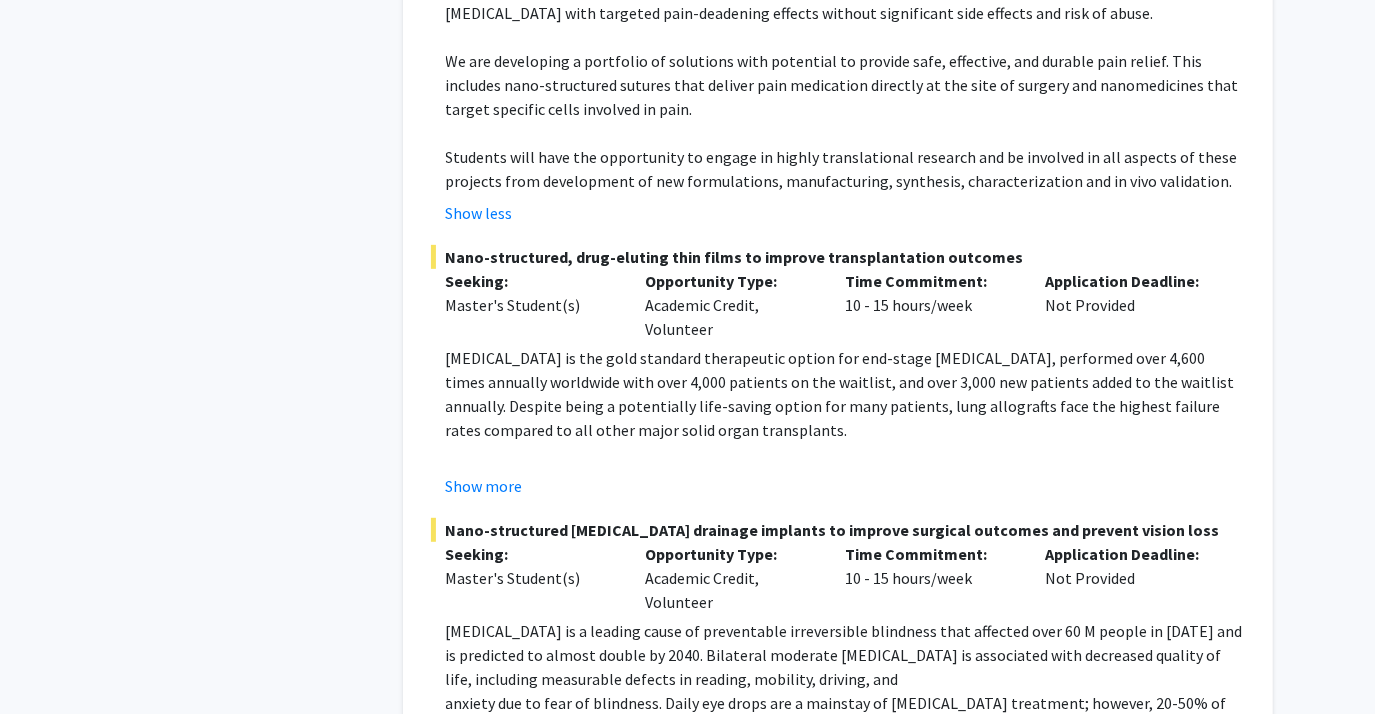 click on "Show more" 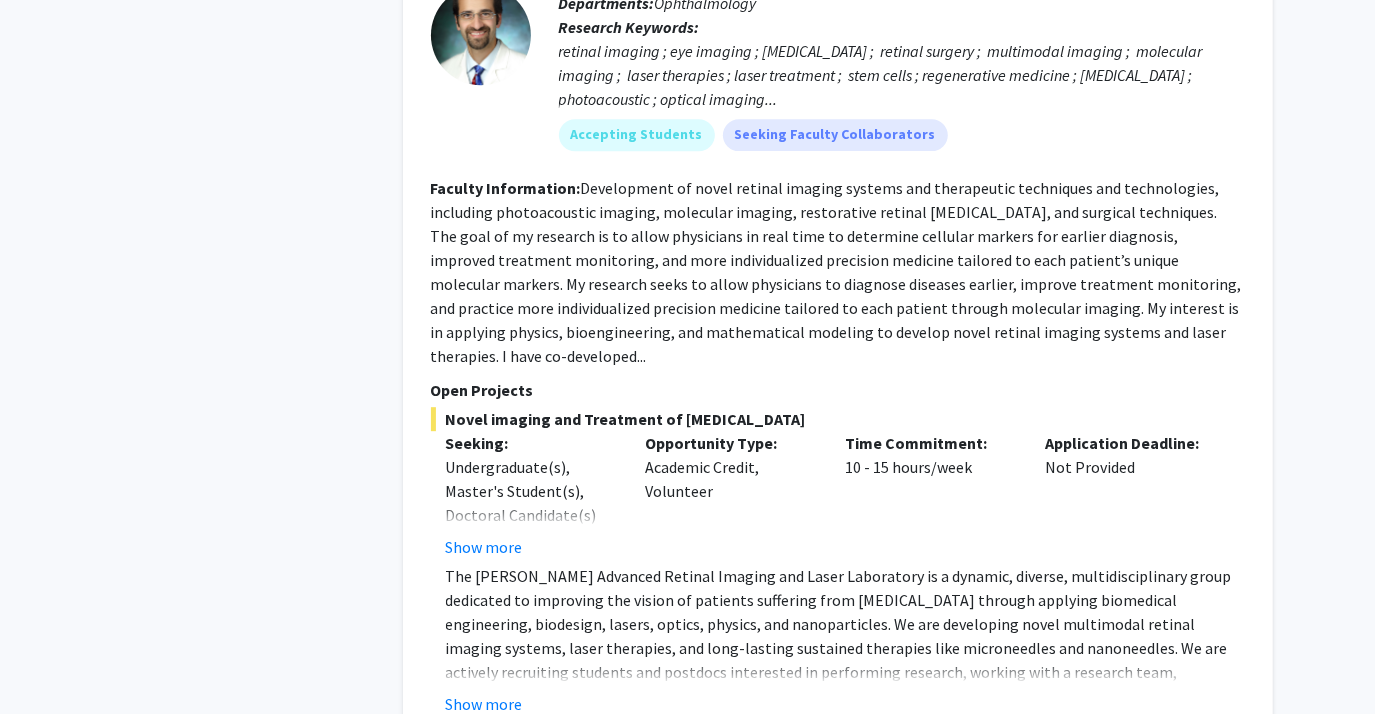 scroll, scrollTop: 8764, scrollLeft: 0, axis: vertical 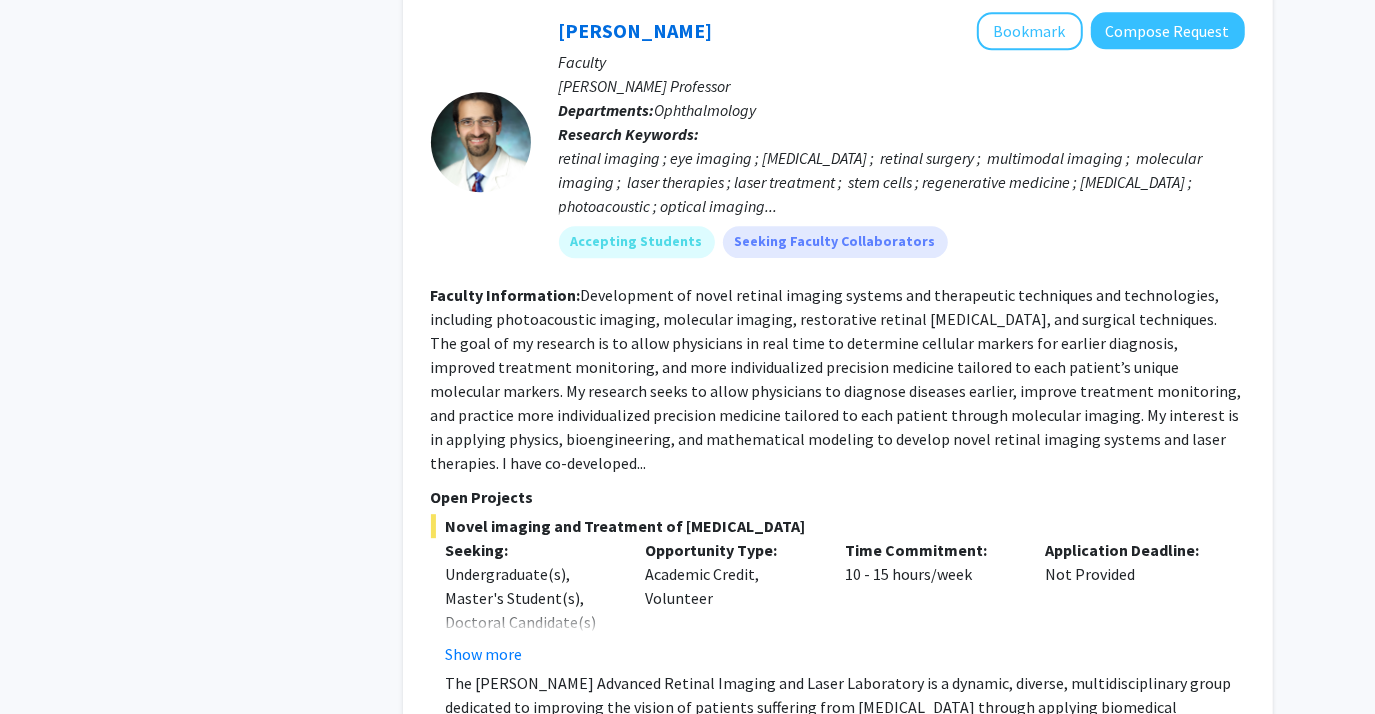 click on "Show more" 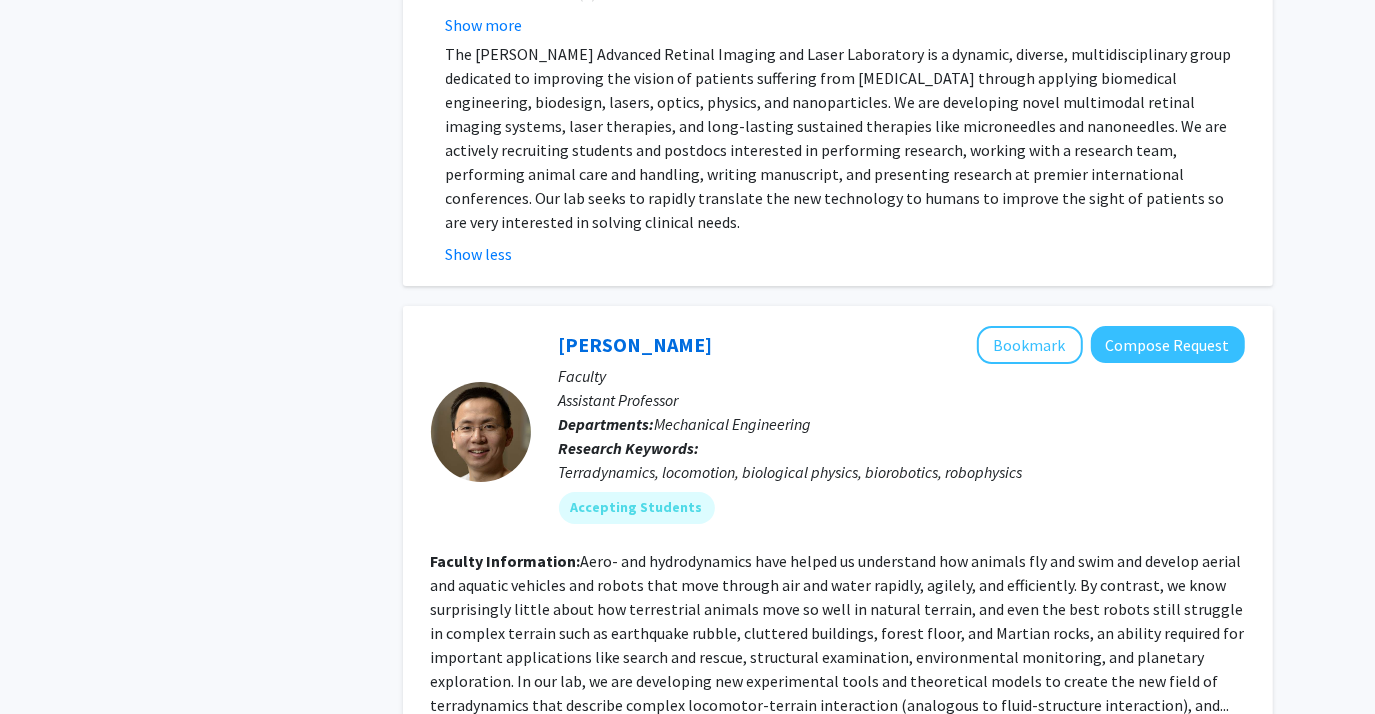 scroll, scrollTop: 9282, scrollLeft: 0, axis: vertical 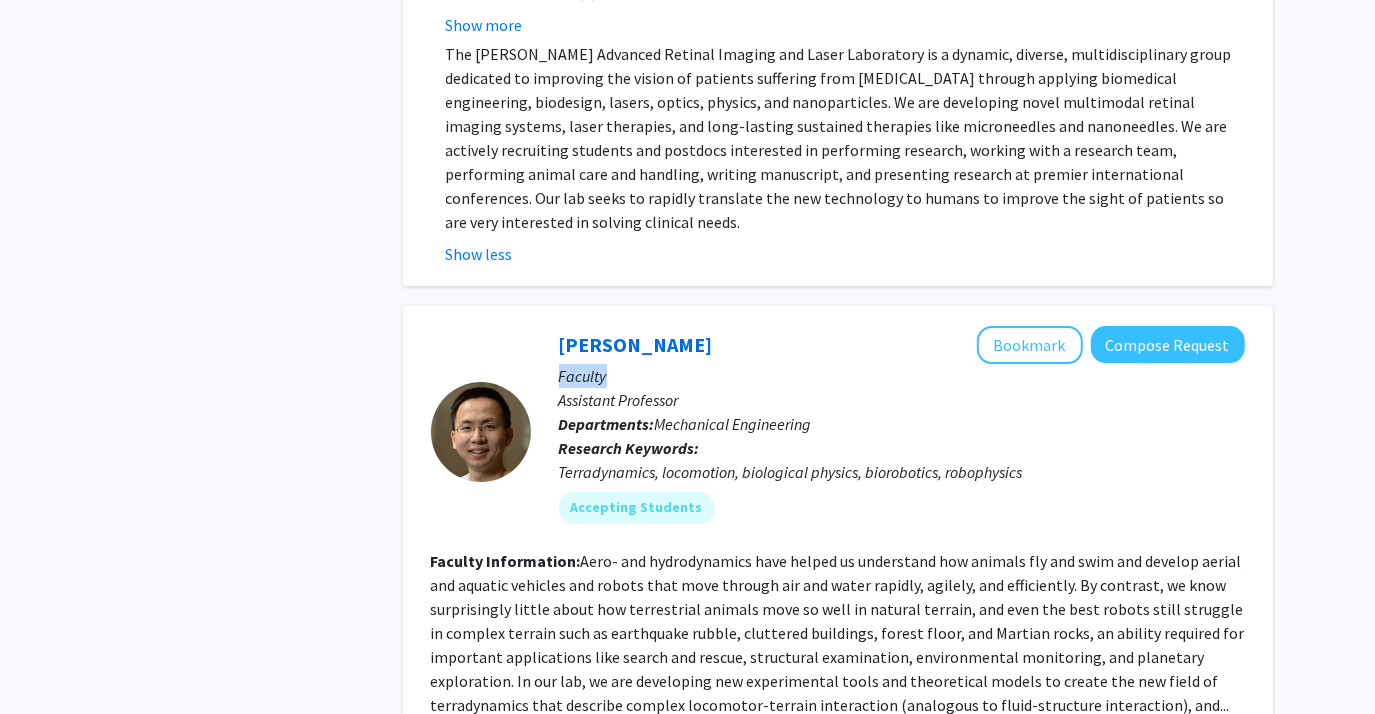 drag, startPoint x: 667, startPoint y: 73, endPoint x: 693, endPoint y: 73, distance: 26 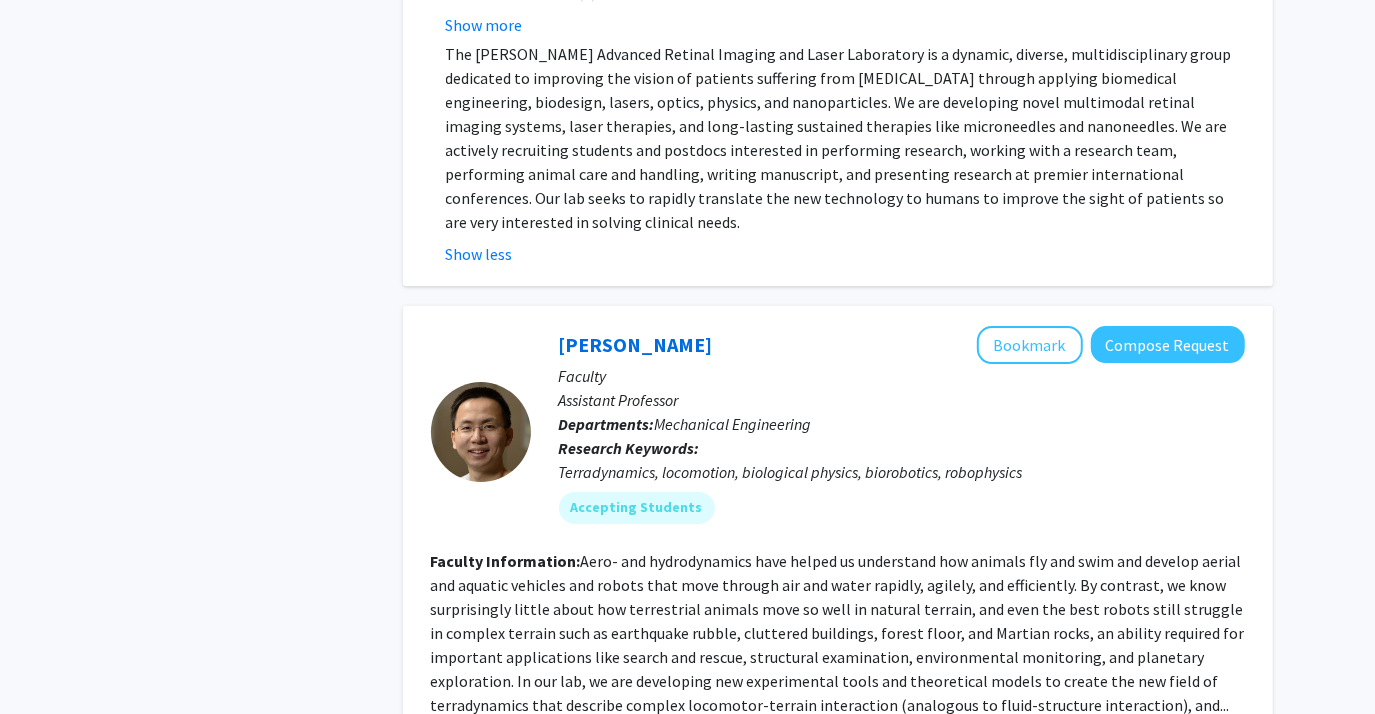 click on "Aero- and hydrodynamics have helped us understand how animals fly and swim and develop aerial and aquatic vehicles and robots that move through air and water rapidly, agilely, and efficiently. By contrast, we know surprisingly little about how terrestrial animals move so well in natural terrain, and even the best robots still struggle in complex terrain such as earthquake rubble, cluttered buildings, forest floor, and Martian rocks, an ability required for important applications like search and rescue, structural examination, environmental monitoring, and planetary exploration.
In our lab, we are developing new experimental tools and theoretical models to create the new field of terradynamics that describe complex locomotor-terrain interaction (analogous to fluid-structure interaction), and..." 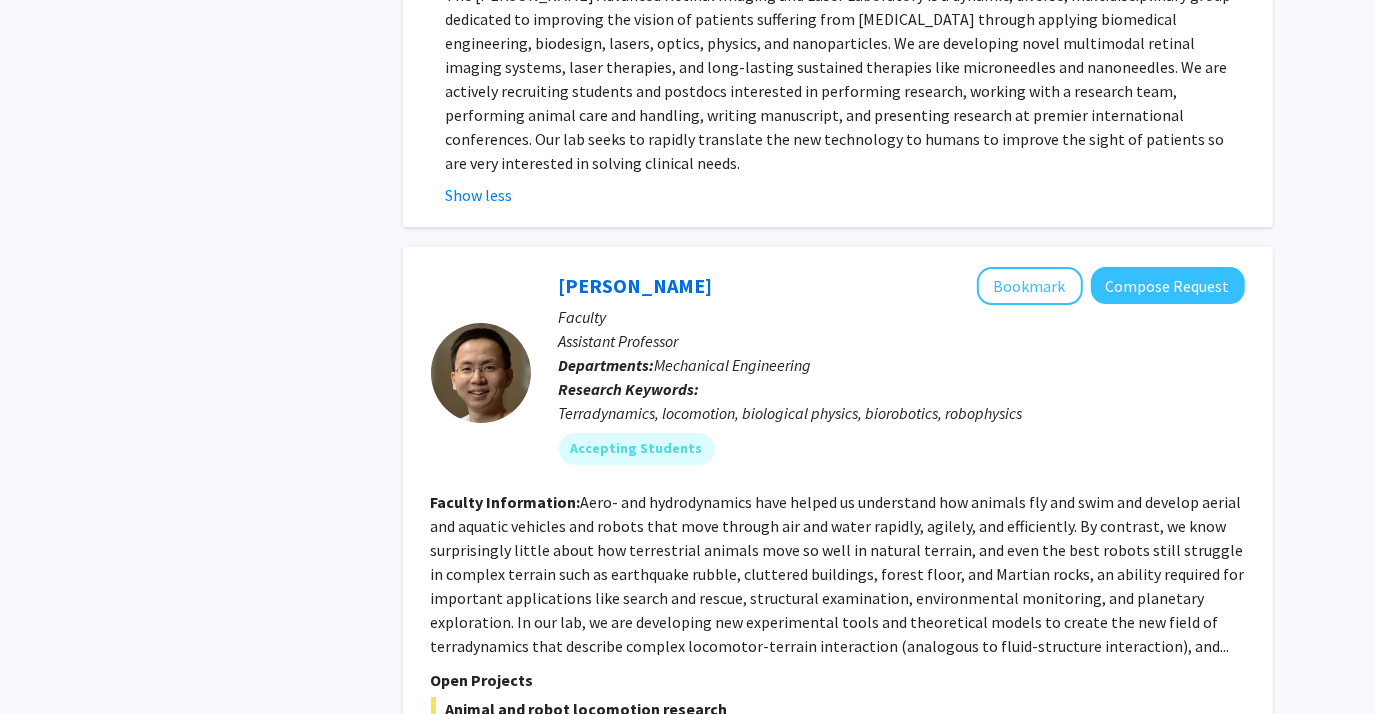scroll, scrollTop: 9349, scrollLeft: 0, axis: vertical 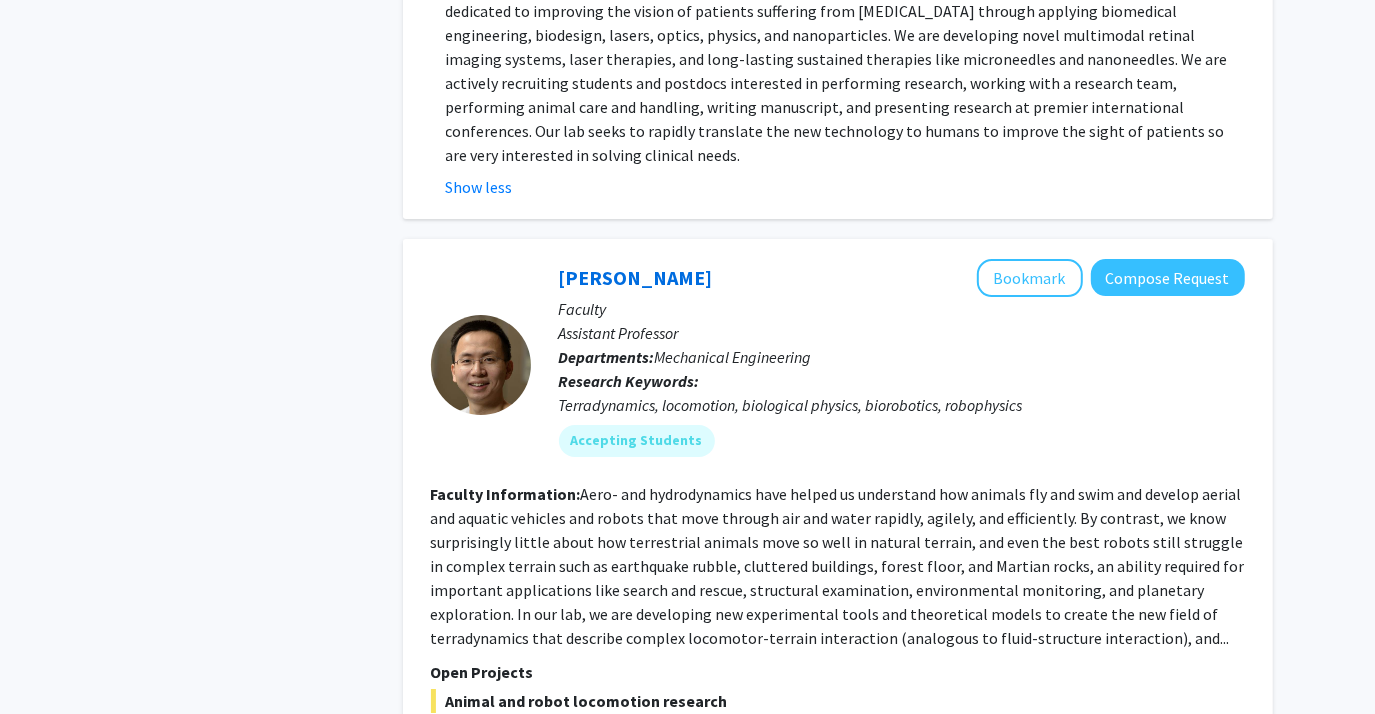 click on "Aero- and hydrodynamics have helped us understand how animals fly and swim and develop aerial and aquatic vehicles and robots that move through air and water rapidly, agilely, and efficiently. By contrast, we know surprisingly little about how terrestrial animals move so well in natural terrain, and even the best robots still struggle in complex terrain such as earthquake rubble, cluttered buildings, forest floor, and Martian rocks, an ability required for important applications like search and rescue, structural examination, environmental monitoring, and planetary exploration.
In our lab, we are developing new experimental tools and theoretical models to create the new field of terradynamics that describe complex locomotor-terrain interaction (analogous to fluid-structure interaction), and..." 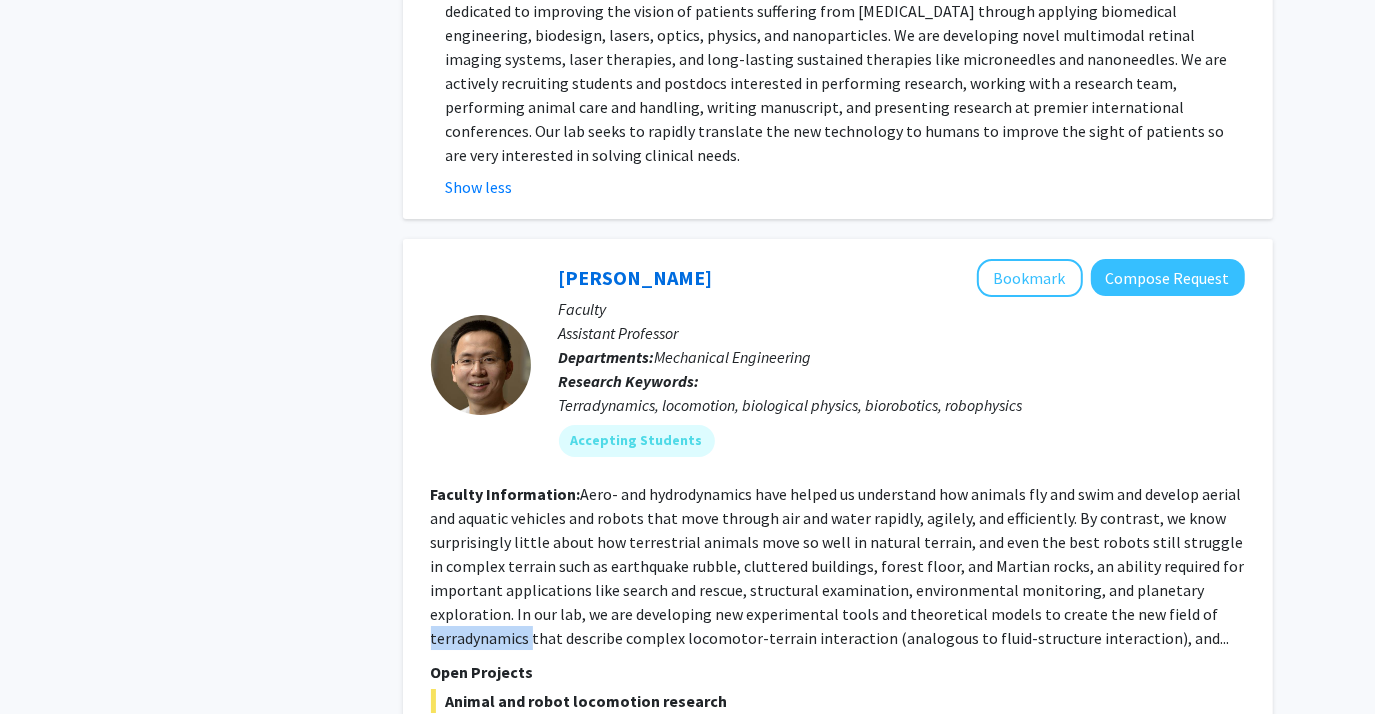 click on "Aero- and hydrodynamics have helped us understand how animals fly and swim and develop aerial and aquatic vehicles and robots that move through air and water rapidly, agilely, and efficiently. By contrast, we know surprisingly little about how terrestrial animals move so well in natural terrain, and even the best robots still struggle in complex terrain such as earthquake rubble, cluttered buildings, forest floor, and Martian rocks, an ability required for important applications like search and rescue, structural examination, environmental monitoring, and planetary exploration.
In our lab, we are developing new experimental tools and theoretical models to create the new field of terradynamics that describe complex locomotor-terrain interaction (analogous to fluid-structure interaction), and..." 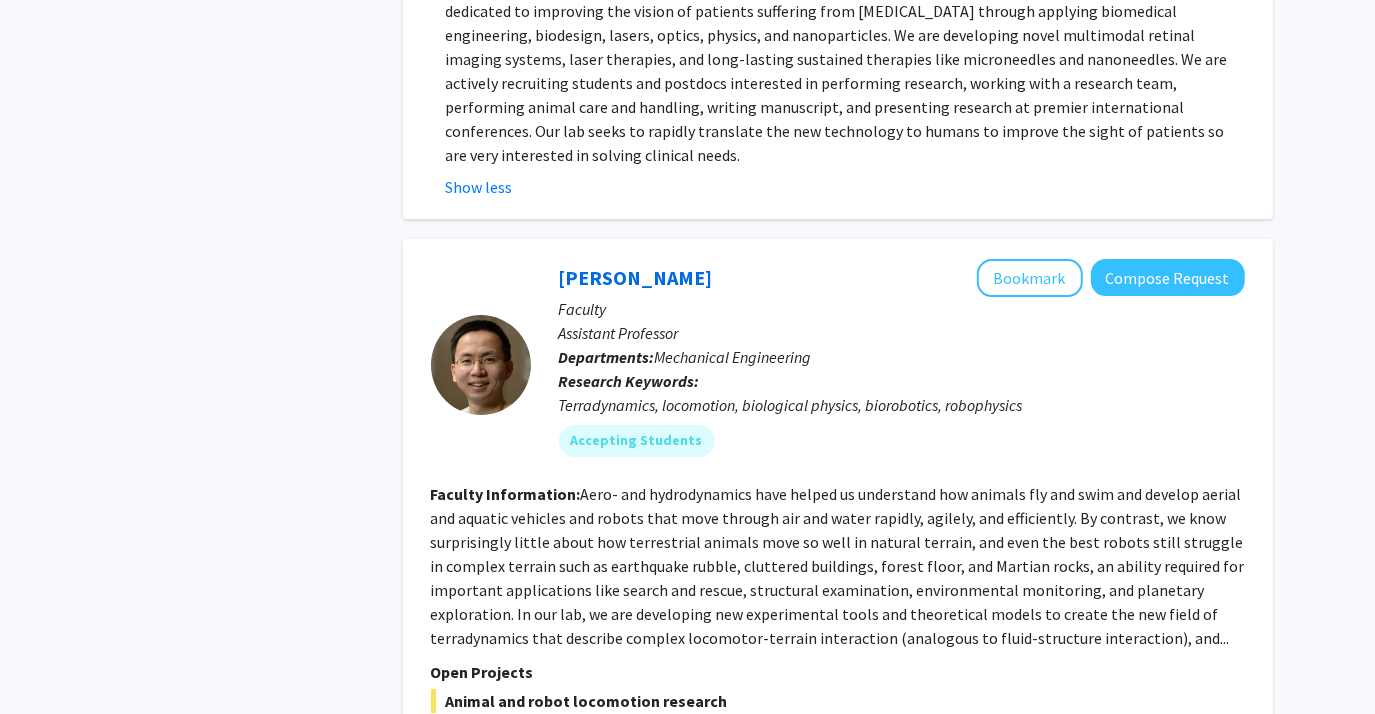 click on "Aero- and hydrodynamics have helped us understand how animals fly and swim and develop aerial and aquatic vehicles and robots that move through air and water rapidly, agilely, and efficiently. By contrast, we know surprisingly little about how terrestrial animals move so well in natural terrain, and even the best robots still struggle in complex terrain such as earthquake rubble, cluttered buildings, forest floor, and Martian rocks, an ability required for important applications like search and rescue, structural examination, environmental monitoring, and planetary exploration.
In our lab, we are developing new experimental tools and theoretical models to create the new field of terradynamics that describe complex locomotor-terrain interaction (analogous to fluid-structure interaction), and..." 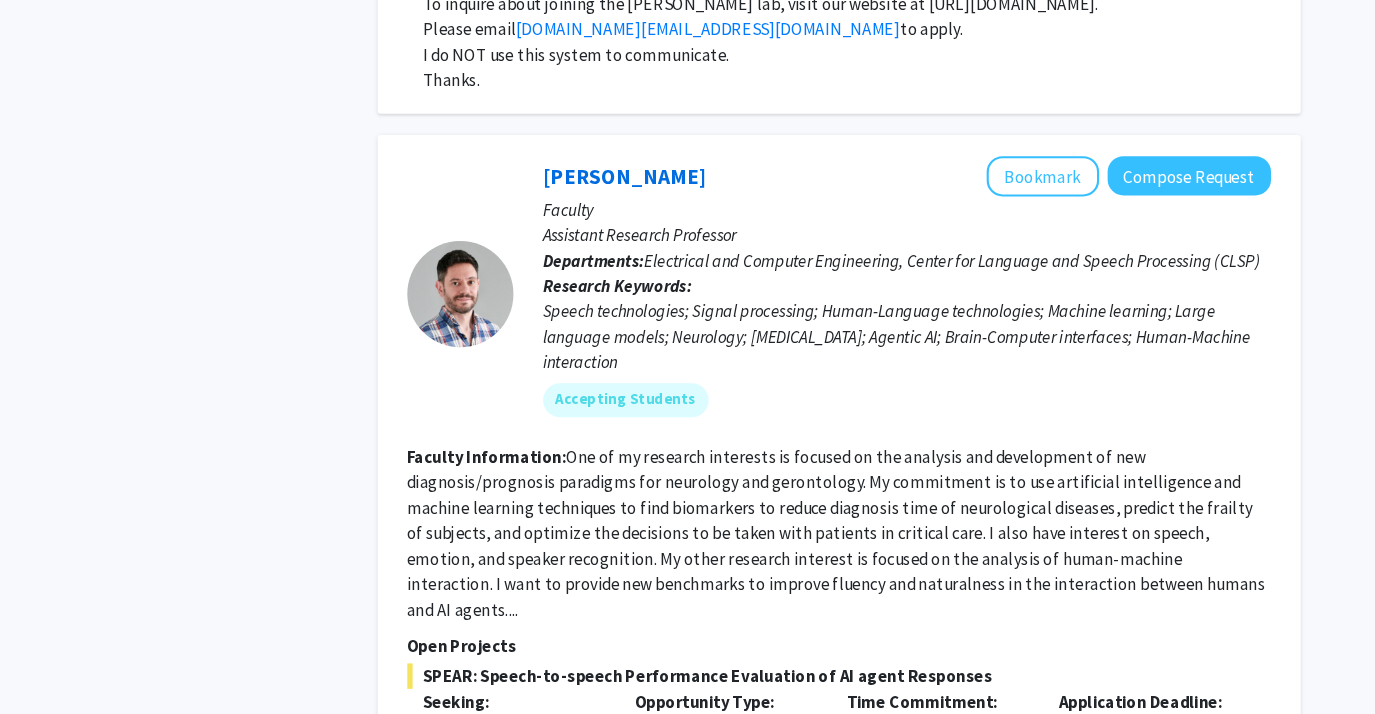 scroll, scrollTop: 10139, scrollLeft: 0, axis: vertical 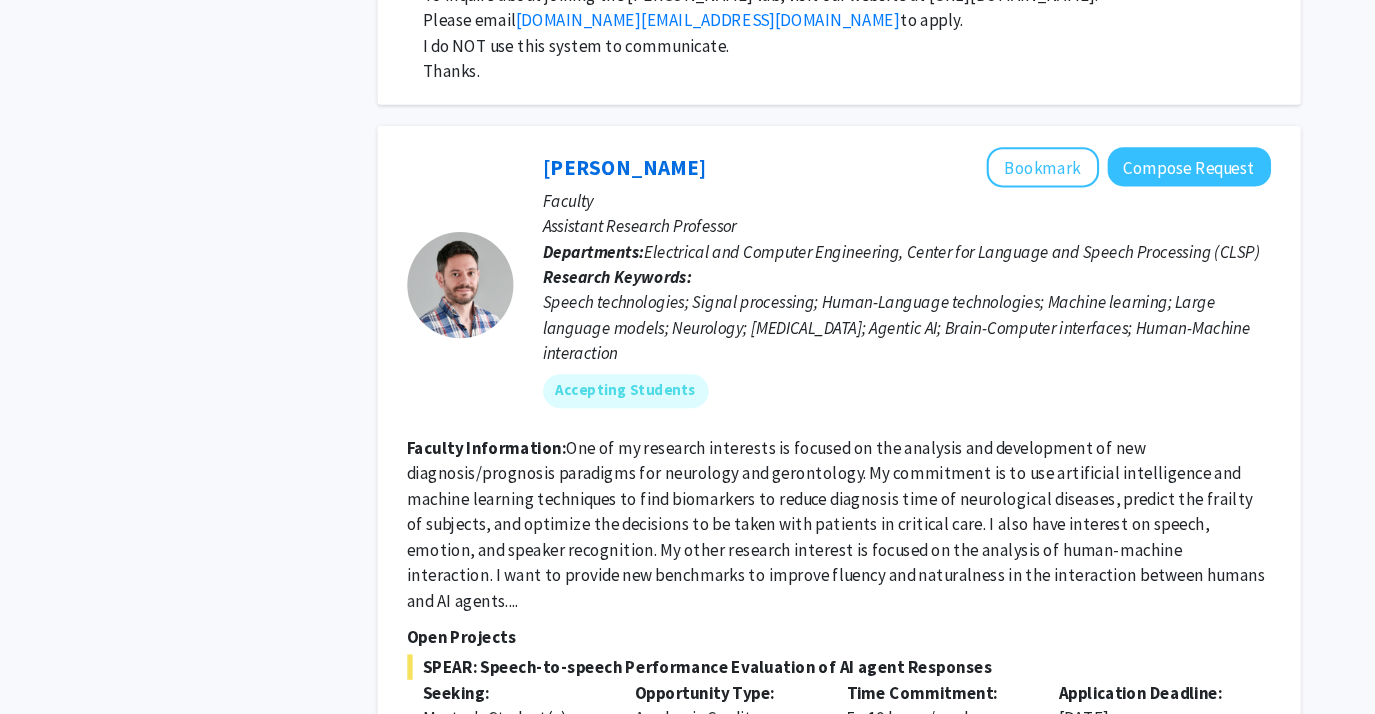 click on "Show more" 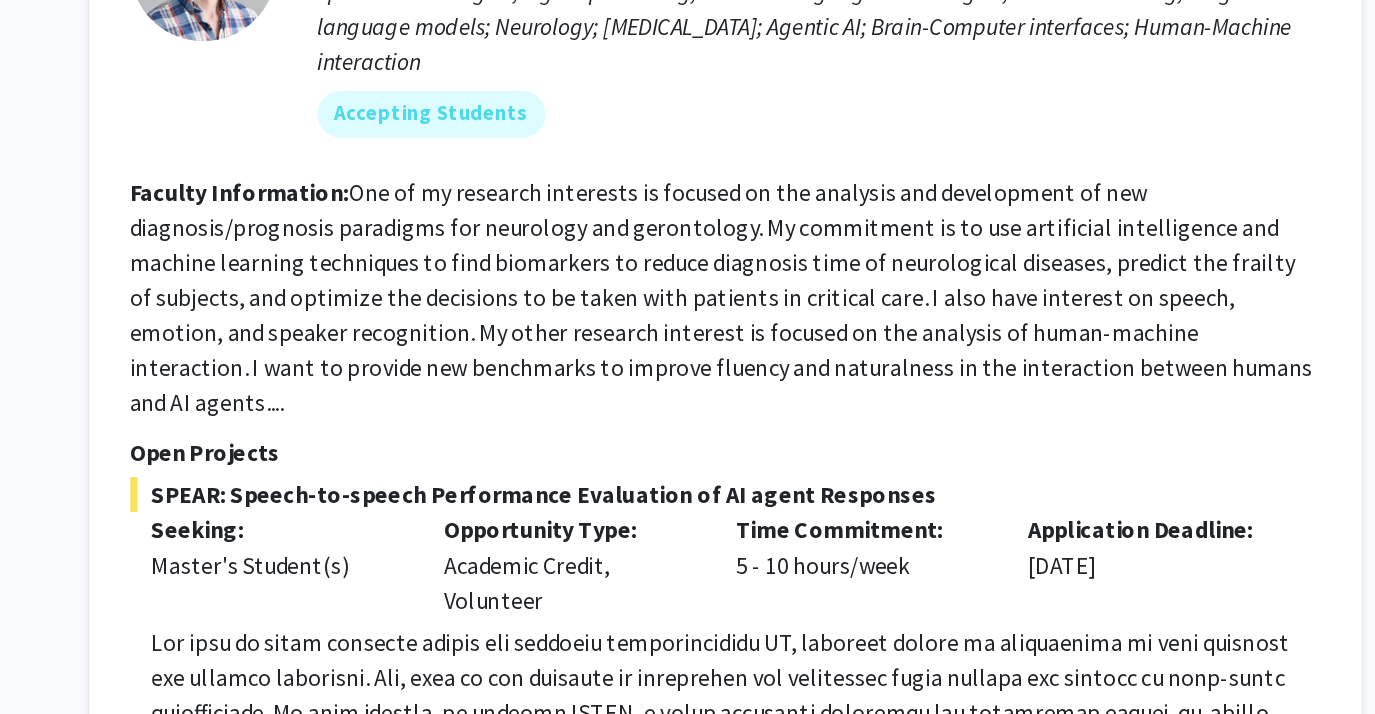 scroll, scrollTop: 10342, scrollLeft: 0, axis: vertical 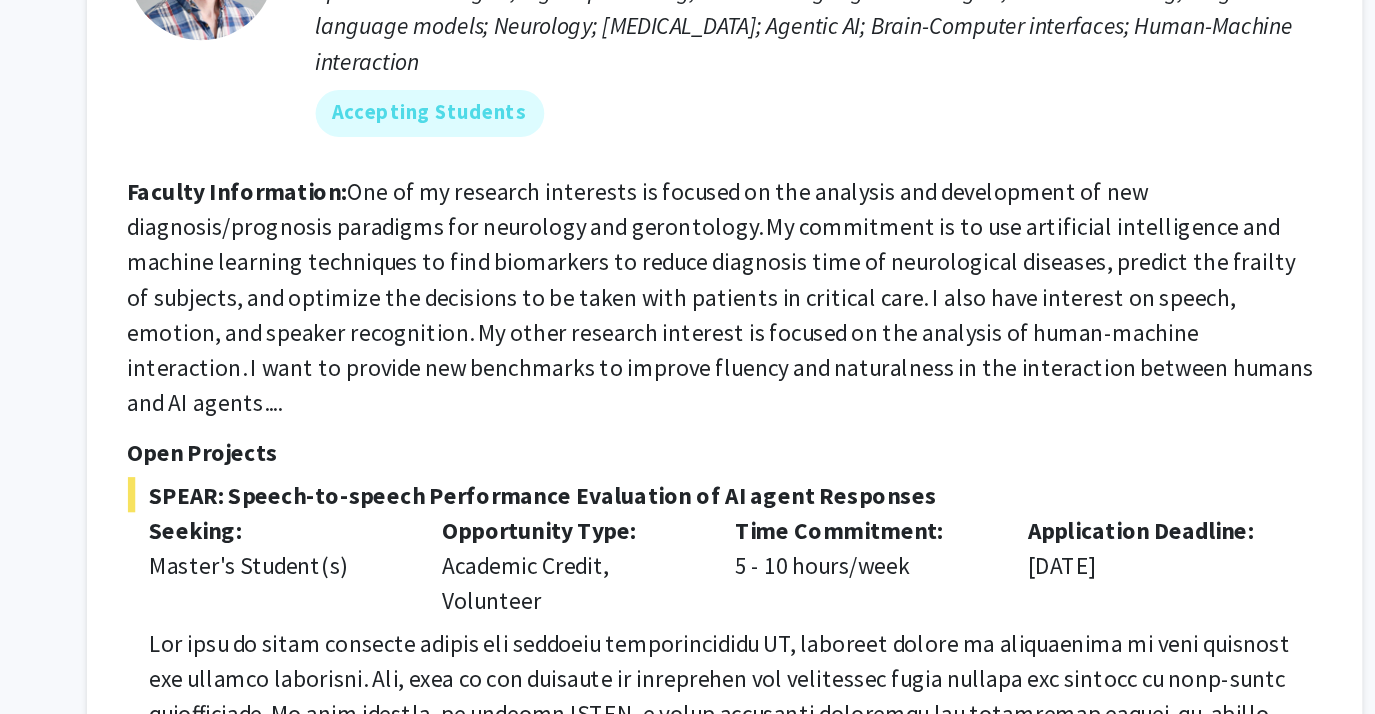click 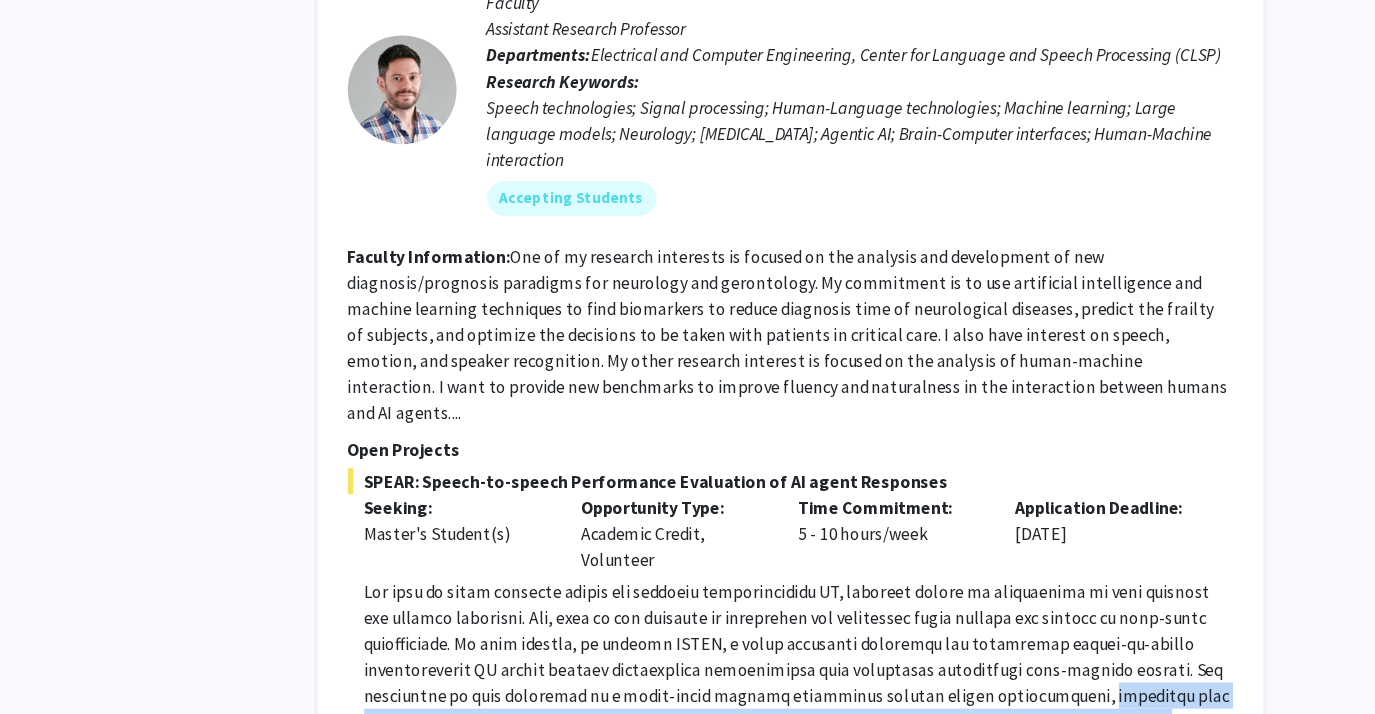 scroll, scrollTop: 10342, scrollLeft: 0, axis: vertical 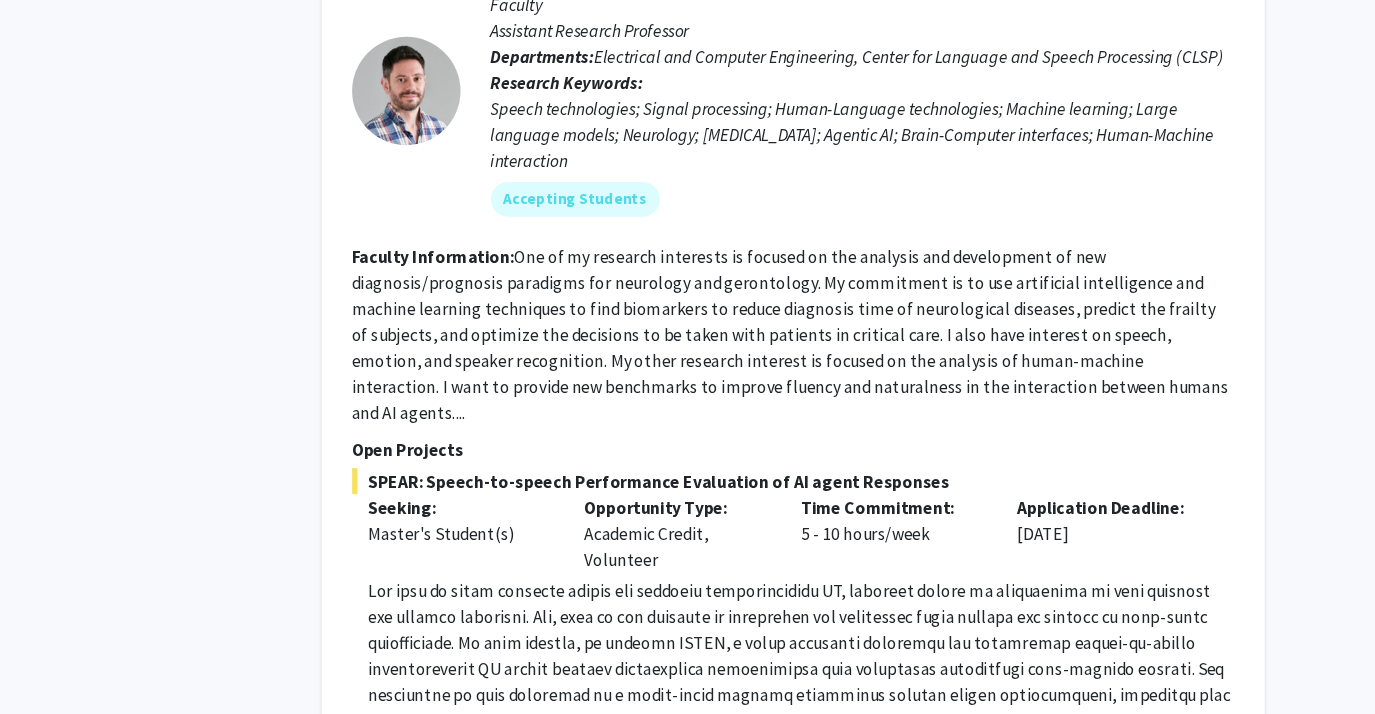 click on "Refine By Collaboration Status: Collaboration Status  All Faculty/Staff    Collaboration Status  Faculty/Staff accepting students    Collaboration Status  Faculty/Staff with posted projects    Collaboration Status  Faculty/Staff with posted remote projects    Projects Seeking: Projects Seeking Level  All Projects    Projects Seeking Level  Undergraduate(s)    Projects Seeking Level  Master's Student(s)    Projects Seeking Level  Doctoral Candidate(s) (PhD, MD, DMD, PharmD, etc.)    Projects Seeking Level  Postdoctoral Researcher(s) / Research Staff    Projects Seeking Level  Medical Resident(s) / Medical Fellow(s)    Projects Seeking Level  Faculty    Division & Department:      Bloomberg School of Public Health  (Select All)  (Select All)  Center for Health Equity  Center for Health Equity  Health, Behavior and Society  Health, Behavior and Society  [PERSON_NAME] Center for Prevention, Epidemiology and Clinical Research  [PERSON_NAME] Center for Prevention, Epidemiology and Clinical Research" 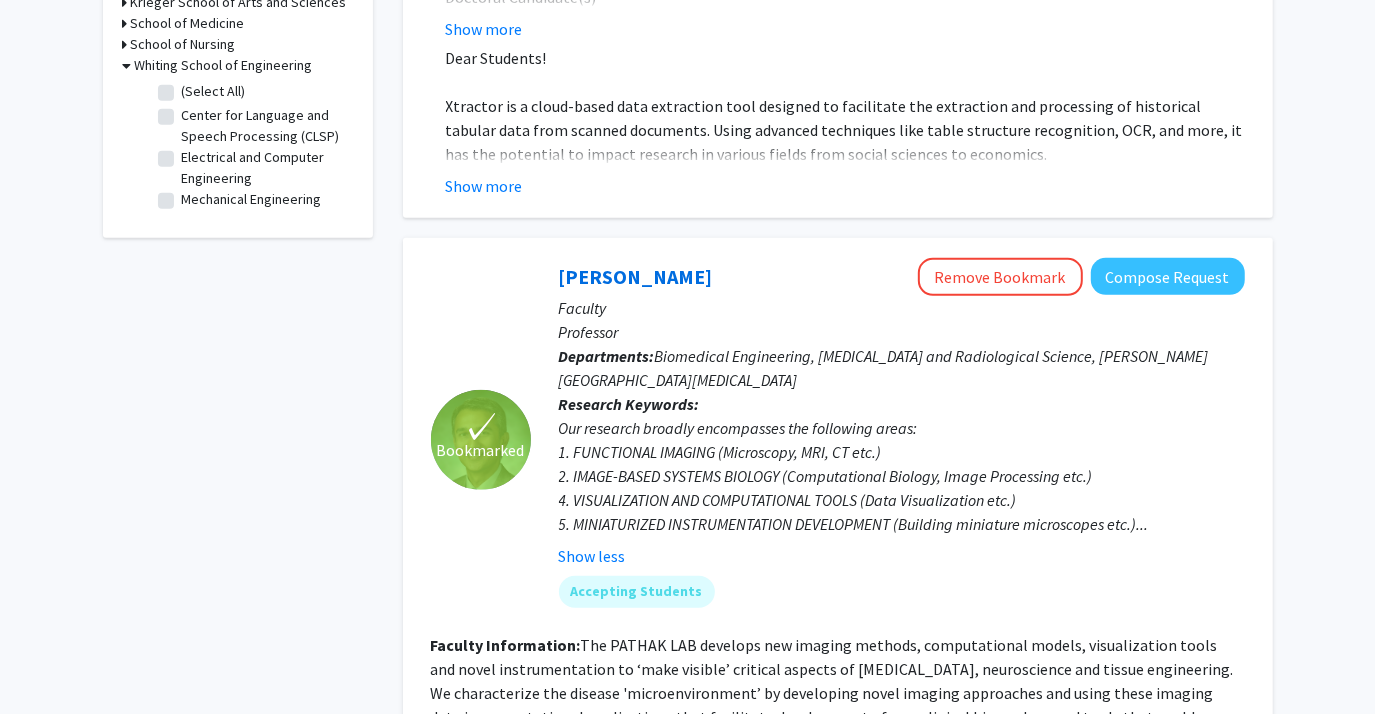 scroll, scrollTop: 840, scrollLeft: 0, axis: vertical 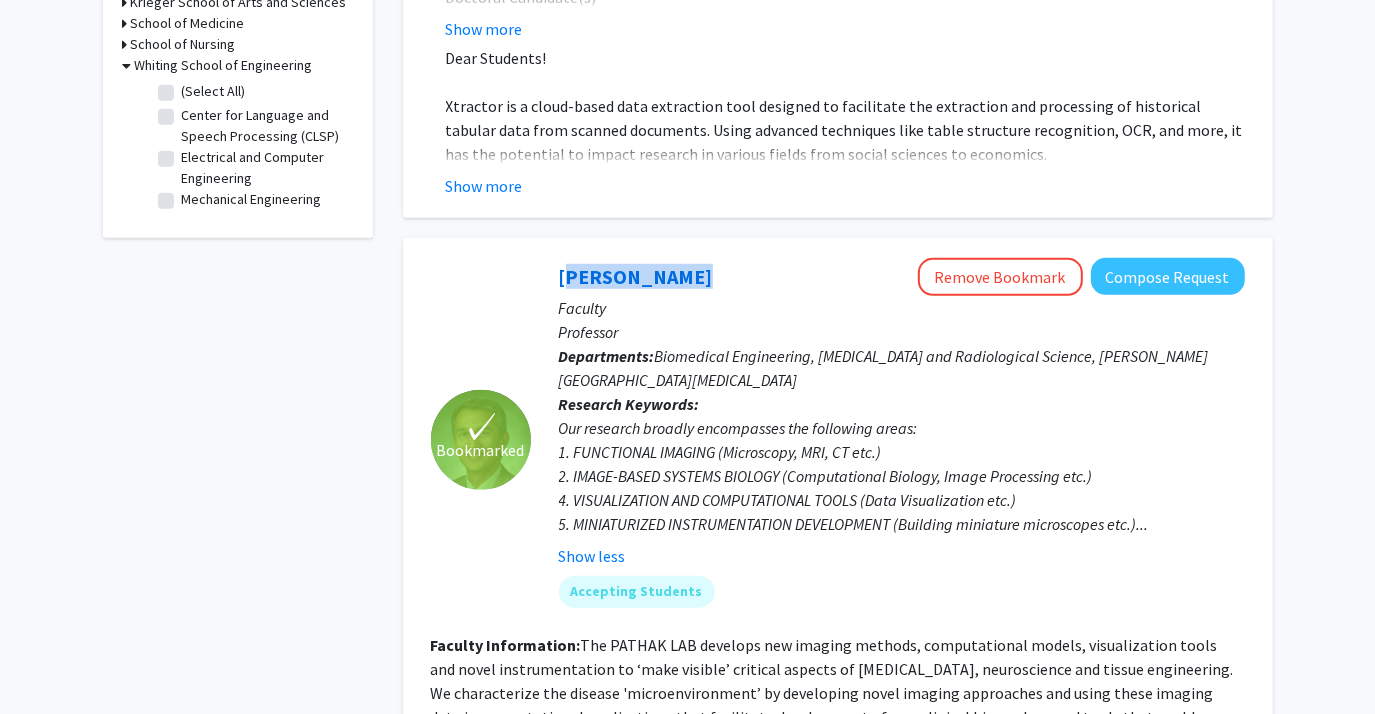 drag, startPoint x: 699, startPoint y: 220, endPoint x: 552, endPoint y: 224, distance: 147.05441 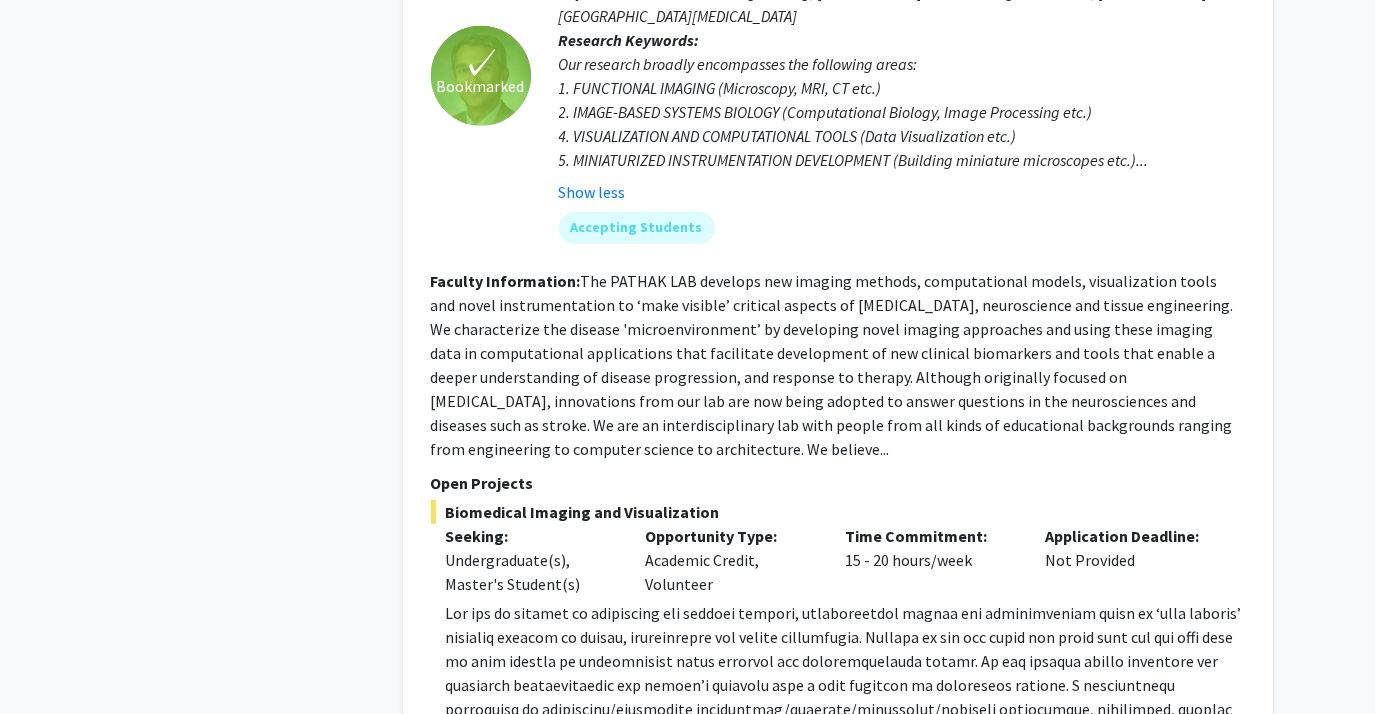 scroll, scrollTop: 1209, scrollLeft: 0, axis: vertical 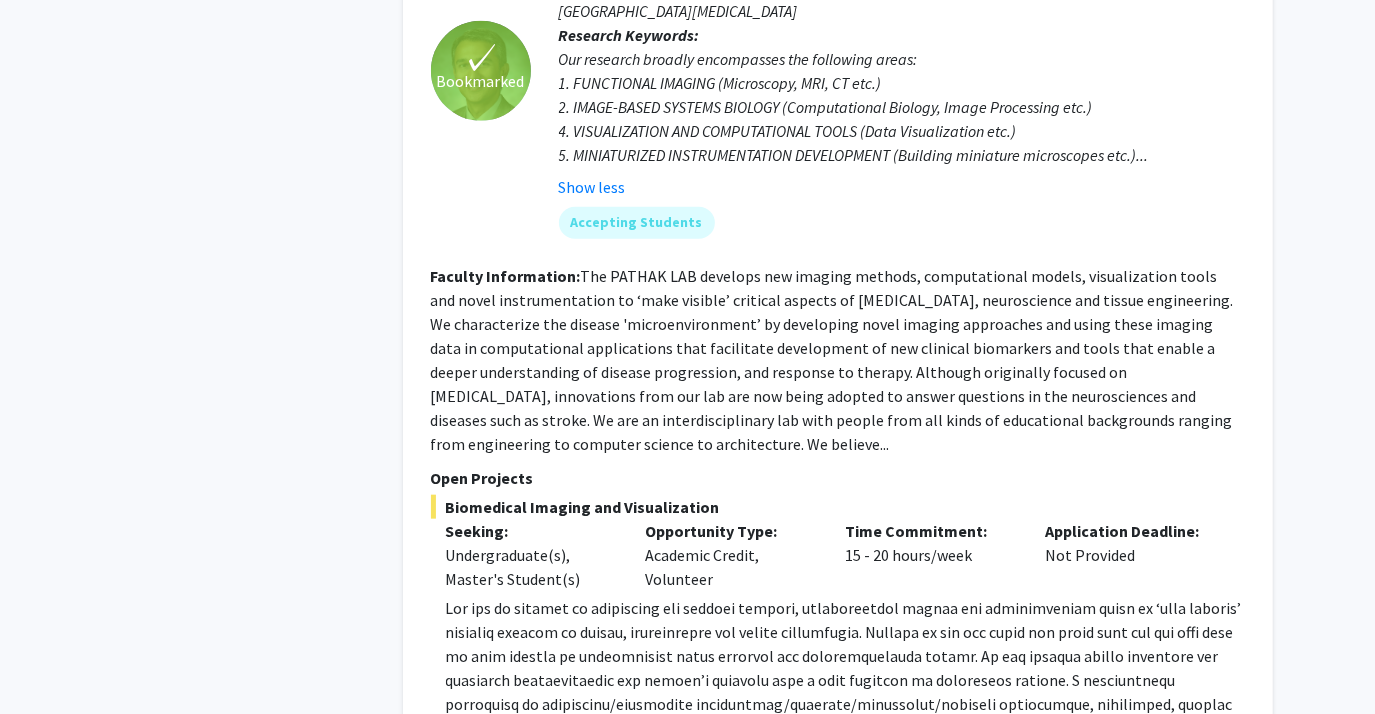 click on "The PATHAK LAB develops new imaging methods, computational models, visualization tools and novel instrumentation to ‘make visible’ critical aspects of [MEDICAL_DATA], neuroscience and tissue engineering. We characterize the disease 'microenvironment’ by developing novel imaging approaches and using these imaging data in computational applications that facilitate development of new clinical biomarkers and tools that enable a deeper understanding of disease progression, and response to therapy. Although originally focused on [MEDICAL_DATA], innovations from our lab are now being adopted to answer questions in the neurosciences and diseases such as stroke. We are an interdisciplinary lab with people from all kinds of educational backgrounds ranging from engineering to computer science to architecture. We believe..." 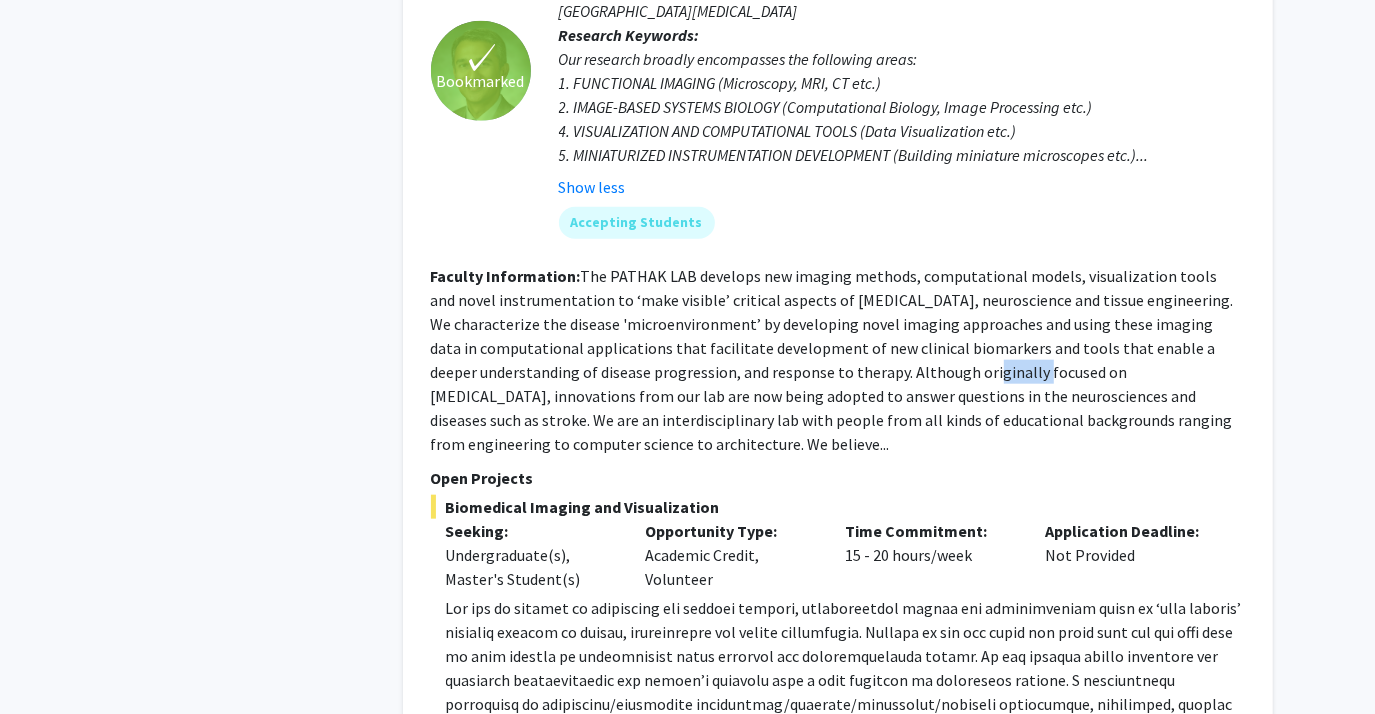 click on "The PATHAK LAB develops new imaging methods, computational models, visualization tools and novel instrumentation to ‘make visible’ critical aspects of [MEDICAL_DATA], neuroscience and tissue engineering. We characterize the disease 'microenvironment’ by developing novel imaging approaches and using these imaging data in computational applications that facilitate development of new clinical biomarkers and tools that enable a deeper understanding of disease progression, and response to therapy. Although originally focused on [MEDICAL_DATA], innovations from our lab are now being adopted to answer questions in the neurosciences and diseases such as stroke. We are an interdisciplinary lab with people from all kinds of educational backgrounds ranging from engineering to computer science to architecture. We believe..." 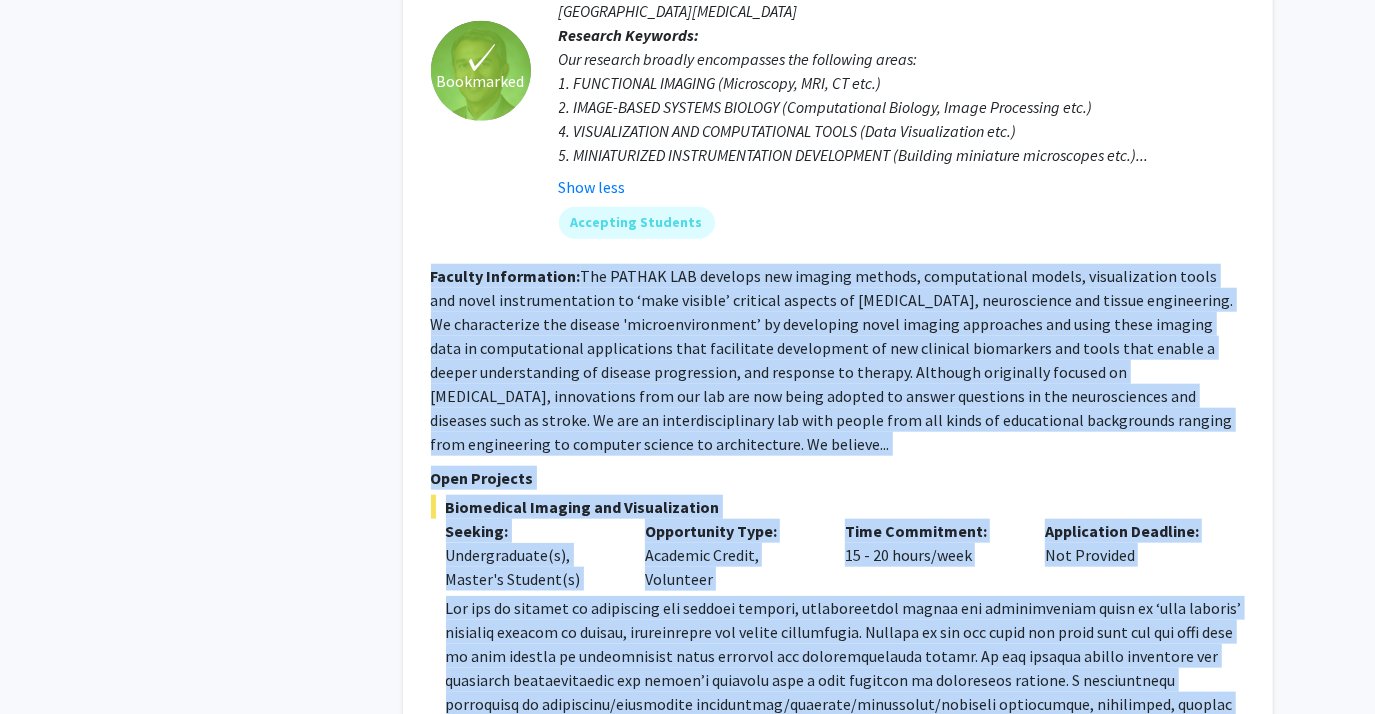 drag, startPoint x: 884, startPoint y: 326, endPoint x: 832, endPoint y: 574, distance: 253.39297 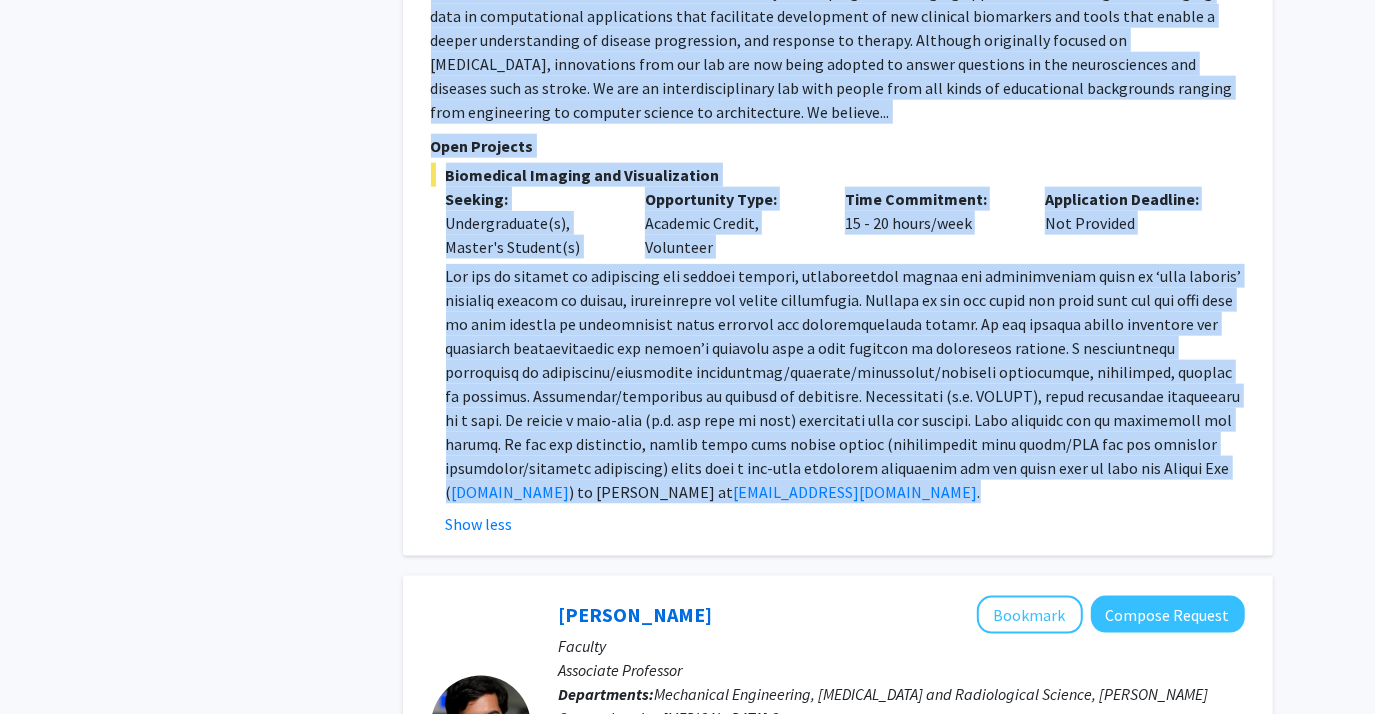 scroll, scrollTop: 1552, scrollLeft: 0, axis: vertical 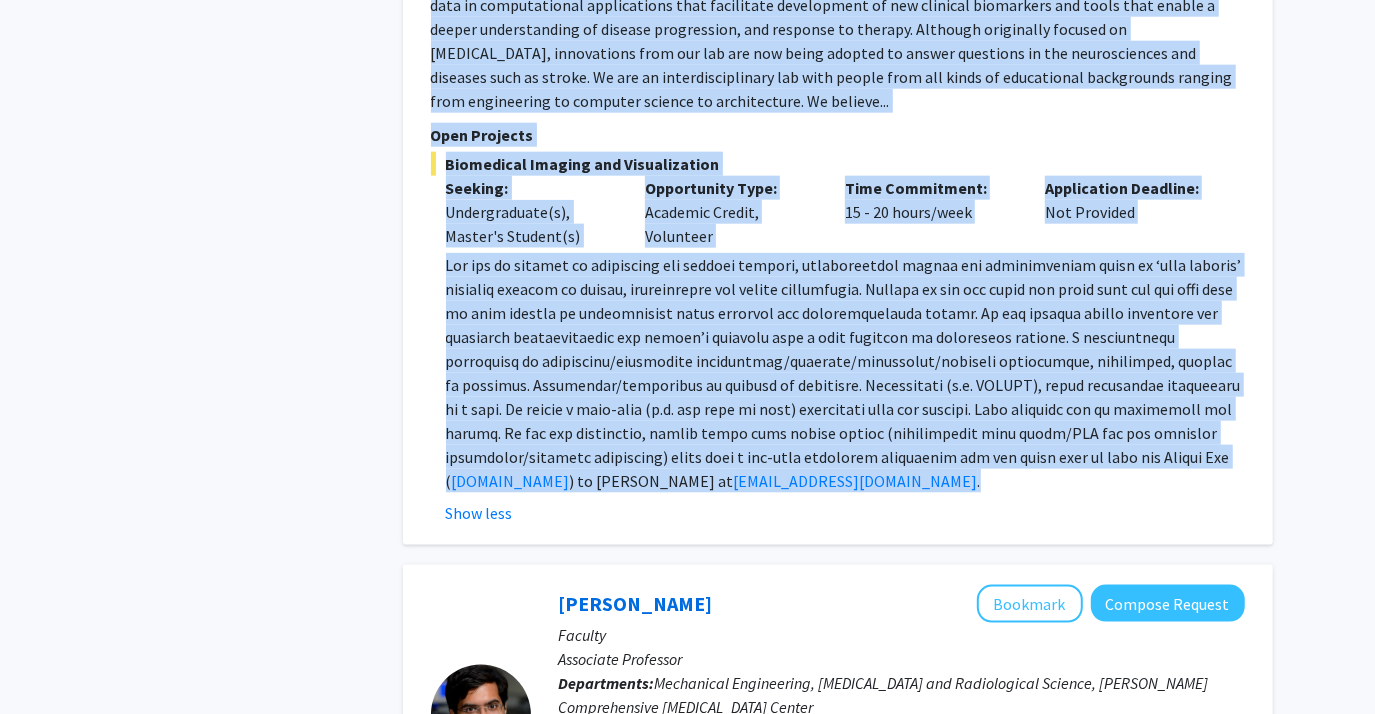 click 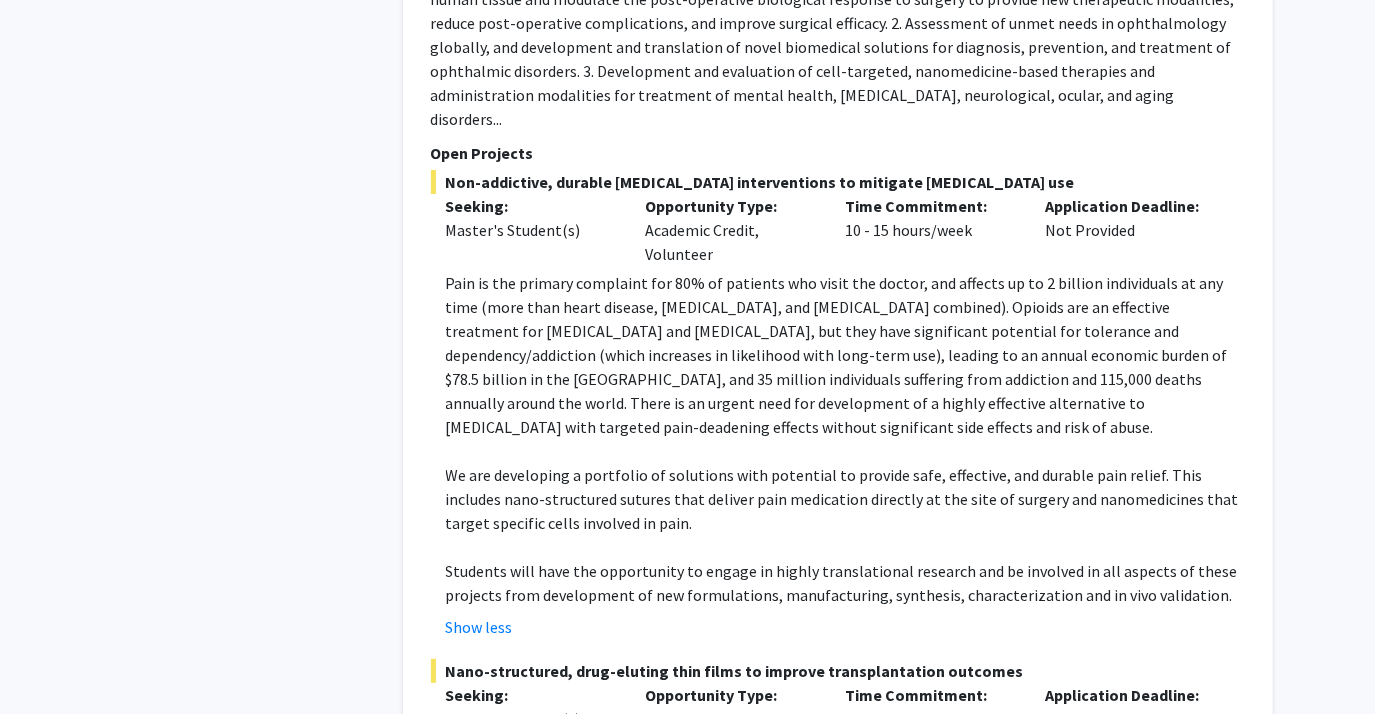 scroll, scrollTop: 5128, scrollLeft: 0, axis: vertical 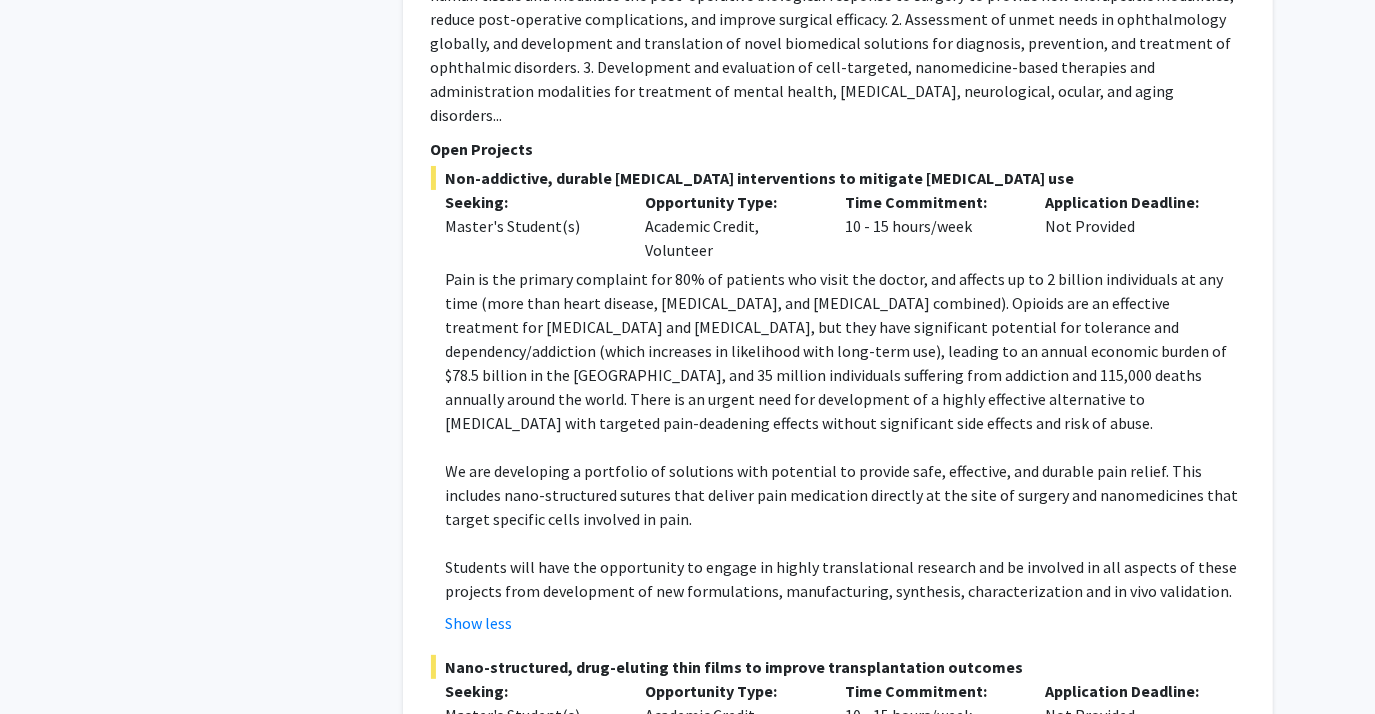 click on "Pain is the primary complaint for 80% of patients who visit the doctor, and affects up to 2 billion individuals at any time (more than heart disease, [MEDICAL_DATA], and [MEDICAL_DATA] combined). Opioids are an effective treatment for [MEDICAL_DATA] and [MEDICAL_DATA], but they have significant potential for tolerance and dependency/addiction (which increases in likelihood with long-term use), leading to an annual economic burden of $78.5 billion in the [GEOGRAPHIC_DATA], and 35 million individuals suffering from addiction and 115,000 deaths annually around the world. There is an urgent need for development of a highly effective alternative to [MEDICAL_DATA] with targeted pain-deadening effects without significant side effects and risk of abuse." 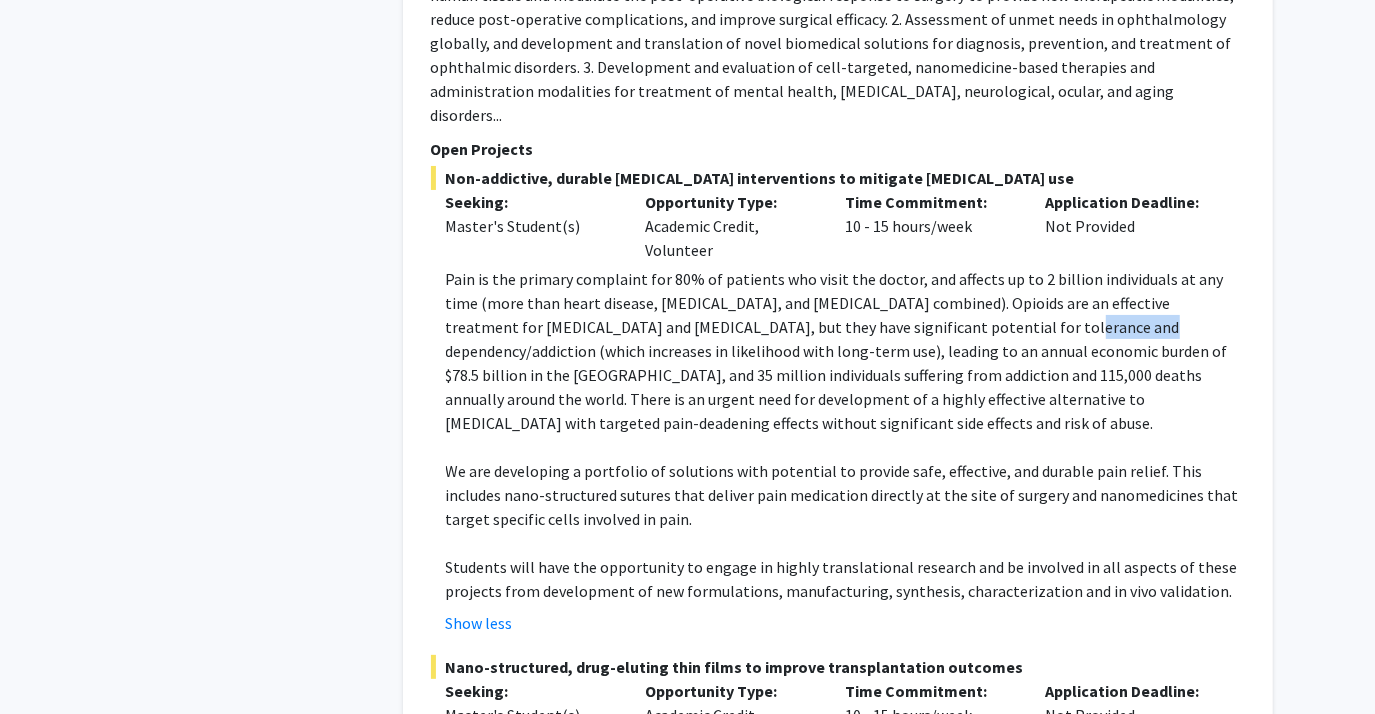 click on "Pain is the primary complaint for 80% of patients who visit the doctor, and affects up to 2 billion individuals at any time (more than heart disease, [MEDICAL_DATA], and [MEDICAL_DATA] combined). Opioids are an effective treatment for [MEDICAL_DATA] and [MEDICAL_DATA], but they have significant potential for tolerance and dependency/addiction (which increases in likelihood with long-term use), leading to an annual economic burden of $78.5 billion in the [GEOGRAPHIC_DATA], and 35 million individuals suffering from addiction and 115,000 deaths annually around the world. There is an urgent need for development of a highly effective alternative to [MEDICAL_DATA] with targeted pain-deadening effects without significant side effects and risk of abuse." 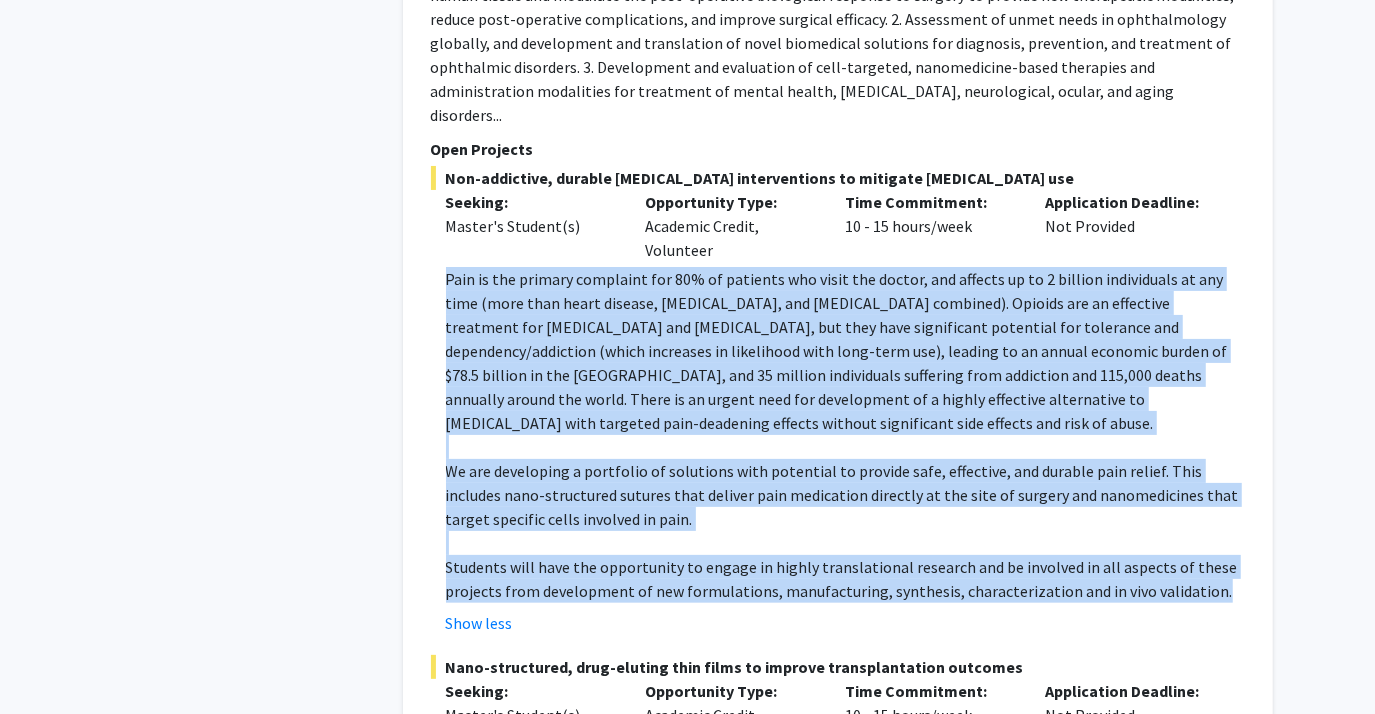 drag, startPoint x: 928, startPoint y: 146, endPoint x: 889, endPoint y: 391, distance: 248.08466 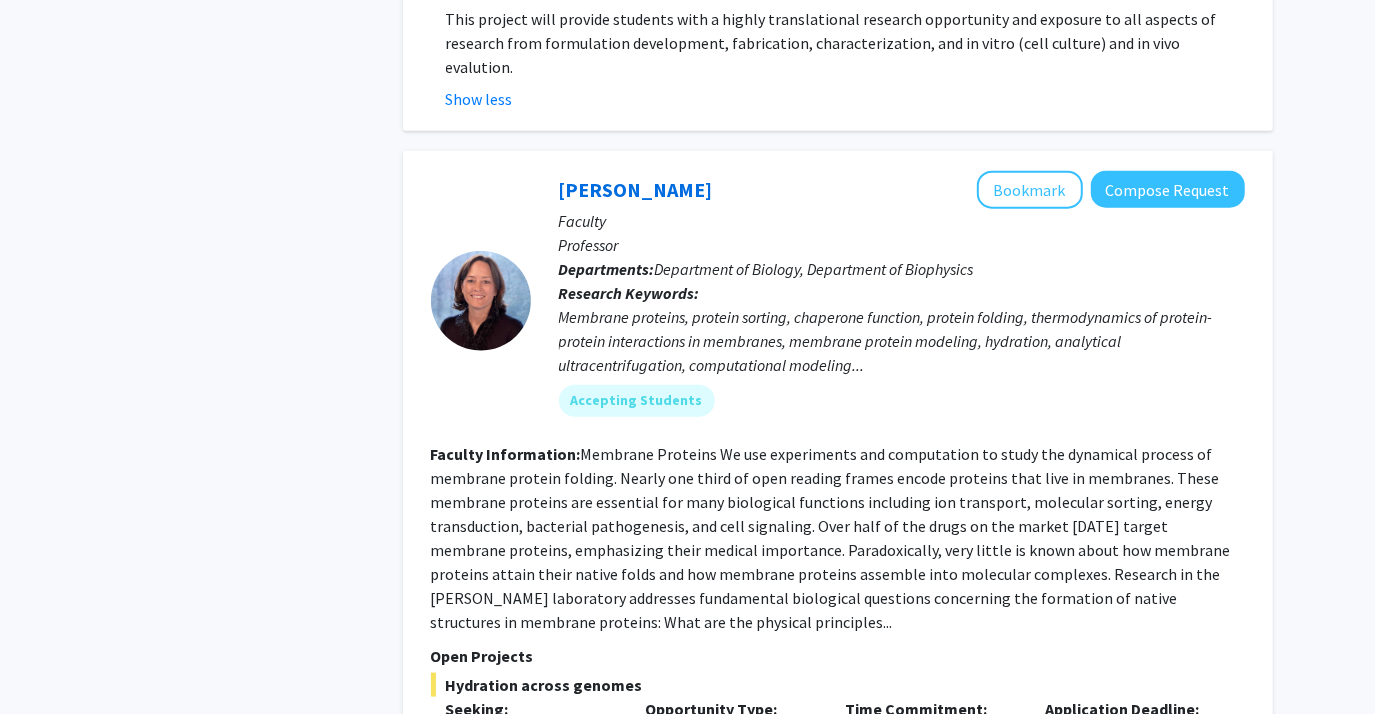 scroll, scrollTop: 6488, scrollLeft: 0, axis: vertical 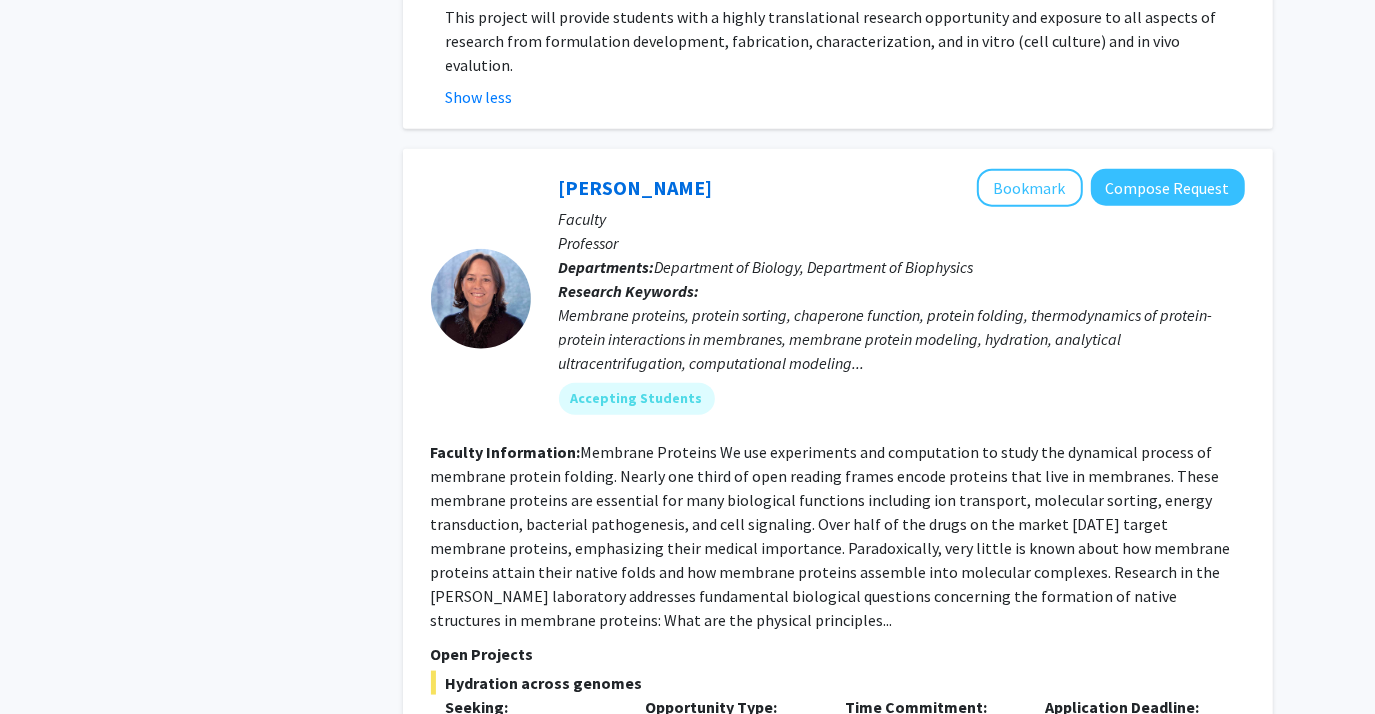click on "Faculty Information:  Membrane Proteins We use experiments and computation to study the dynamical process of membrane protein folding. Nearly one third of open reading frames encode proteins that live in membranes. These membrane proteins are essential for many biological functions including ion transport, molecular sorting, energy transduction, bacterial pathogenesis, and cell signaling. Over half of the drugs on the market [DATE] target membrane proteins, emphasizing their medical importance. Paradoxically, very little is known about how membrane proteins attain their native folds and how membrane proteins assemble into molecular complexes. Research in the [PERSON_NAME] laboratory addresses fundamental biological questions concerning the formation of native structures in membrane proteins:  What are the physical principles..." 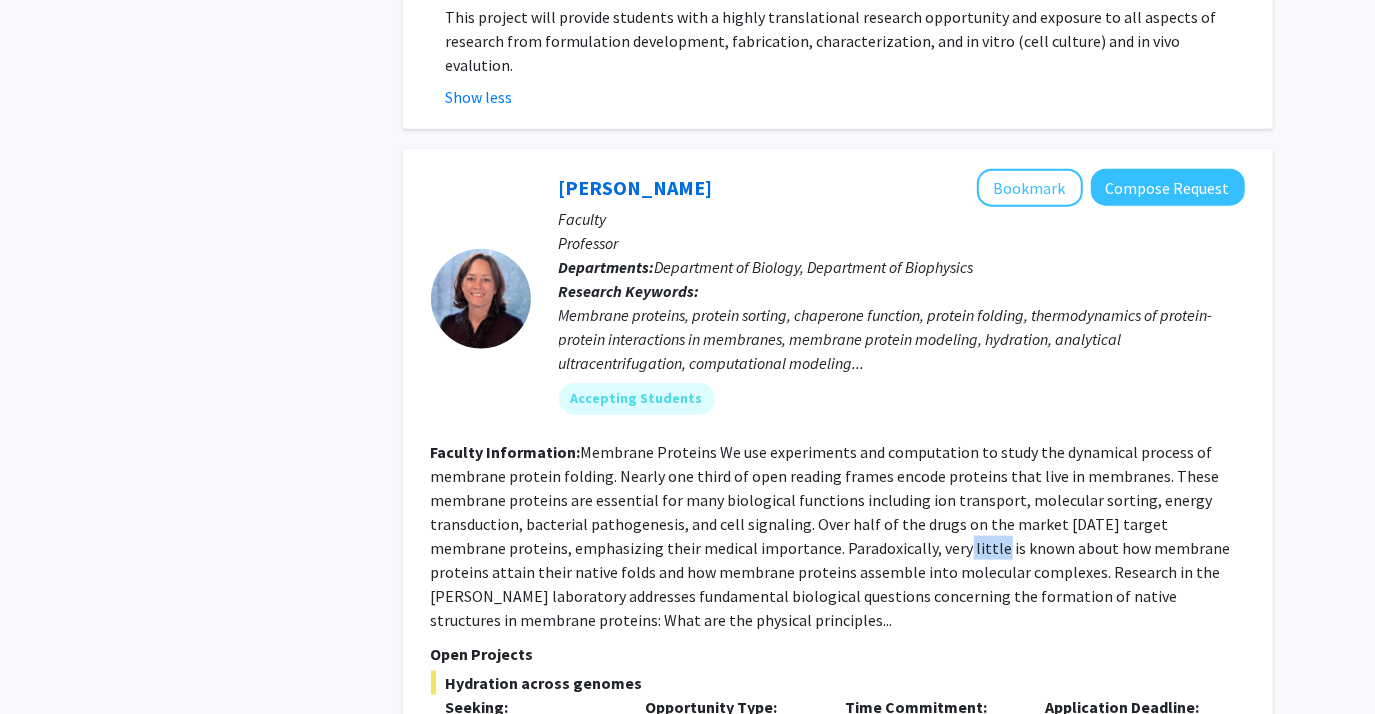 click on "Faculty Information:  Membrane Proteins We use experiments and computation to study the dynamical process of membrane protein folding. Nearly one third of open reading frames encode proteins that live in membranes. These membrane proteins are essential for many biological functions including ion transport, molecular sorting, energy transduction, bacterial pathogenesis, and cell signaling. Over half of the drugs on the market [DATE] target membrane proteins, emphasizing their medical importance. Paradoxically, very little is known about how membrane proteins attain their native folds and how membrane proteins assemble into molecular complexes. Research in the [PERSON_NAME] laboratory addresses fundamental biological questions concerning the formation of native structures in membrane proteins:  What are the physical principles..." 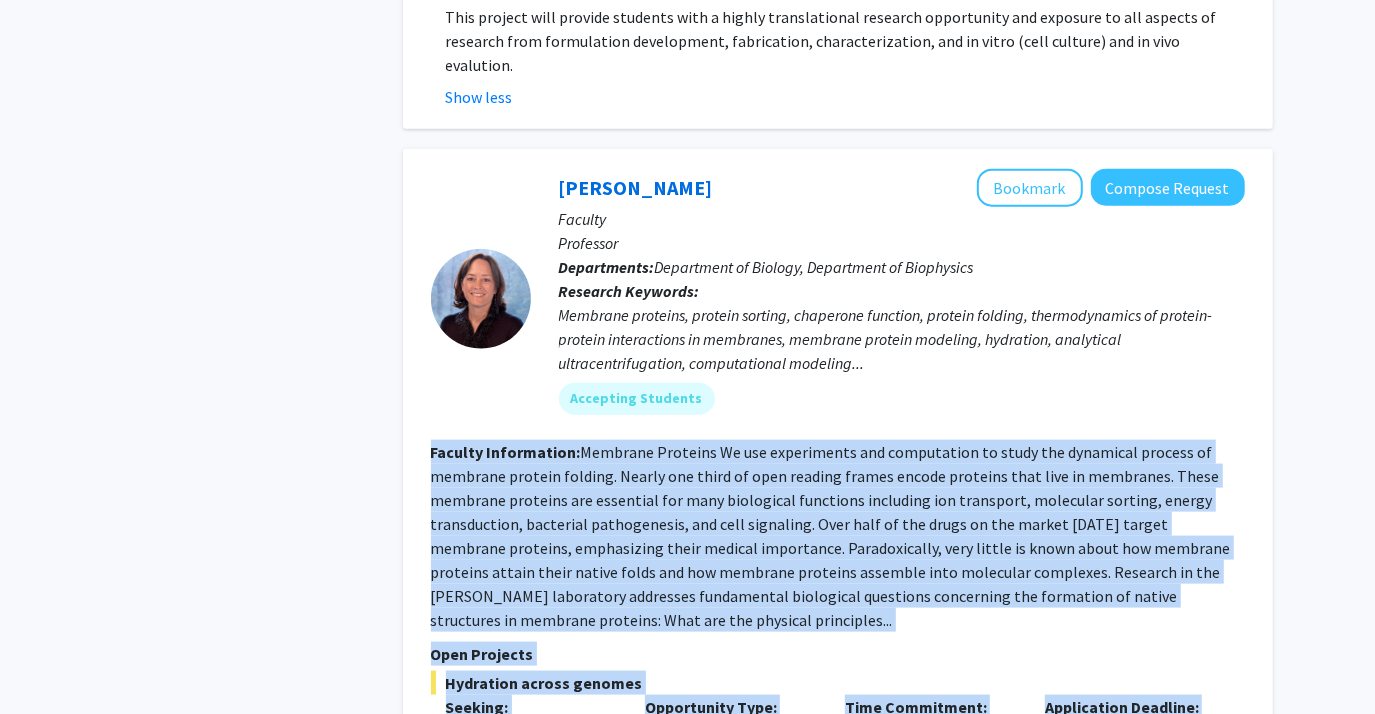 drag, startPoint x: 898, startPoint y: 336, endPoint x: 861, endPoint y: 580, distance: 246.78938 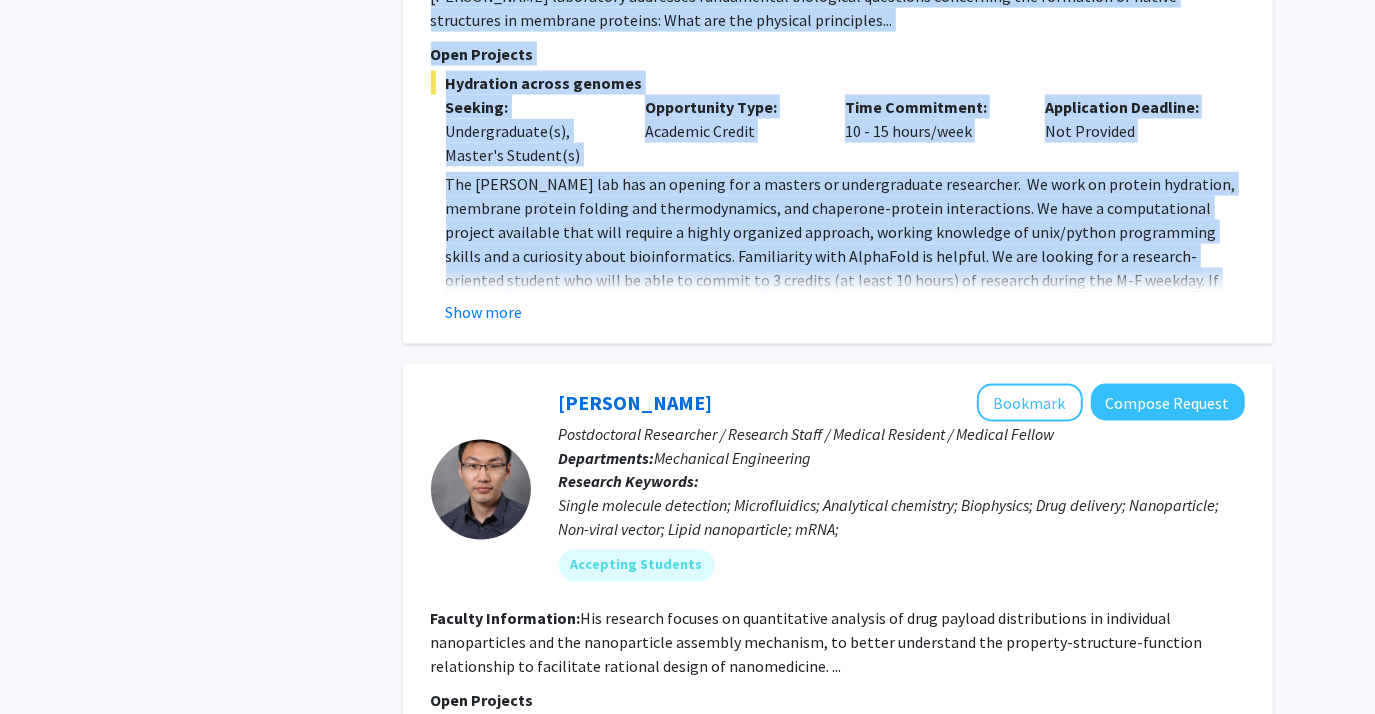 scroll, scrollTop: 7094, scrollLeft: 0, axis: vertical 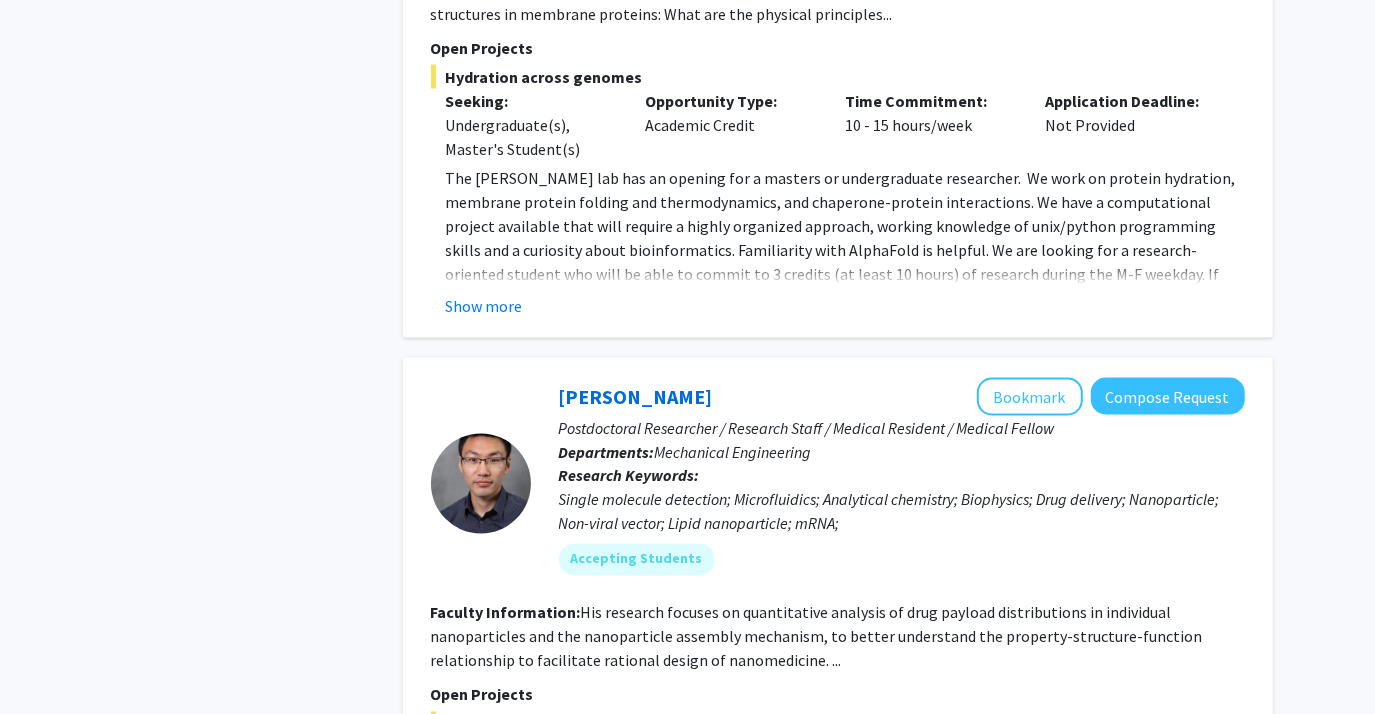click on "Refine By Collaboration Status: Collaboration Status  All Faculty/Staff    Collaboration Status  Faculty/Staff accepting students    Collaboration Status  Faculty/Staff with posted projects    Collaboration Status  Faculty/Staff with posted remote projects    Projects Seeking: Projects Seeking Level  All Projects    Projects Seeking Level  Undergraduate(s)    Projects Seeking Level  Master's Student(s)    Projects Seeking Level  Doctoral Candidate(s) (PhD, MD, DMD, PharmD, etc.)    Projects Seeking Level  Postdoctoral Researcher(s) / Research Staff    Projects Seeking Level  Medical Resident(s) / Medical Fellow(s)    Projects Seeking Level  Faculty    Division & Department:      Bloomberg School of Public Health  (Select All)  (Select All)  Center for Health Equity  Center for Health Equity  Health, Behavior and Society  Health, Behavior and Society  [PERSON_NAME] Center for Prevention, Epidemiology and Clinical Research  [PERSON_NAME] Center for Prevention, Epidemiology and Clinical Research" 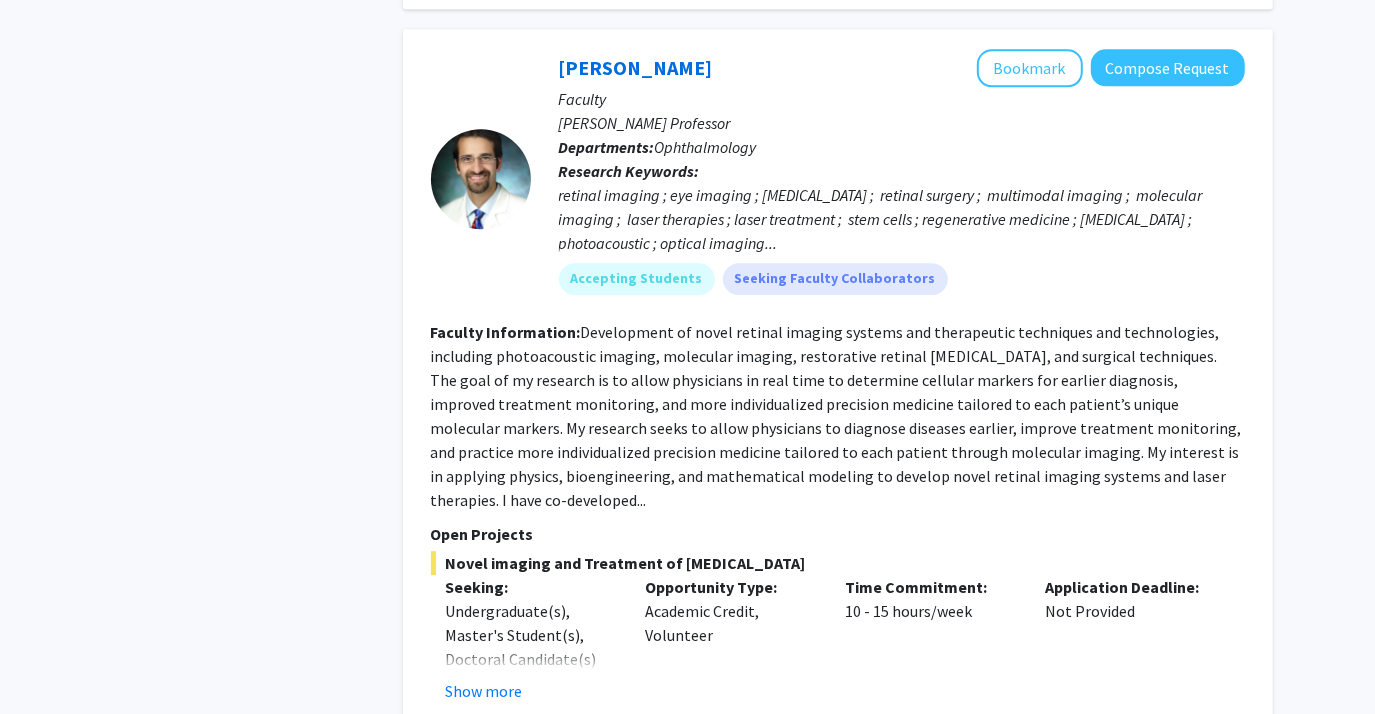 scroll, scrollTop: 8656, scrollLeft: 0, axis: vertical 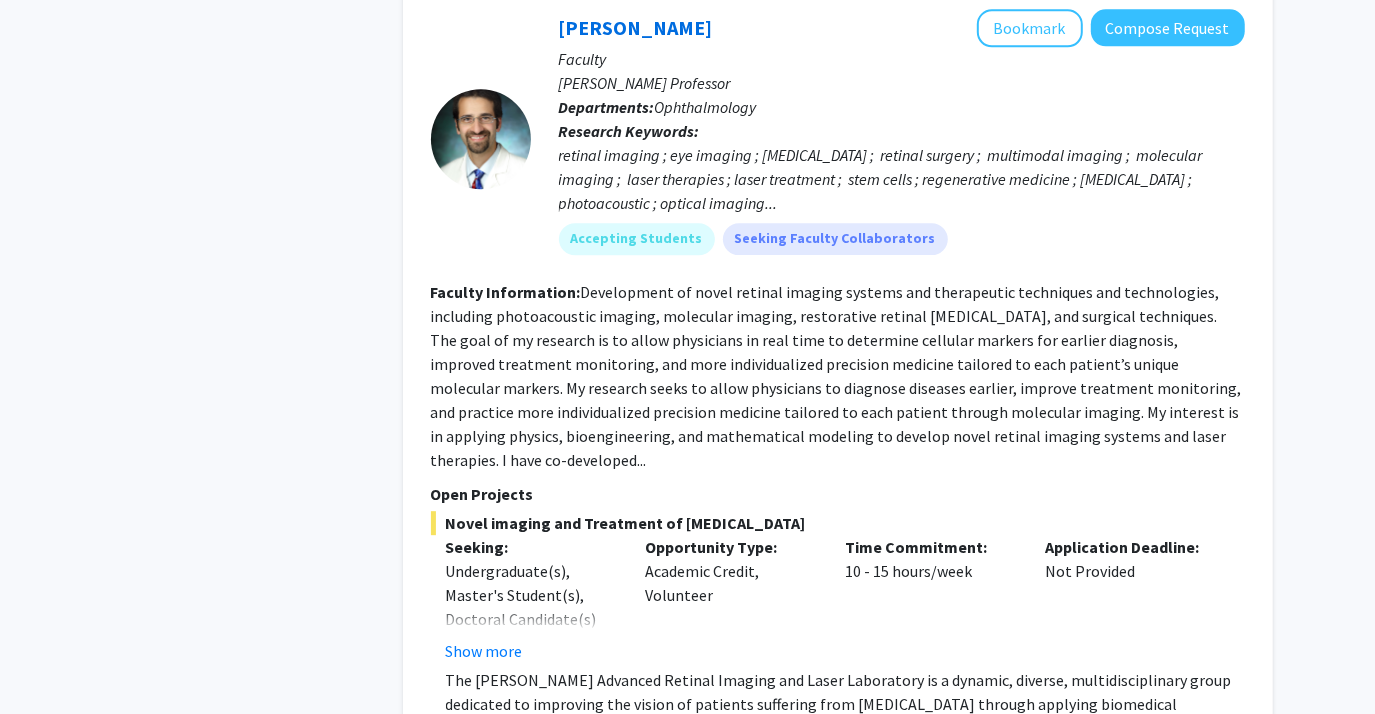 click on "Show less" 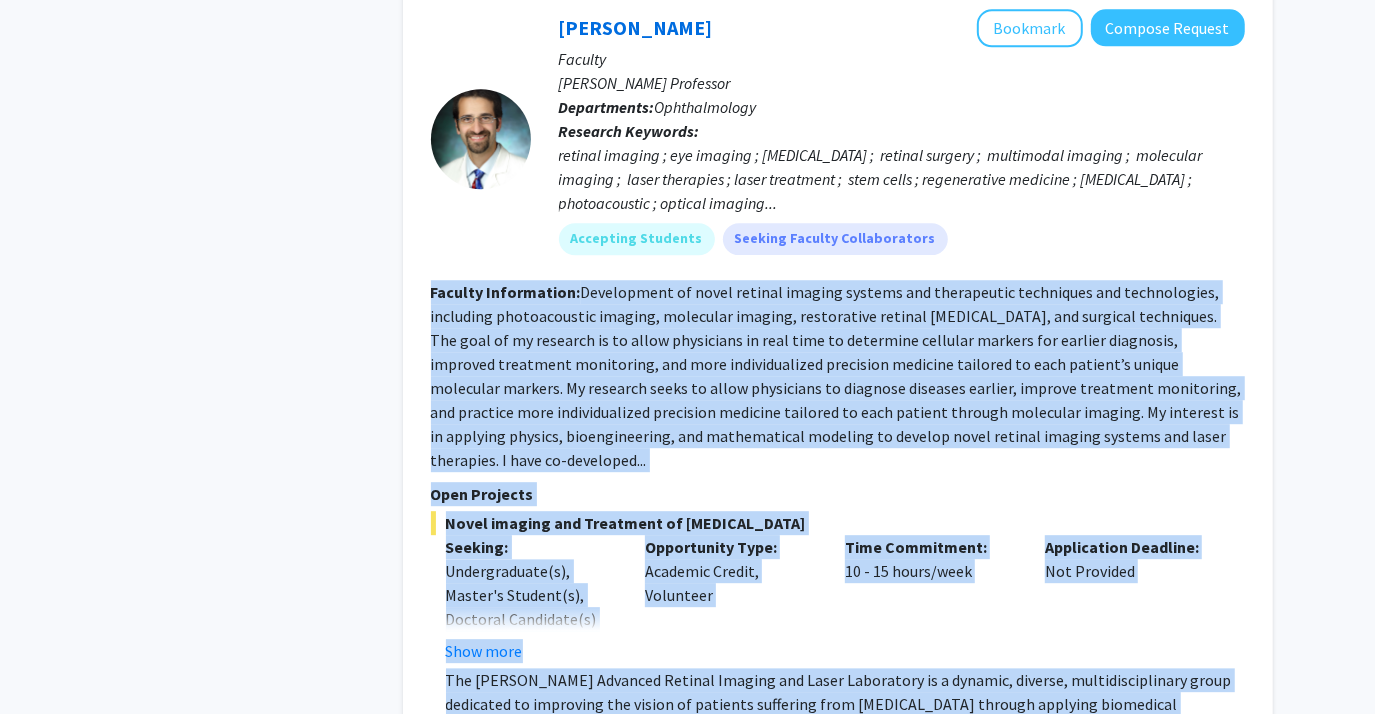 drag, startPoint x: 810, startPoint y: 523, endPoint x: 774, endPoint y: 209, distance: 316.05695 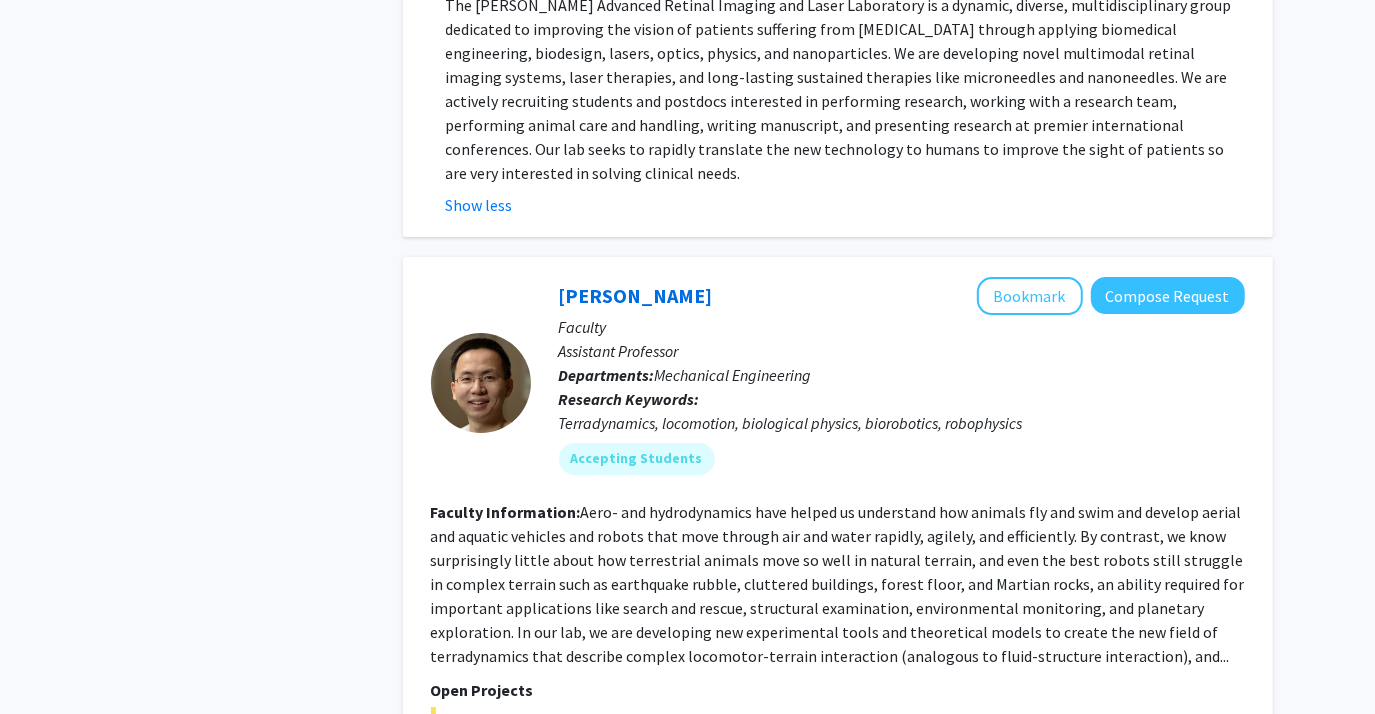 scroll, scrollTop: 9338, scrollLeft: 0, axis: vertical 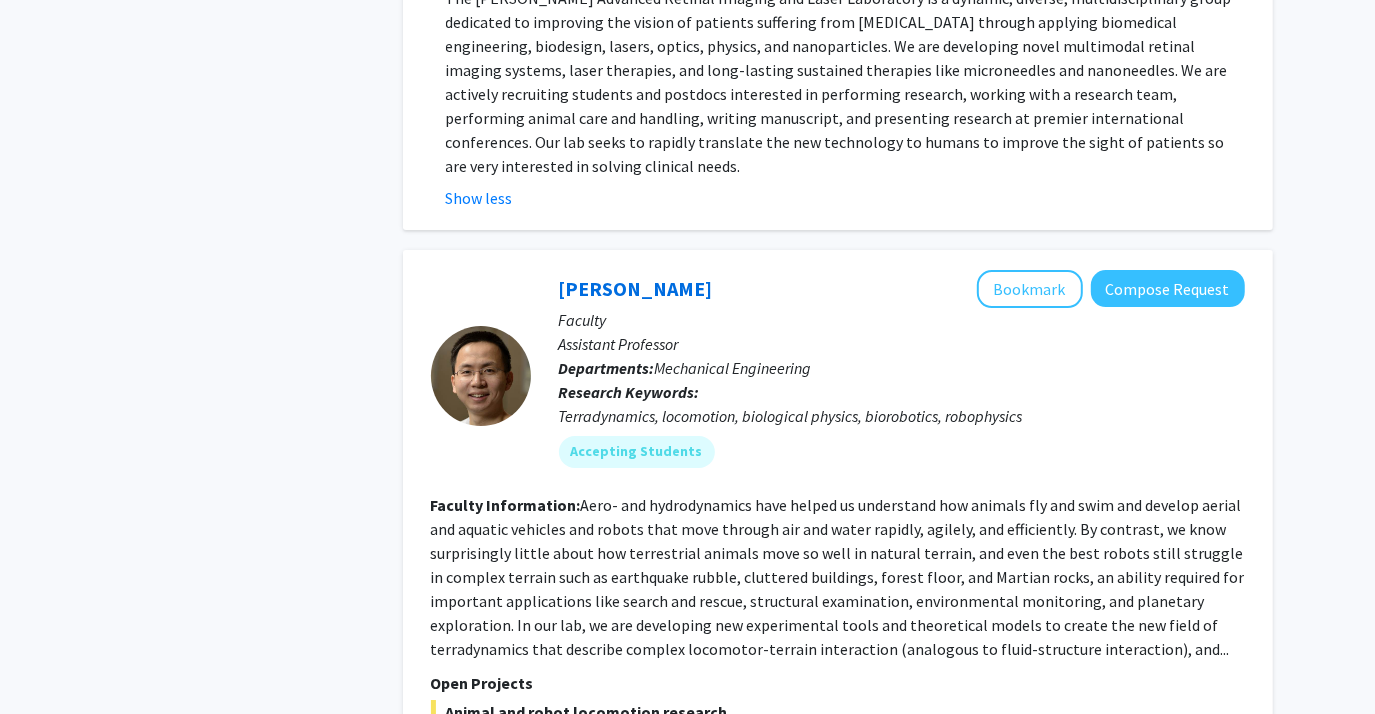 click on "Aero- and hydrodynamics have helped us understand how animals fly and swim and develop aerial and aquatic vehicles and robots that move through air and water rapidly, agilely, and efficiently. By contrast, we know surprisingly little about how terrestrial animals move so well in natural terrain, and even the best robots still struggle in complex terrain such as earthquake rubble, cluttered buildings, forest floor, and Martian rocks, an ability required for important applications like search and rescue, structural examination, environmental monitoring, and planetary exploration.
In our lab, we are developing new experimental tools and theoretical models to create the new field of terradynamics that describe complex locomotor-terrain interaction (analogous to fluid-structure interaction), and..." 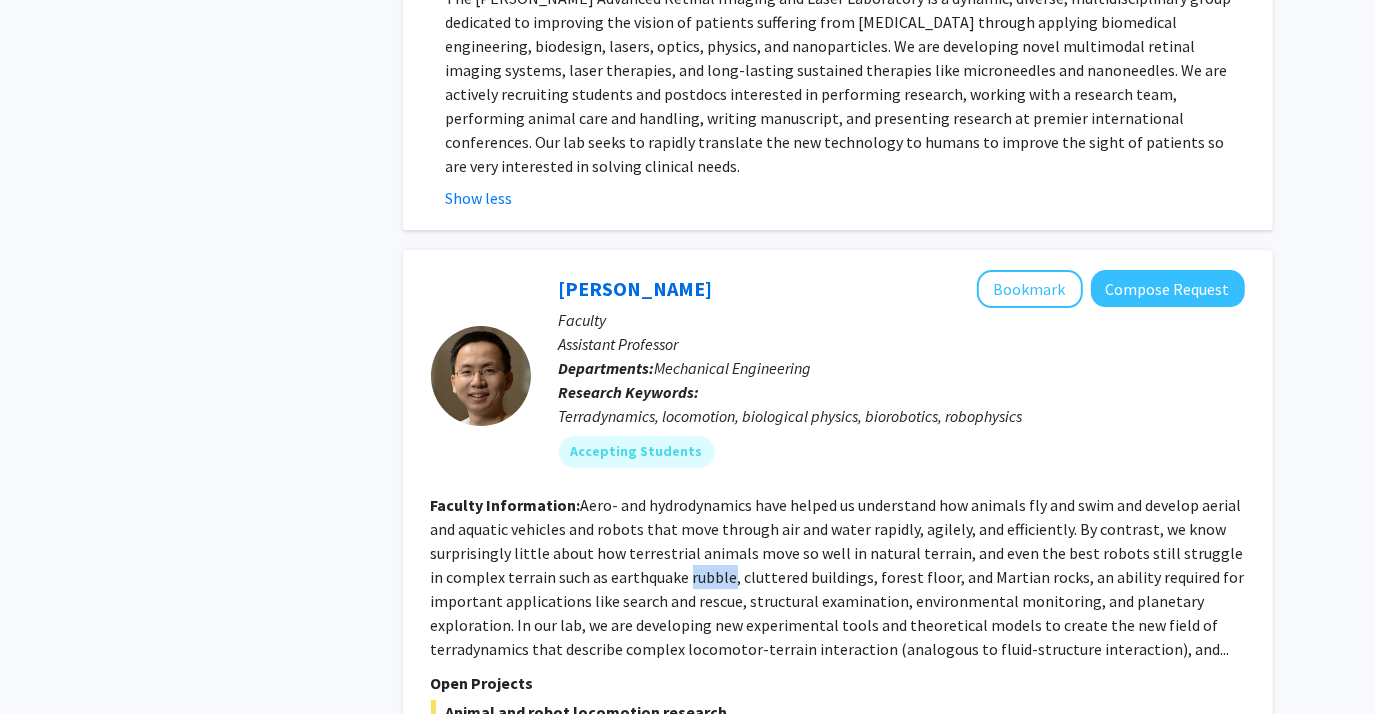 click on "Aero- and hydrodynamics have helped us understand how animals fly and swim and develop aerial and aquatic vehicles and robots that move through air and water rapidly, agilely, and efficiently. By contrast, we know surprisingly little about how terrestrial animals move so well in natural terrain, and even the best robots still struggle in complex terrain such as earthquake rubble, cluttered buildings, forest floor, and Martian rocks, an ability required for important applications like search and rescue, structural examination, environmental monitoring, and planetary exploration.
In our lab, we are developing new experimental tools and theoretical models to create the new field of terradynamics that describe complex locomotor-terrain interaction (analogous to fluid-structure interaction), and..." 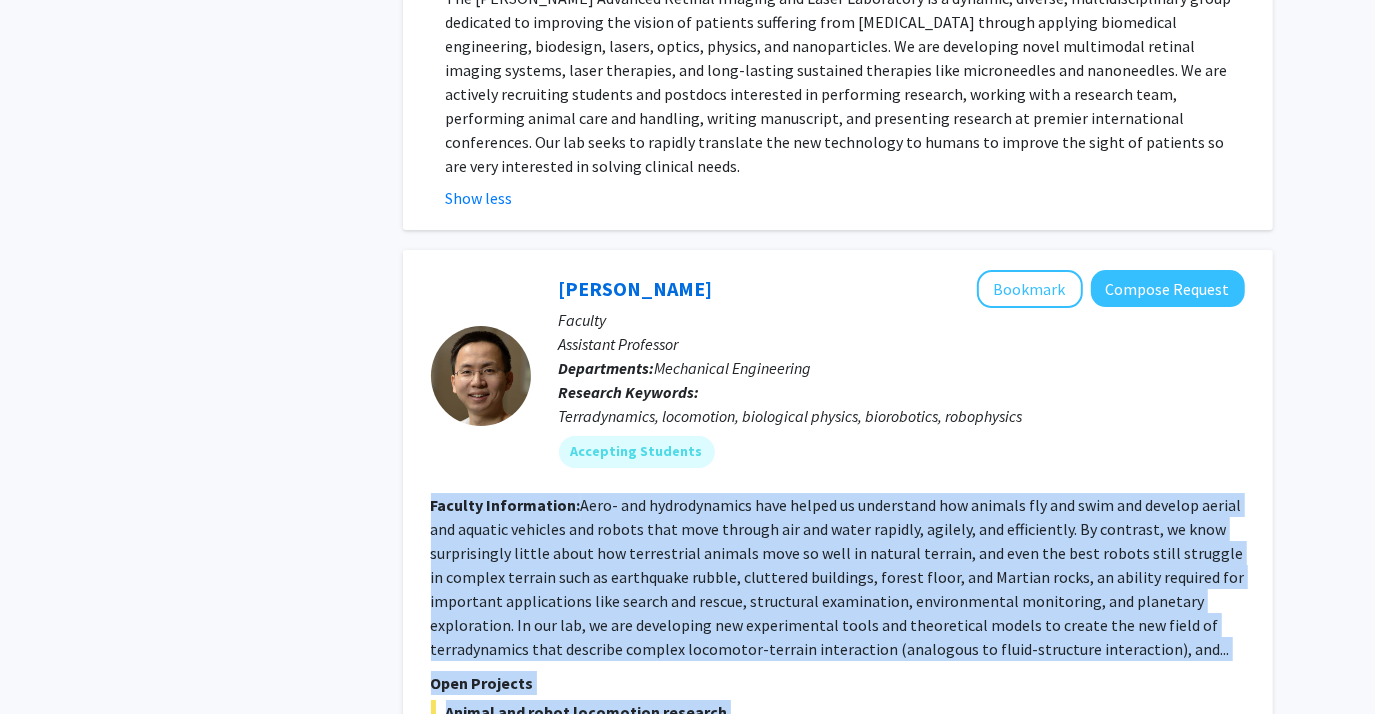drag, startPoint x: 689, startPoint y: 297, endPoint x: 560, endPoint y: 507, distance: 246.4569 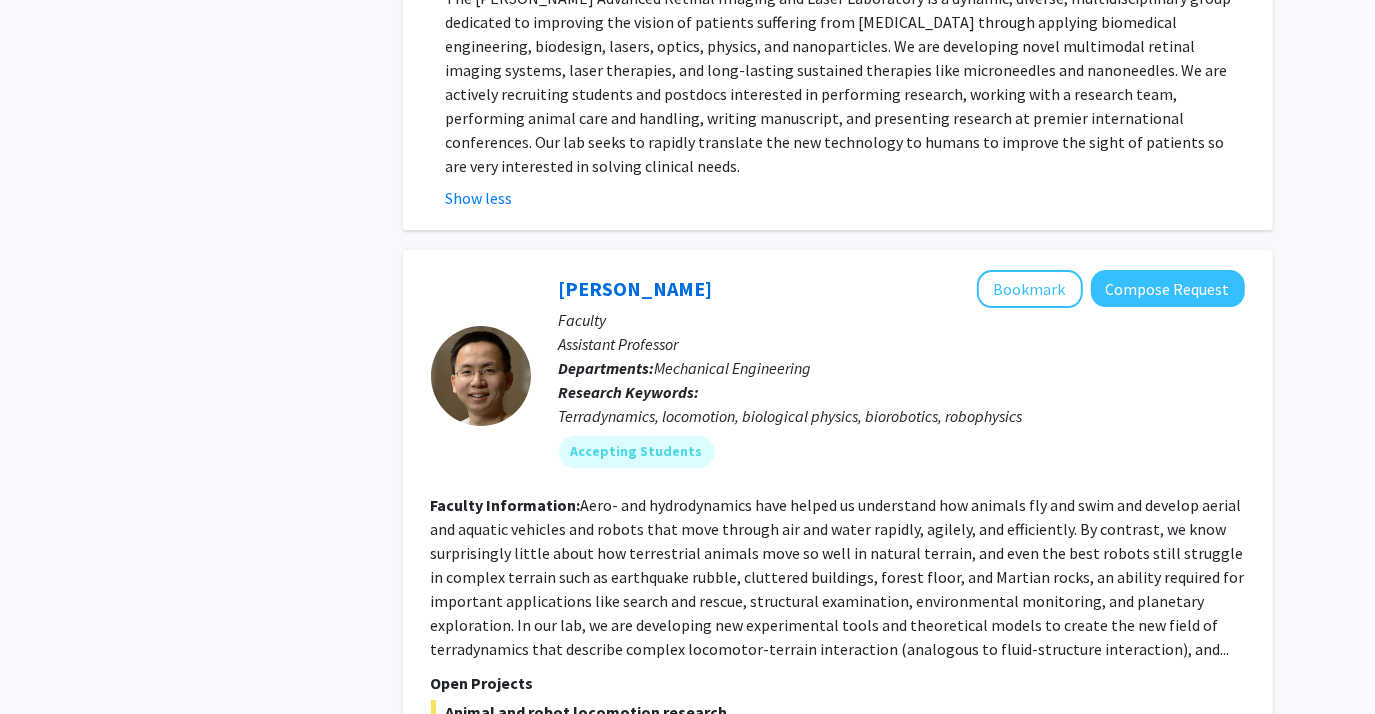 click on "Refine By Collaboration Status: Collaboration Status  All Faculty/Staff    Collaboration Status  Faculty/Staff accepting students    Collaboration Status  Faculty/Staff with posted projects    Collaboration Status  Faculty/Staff with posted remote projects    Projects Seeking: Projects Seeking Level  All Projects    Projects Seeking Level  Undergraduate(s)    Projects Seeking Level  Master's Student(s)    Projects Seeking Level  Doctoral Candidate(s) (PhD, MD, DMD, PharmD, etc.)    Projects Seeking Level  Postdoctoral Researcher(s) / Research Staff    Projects Seeking Level  Medical Resident(s) / Medical Fellow(s)    Projects Seeking Level  Faculty    Division & Department:      Bloomberg School of Public Health  (Select All)  (Select All)  Center for Health Equity  Center for Health Equity  Health, Behavior and Society  Health, Behavior and Society  [PERSON_NAME] Center for Prevention, Epidemiology and Clinical Research  [PERSON_NAME] Center for Prevention, Epidemiology and Clinical Research" 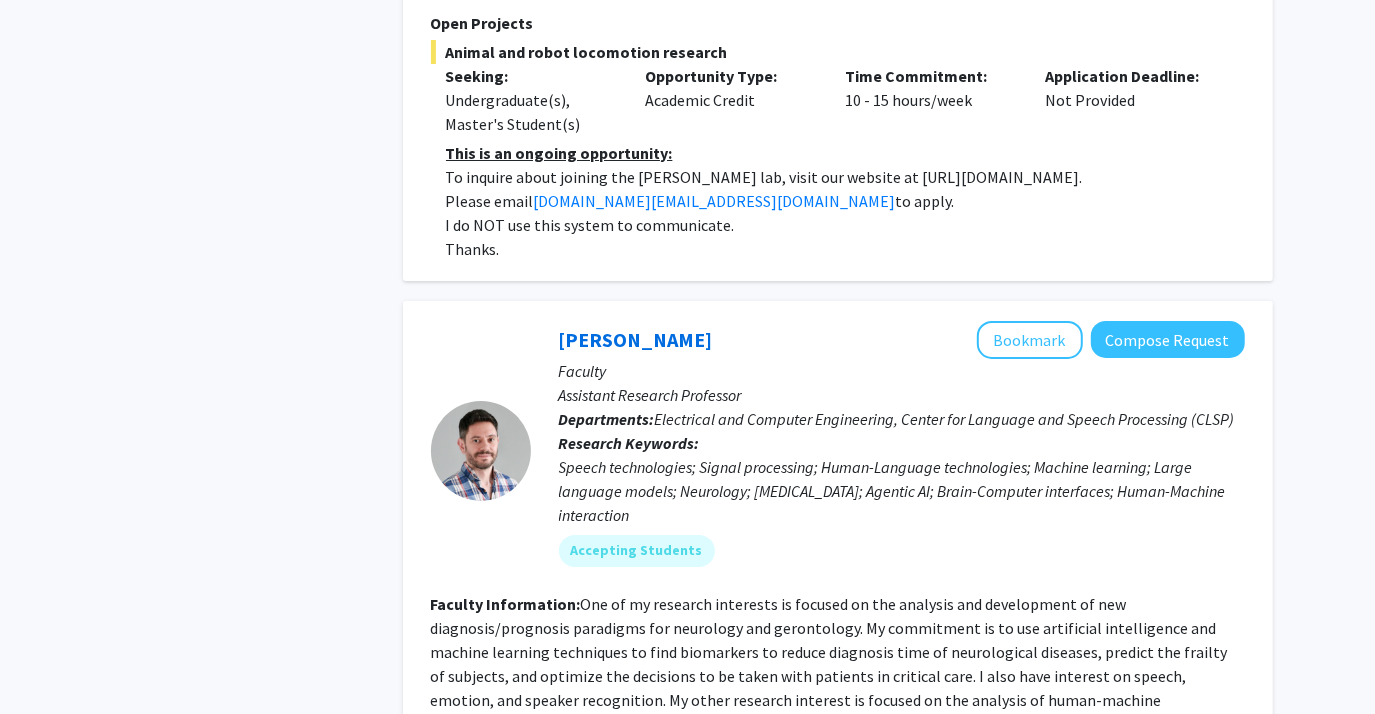 scroll, scrollTop: 10002, scrollLeft: 0, axis: vertical 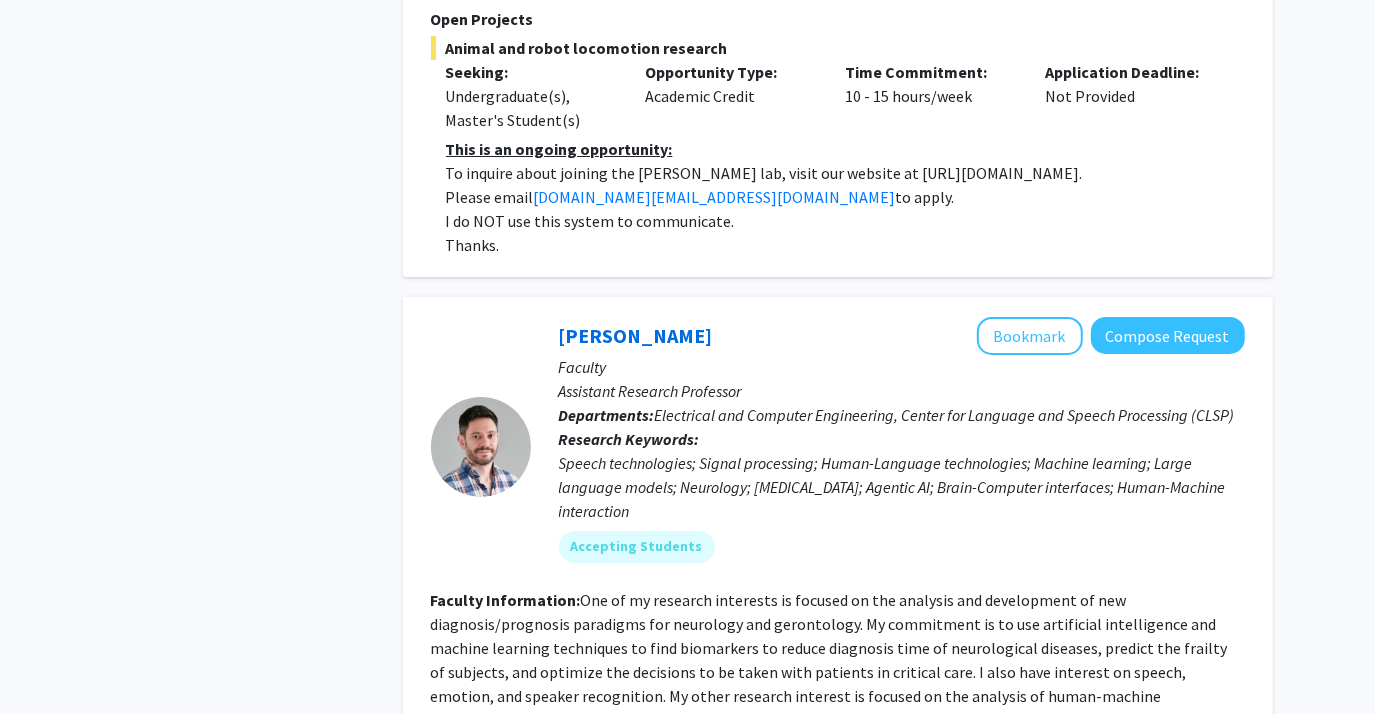 click on "One of my research interests is focused on the analysis and development of new diagnosis/prognosis paradigms for neurology and gerontology. My commitment is to use artificial intelligence and machine learning techniques to find biomarkers to reduce diagnosis time of neurological diseases, predict the frailty of subjects, and optimize the decisions to be taken with patients in critical care. I also have interest on speech, emotion, and speaker recognition.  My other research interest is focused on the analysis of human-machine interaction. I want to provide new benchmarks to improve fluency and naturalness in the interaction between humans and AI agents...." 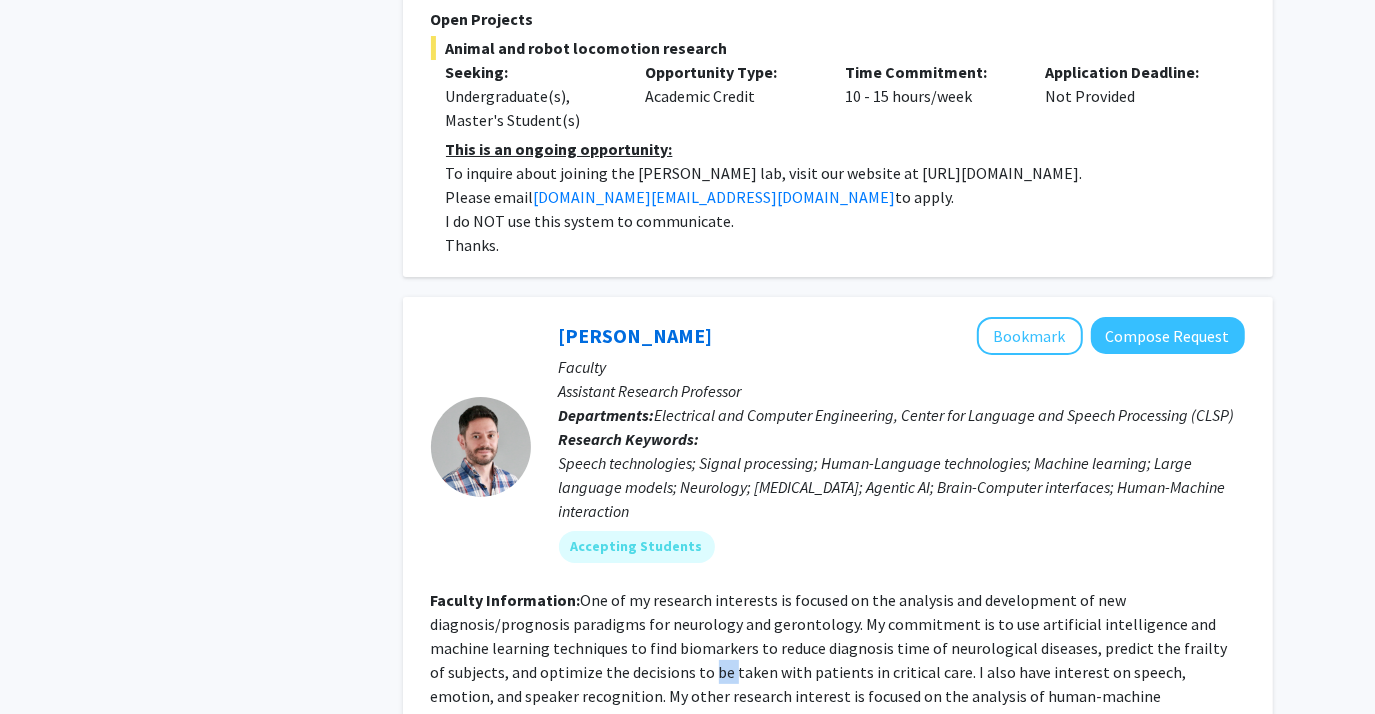 click on "One of my research interests is focused on the analysis and development of new diagnosis/prognosis paradigms for neurology and gerontology. My commitment is to use artificial intelligence and machine learning techniques to find biomarkers to reduce diagnosis time of neurological diseases, predict the frailty of subjects, and optimize the decisions to be taken with patients in critical care. I also have interest on speech, emotion, and speaker recognition.  My other research interest is focused on the analysis of human-machine interaction. I want to provide new benchmarks to improve fluency and naturalness in the interaction between humans and AI agents...." 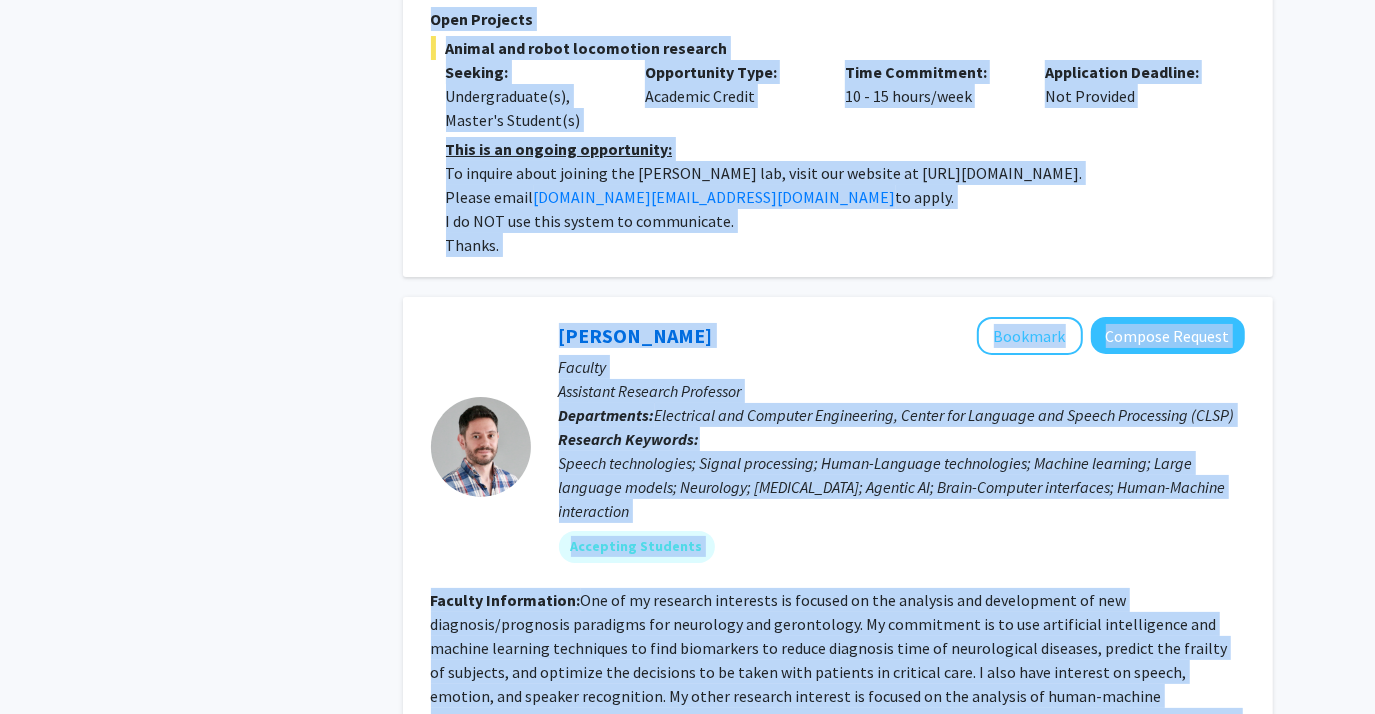 drag, startPoint x: 704, startPoint y: 398, endPoint x: 294, endPoint y: 393, distance: 410.0305 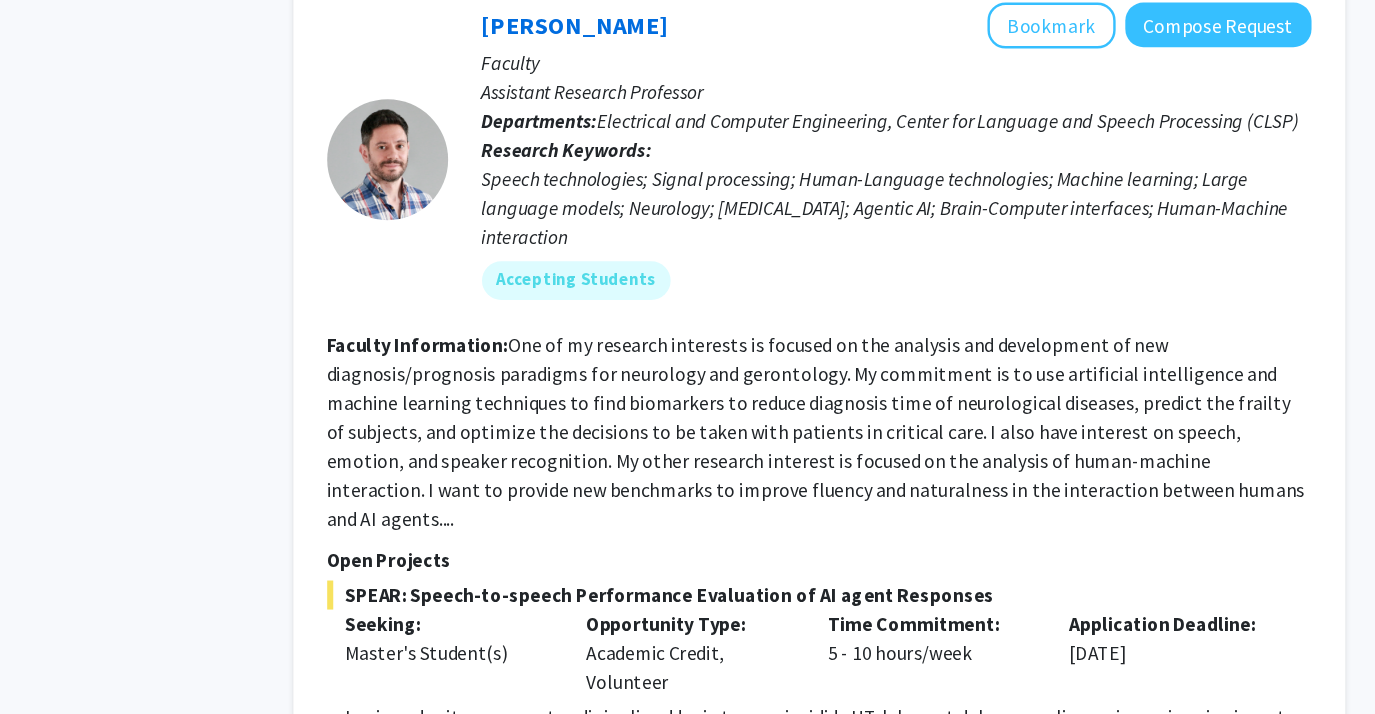 scroll, scrollTop: 10197, scrollLeft: 0, axis: vertical 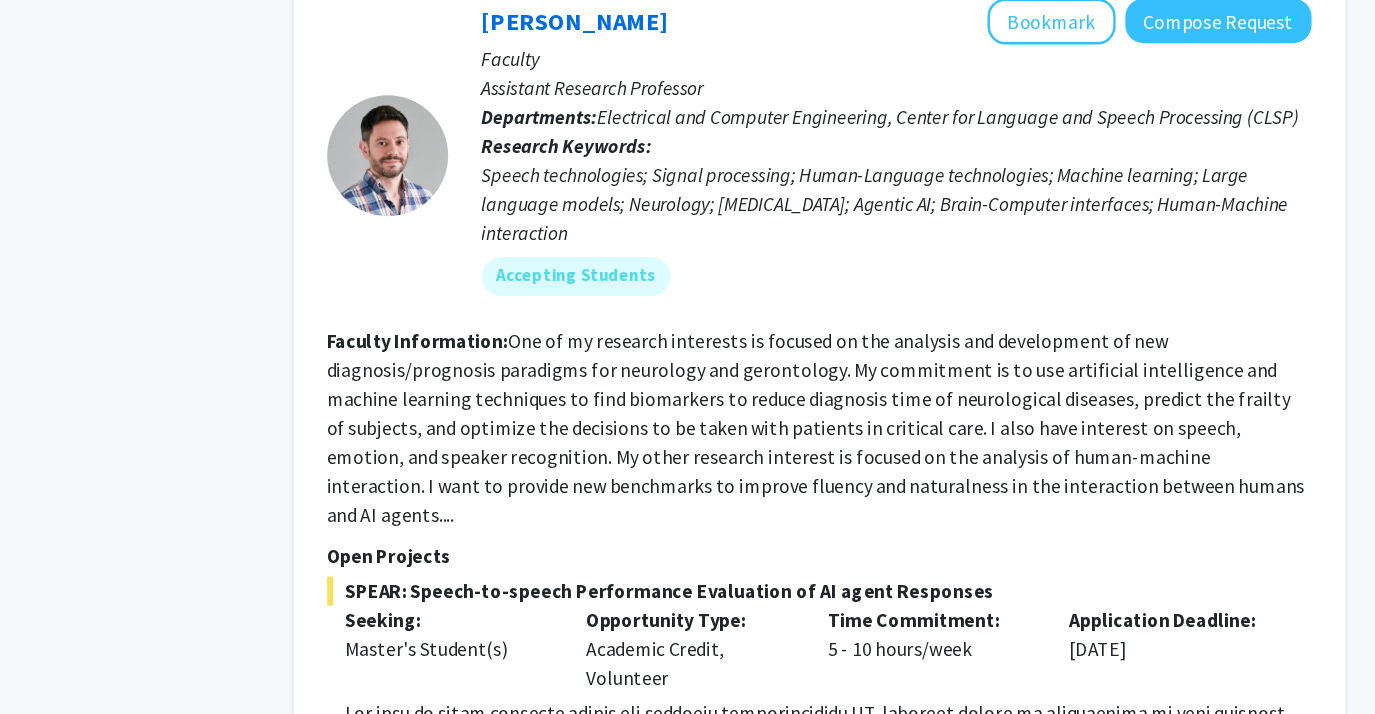 click 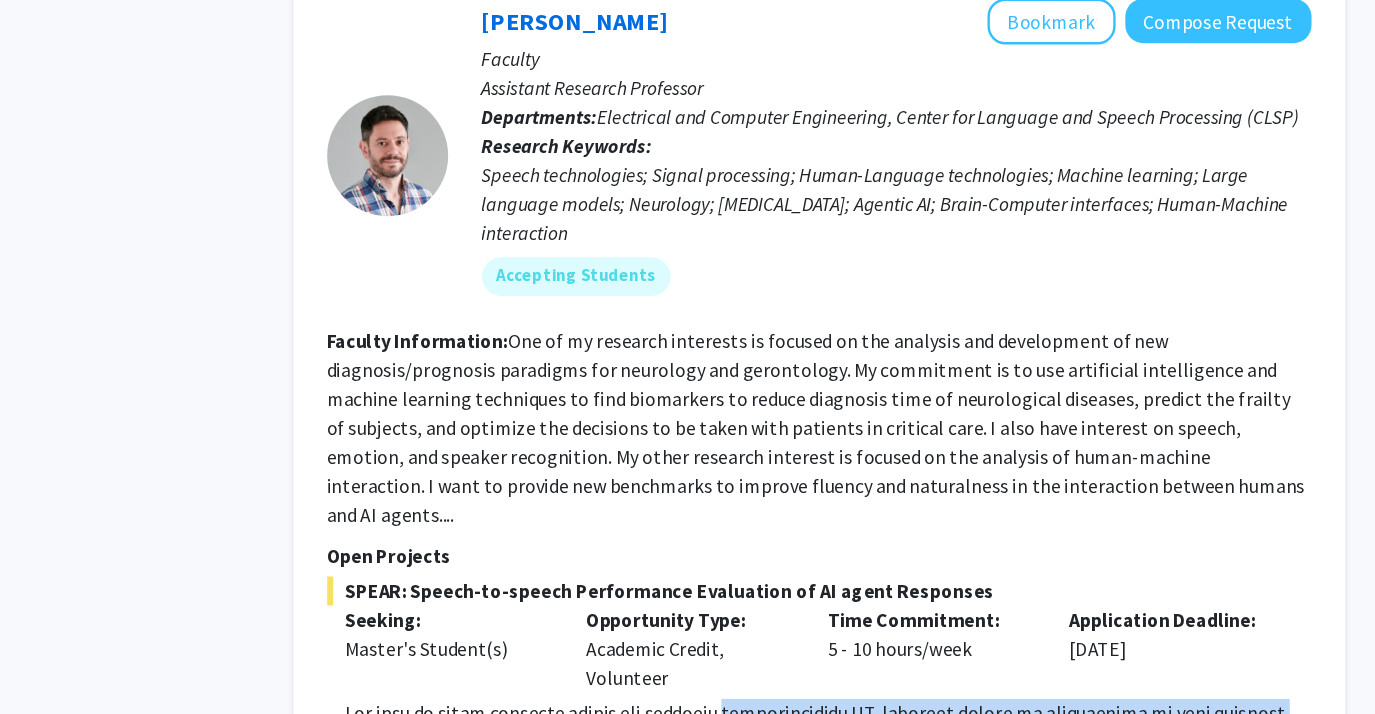 drag, startPoint x: 819, startPoint y: 423, endPoint x: 863, endPoint y: 545, distance: 129.69194 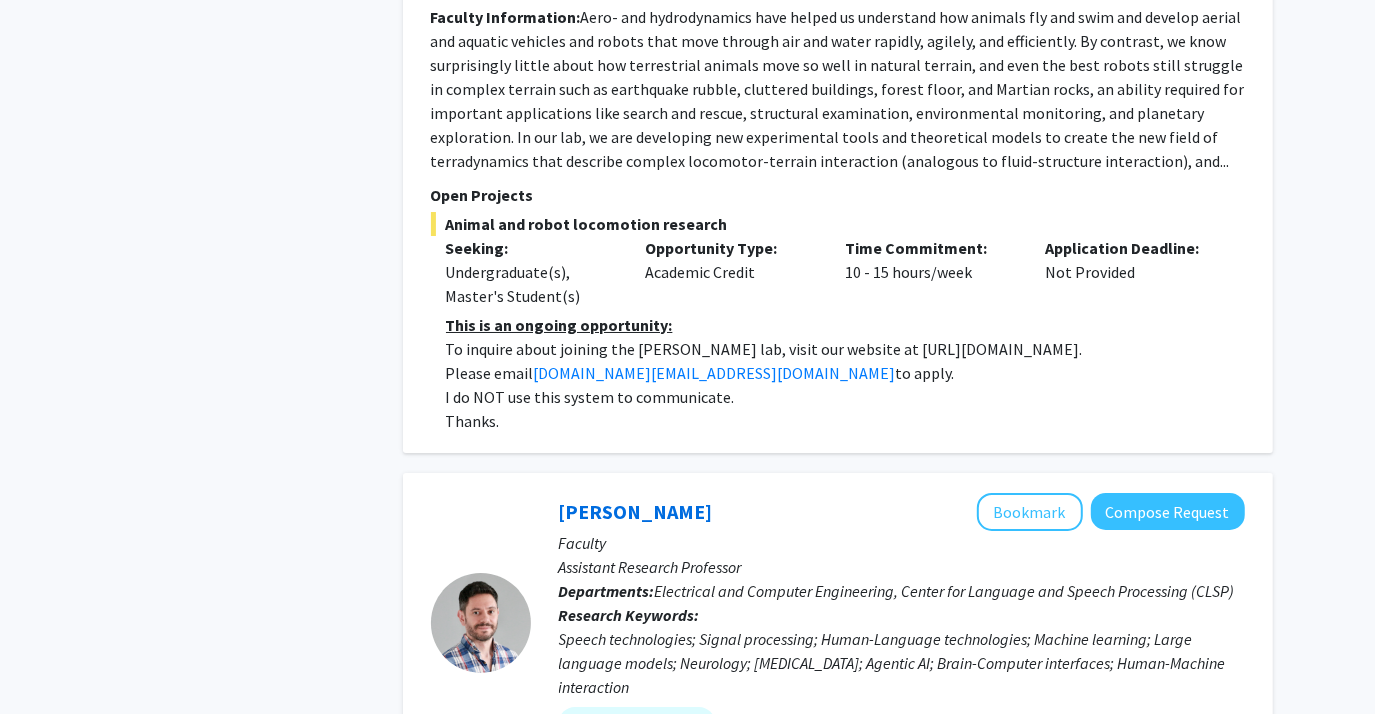 scroll, scrollTop: 9820, scrollLeft: 0, axis: vertical 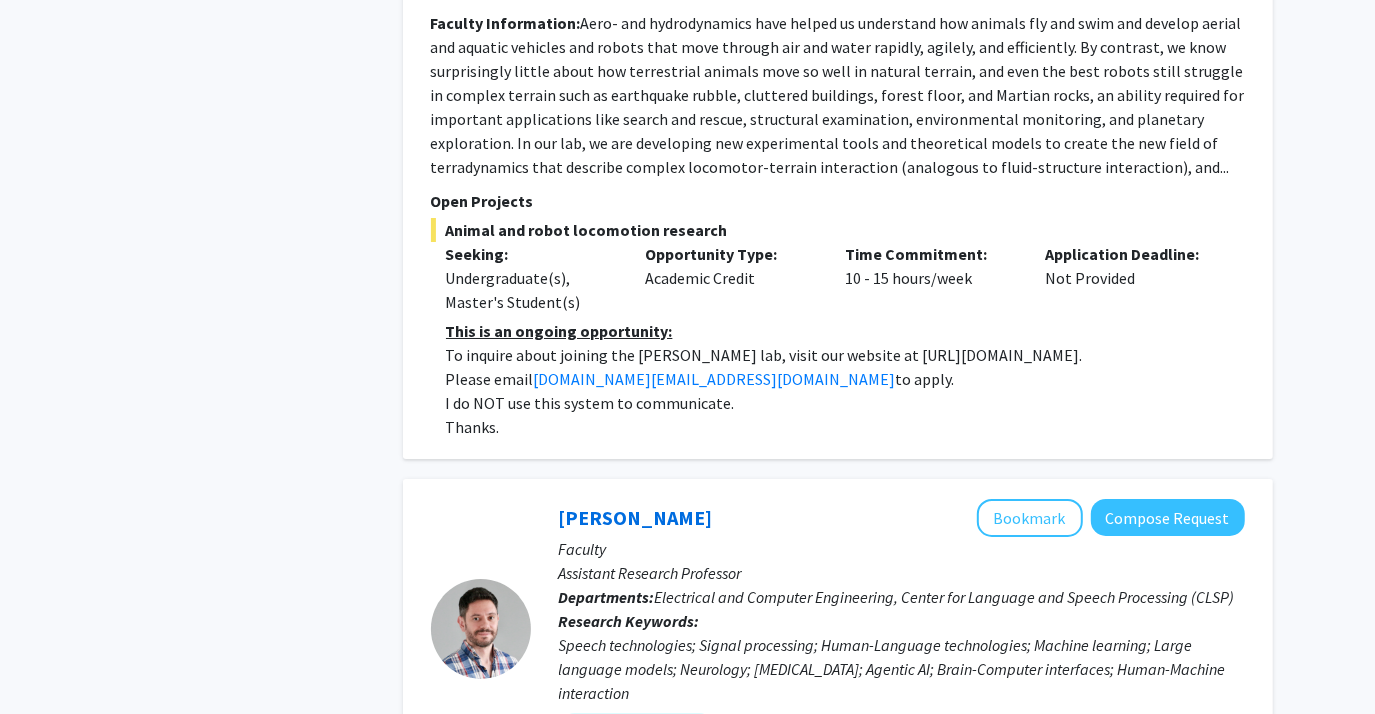click on "[PERSON_NAME]   Bookmark
Compose Request" 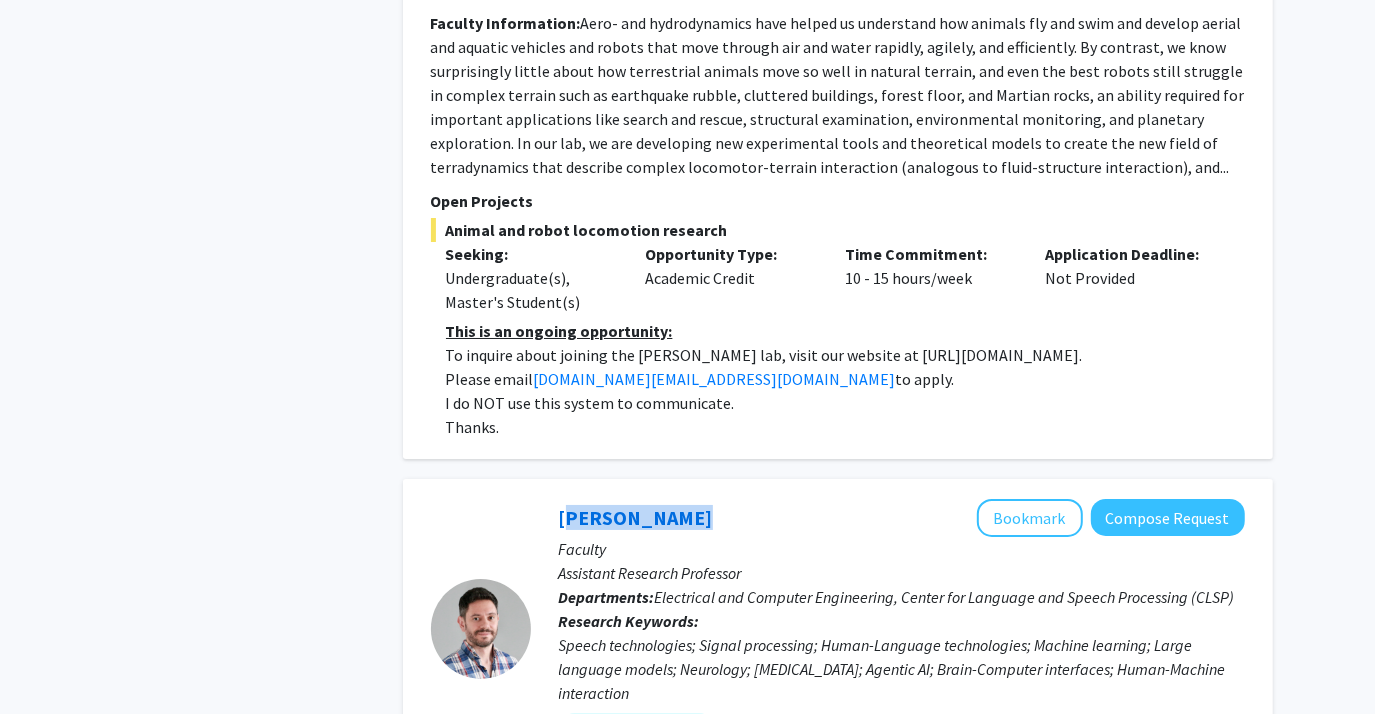 drag, startPoint x: 808, startPoint y: 237, endPoint x: 538, endPoint y: 249, distance: 270.26654 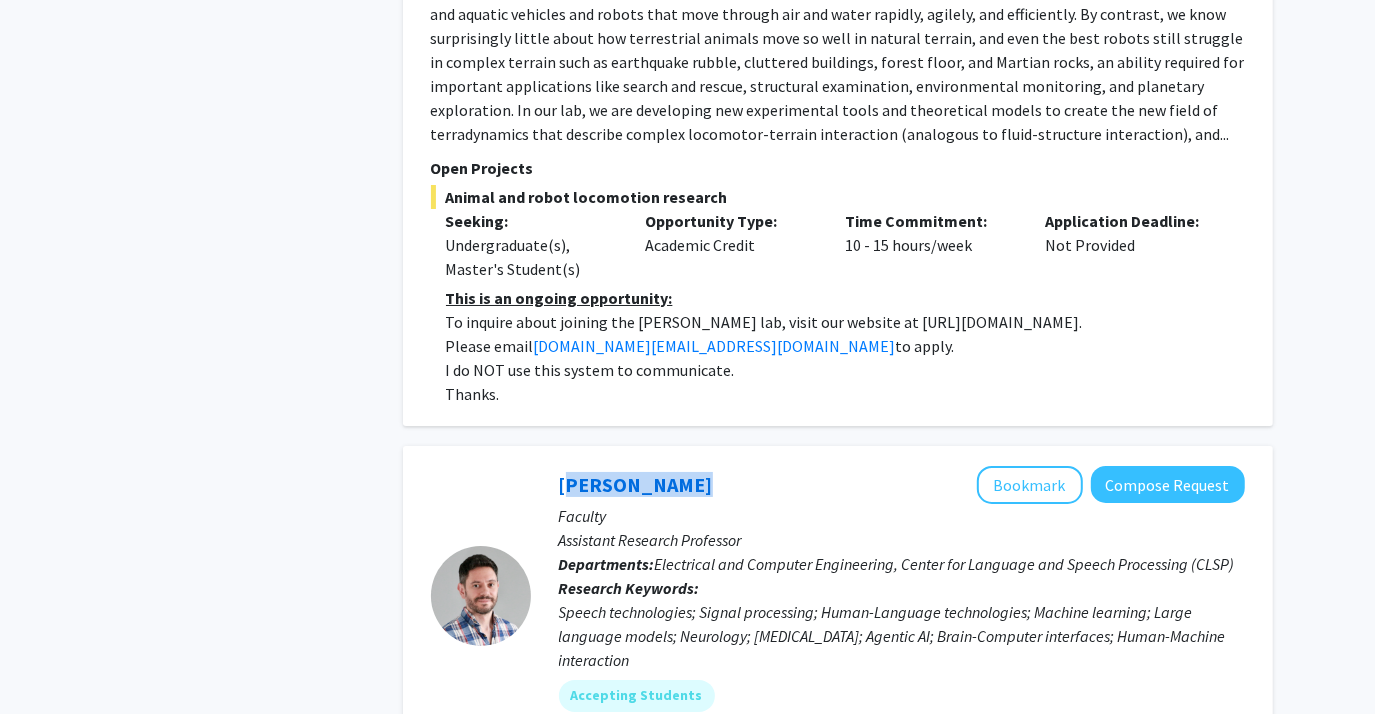 scroll, scrollTop: 9856, scrollLeft: 0, axis: vertical 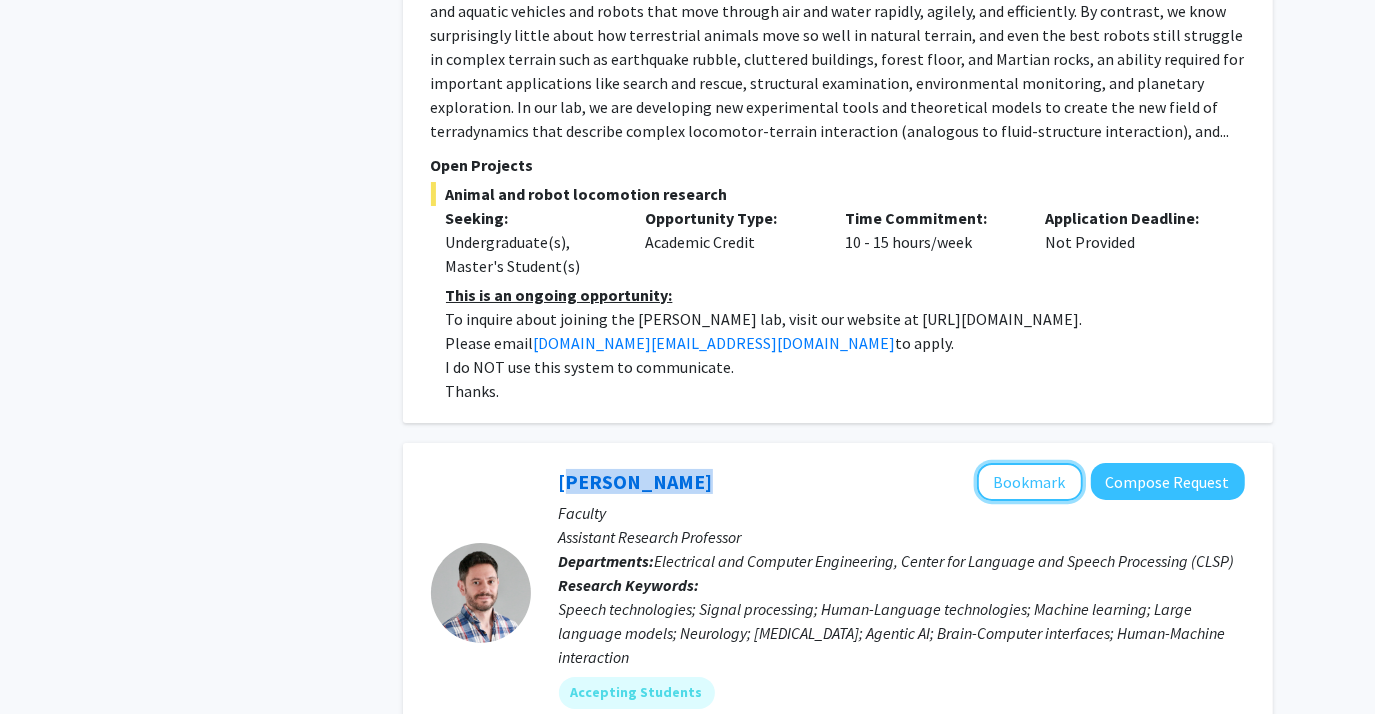 click on "Bookmark" 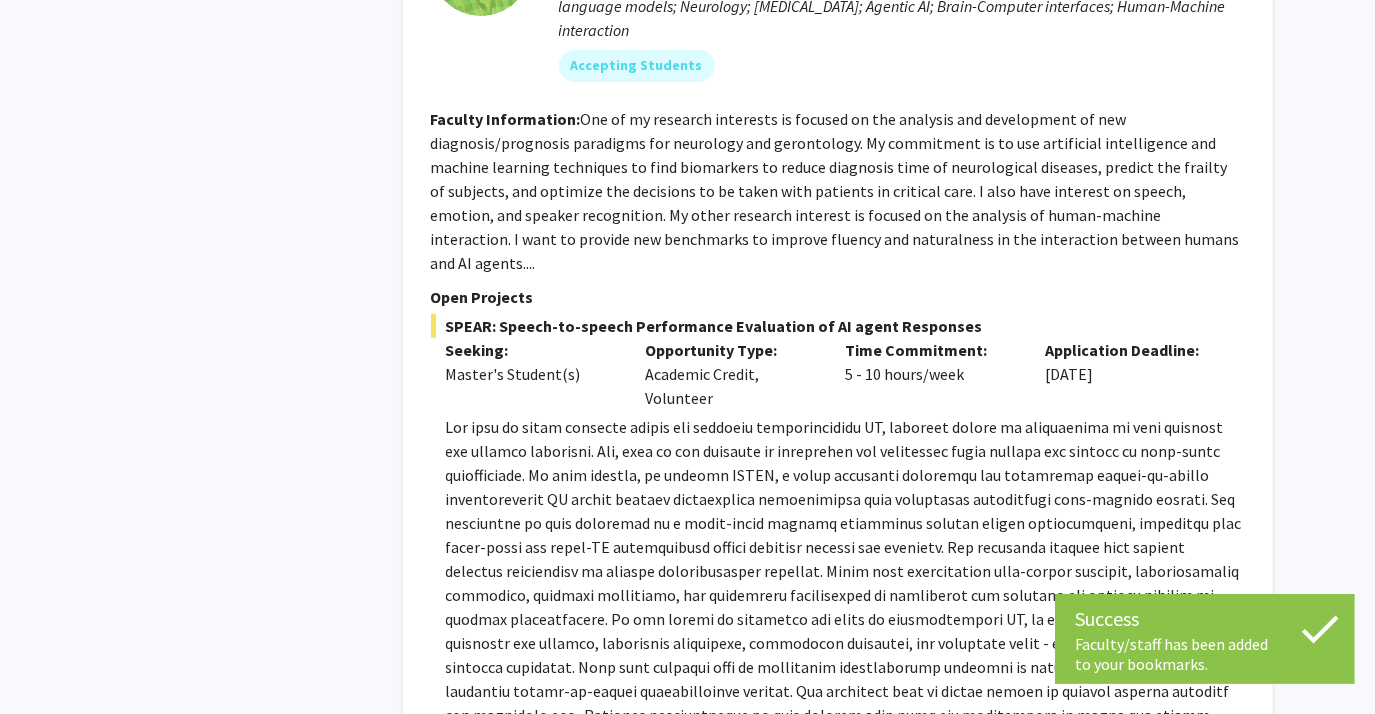 scroll, scrollTop: 10495, scrollLeft: 0, axis: vertical 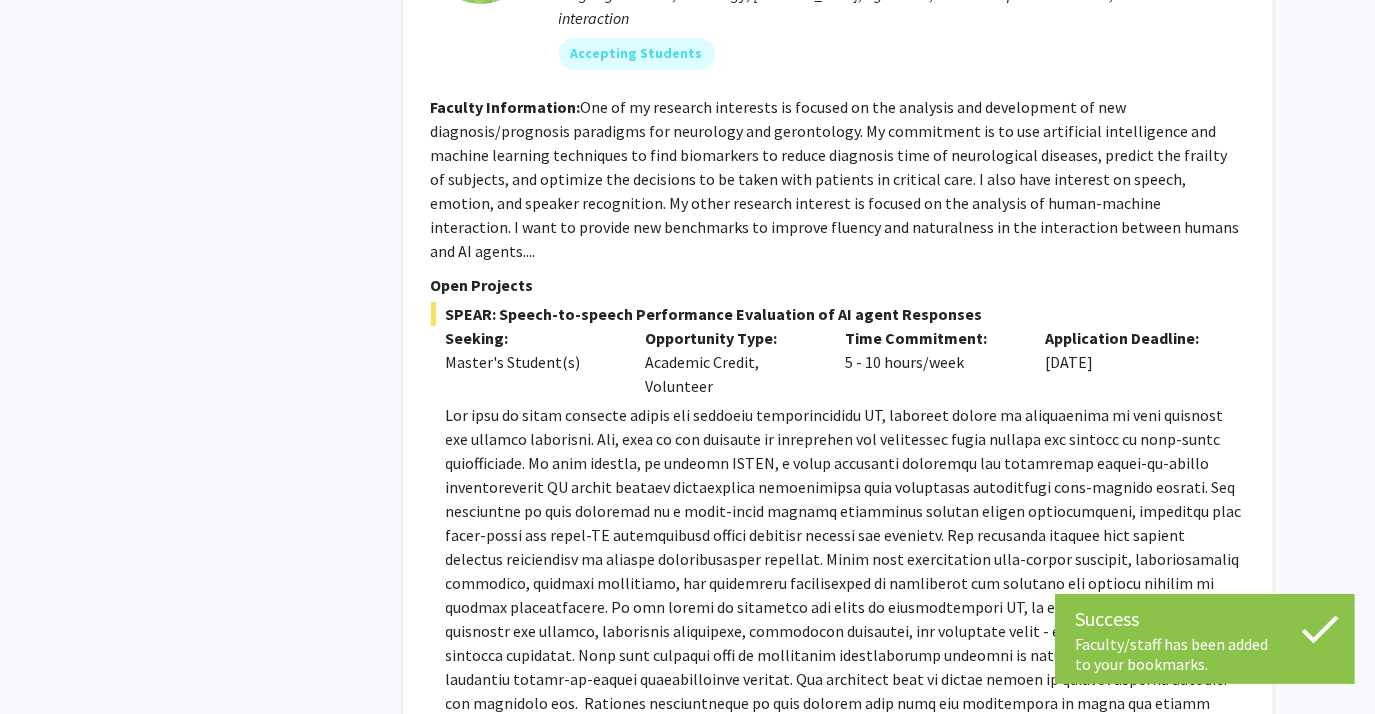click on "Show less" 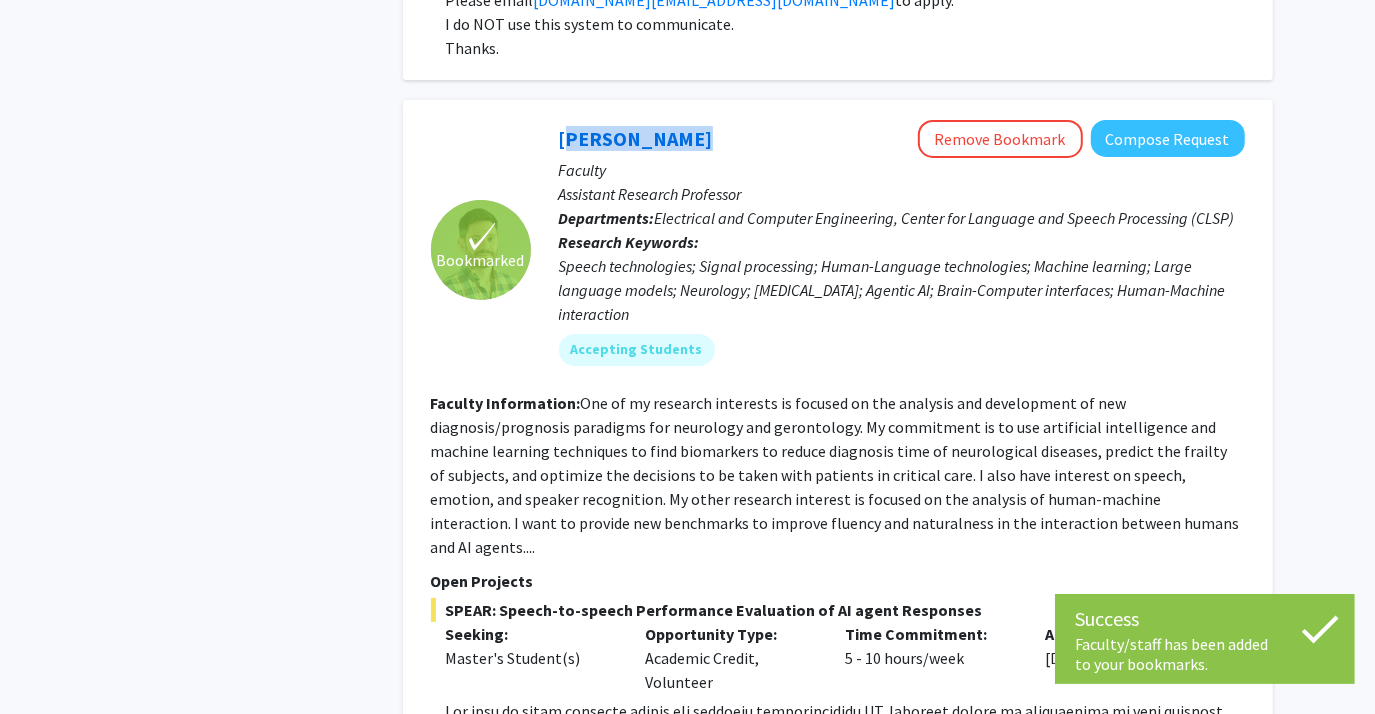 scroll, scrollTop: 10207, scrollLeft: 0, axis: vertical 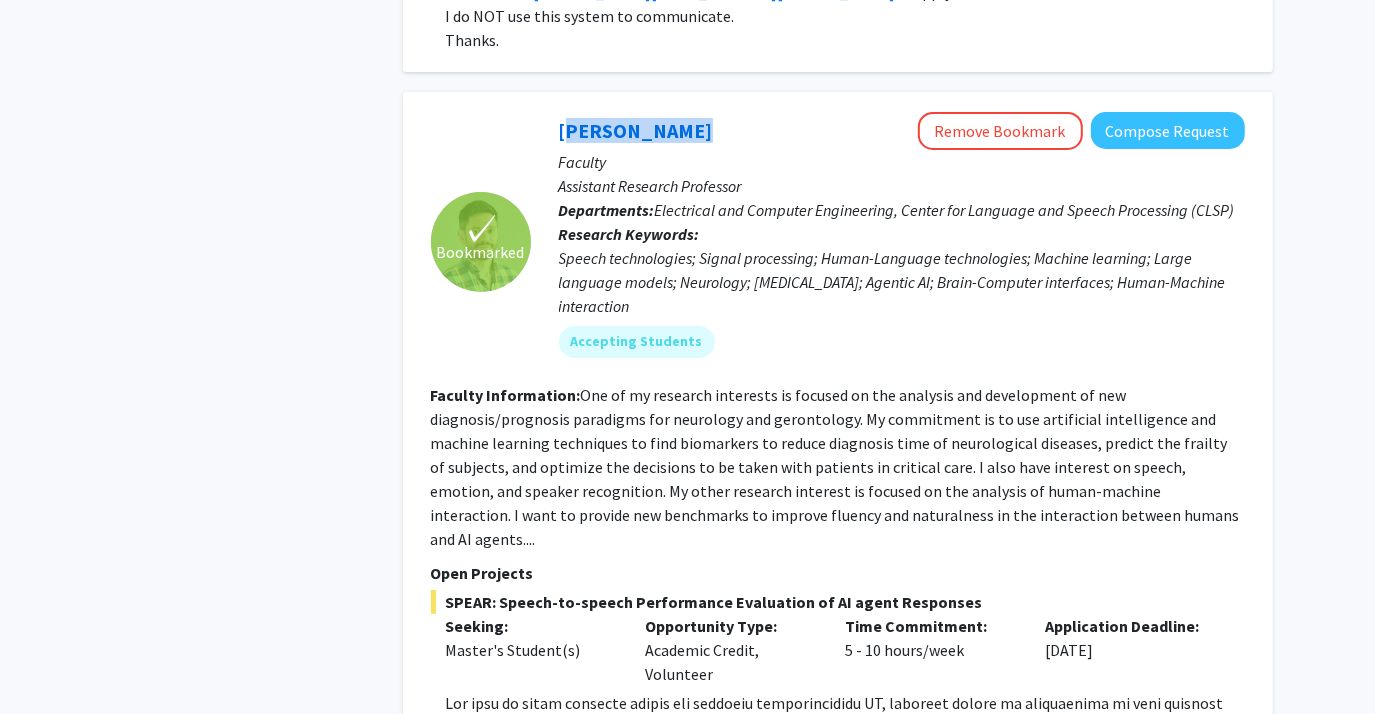 click on "Show more" 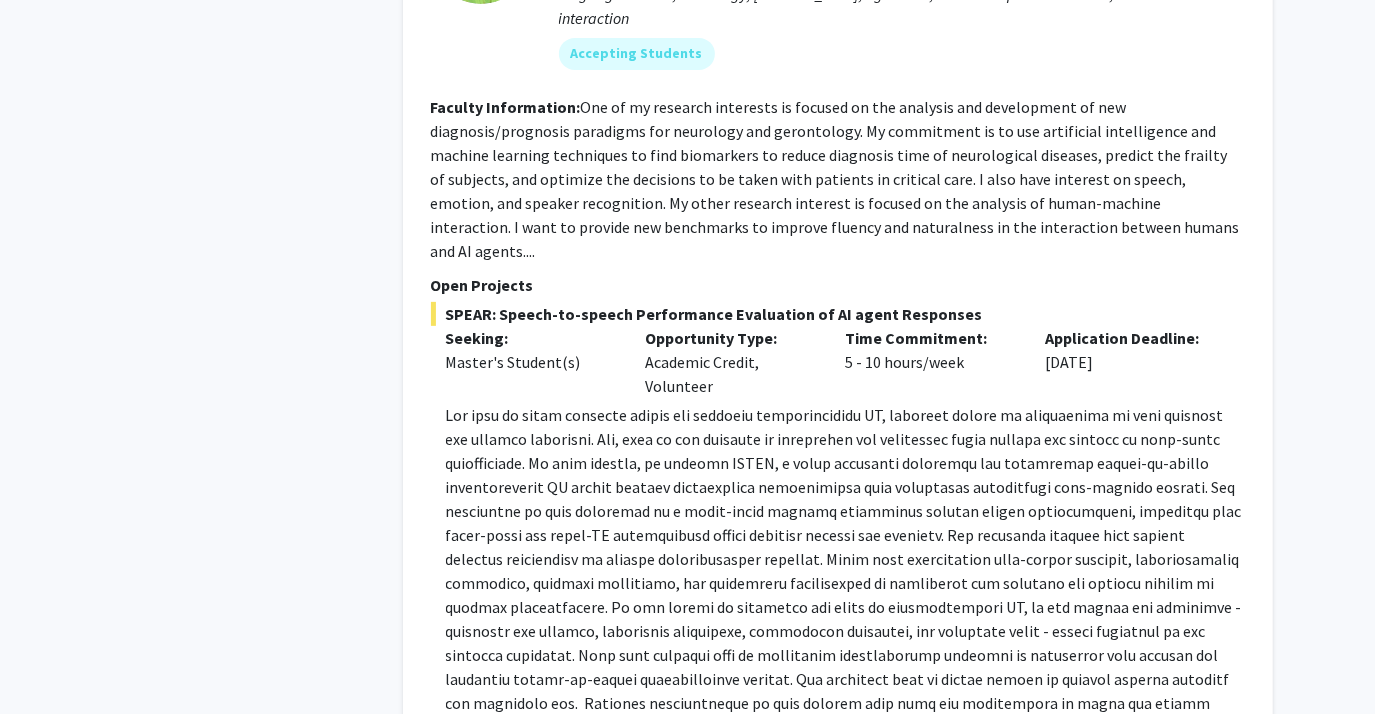scroll, scrollTop: 10495, scrollLeft: 0, axis: vertical 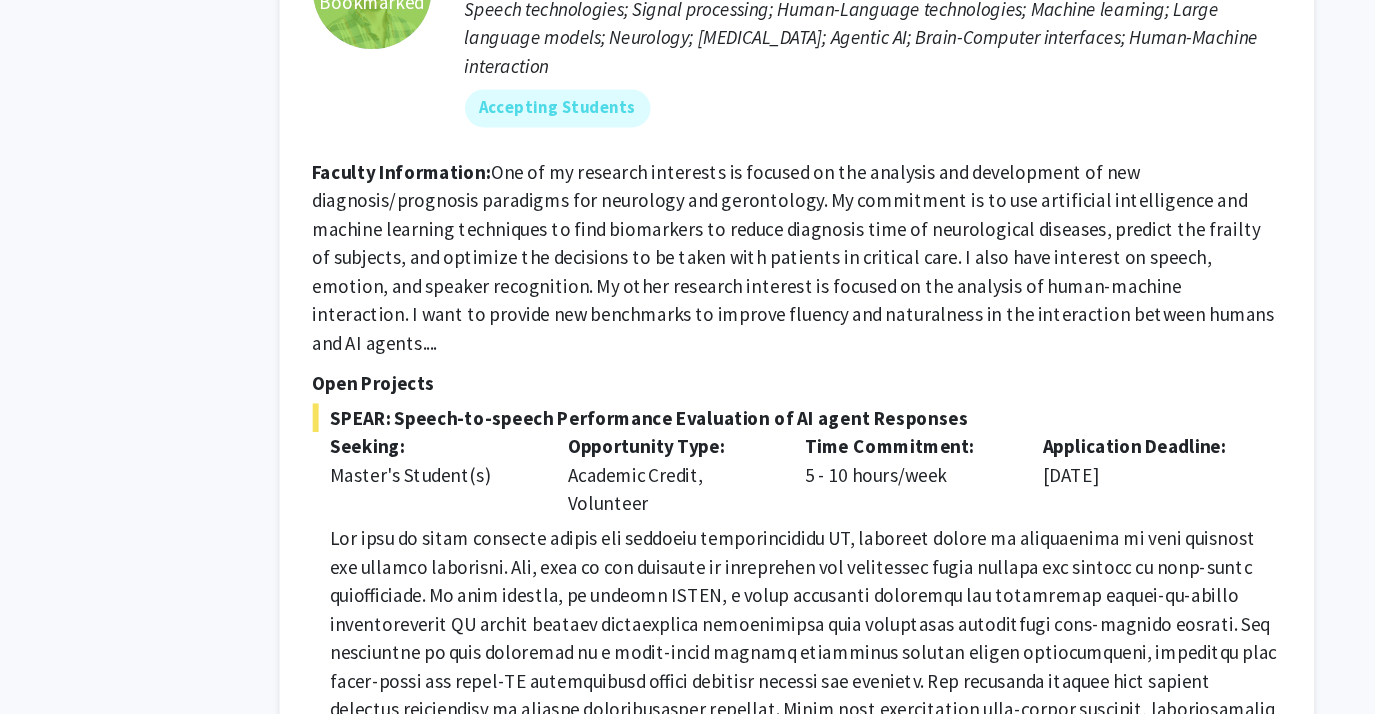 click 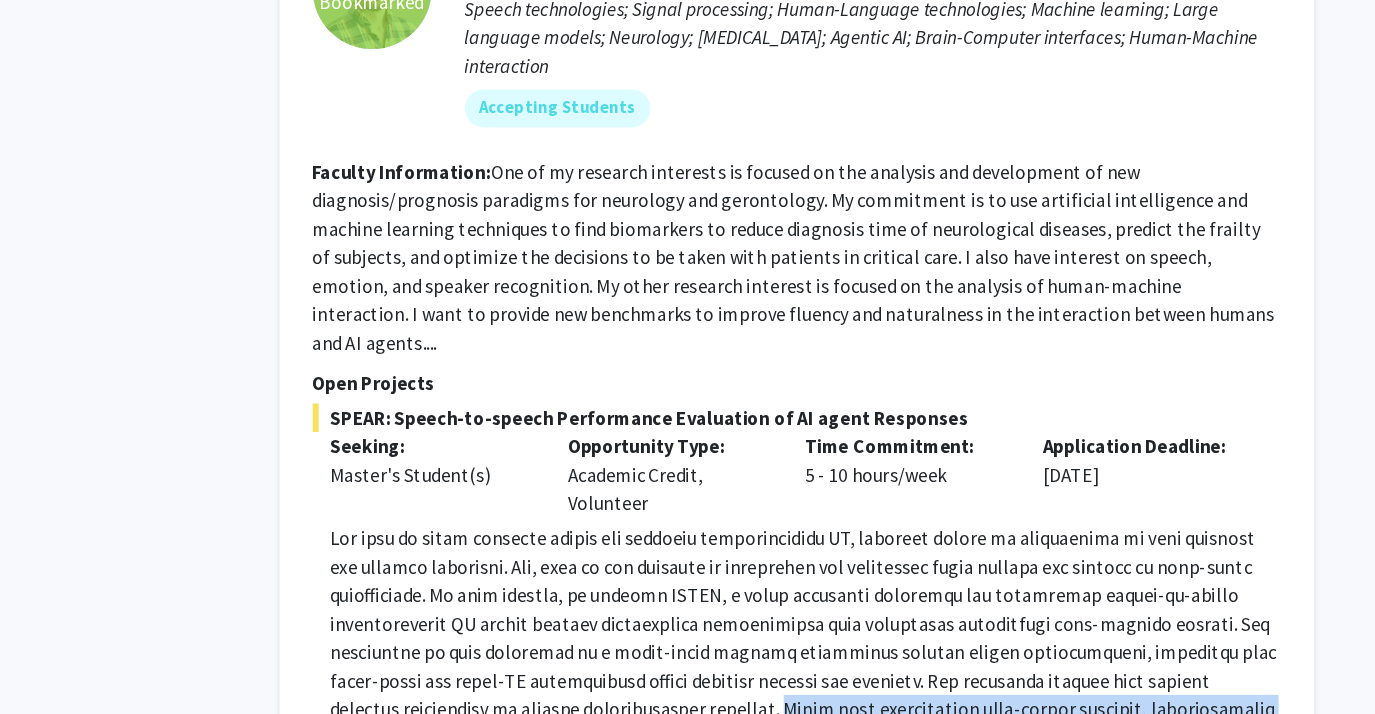 drag, startPoint x: 767, startPoint y: 351, endPoint x: 1174, endPoint y: 517, distance: 439.5509 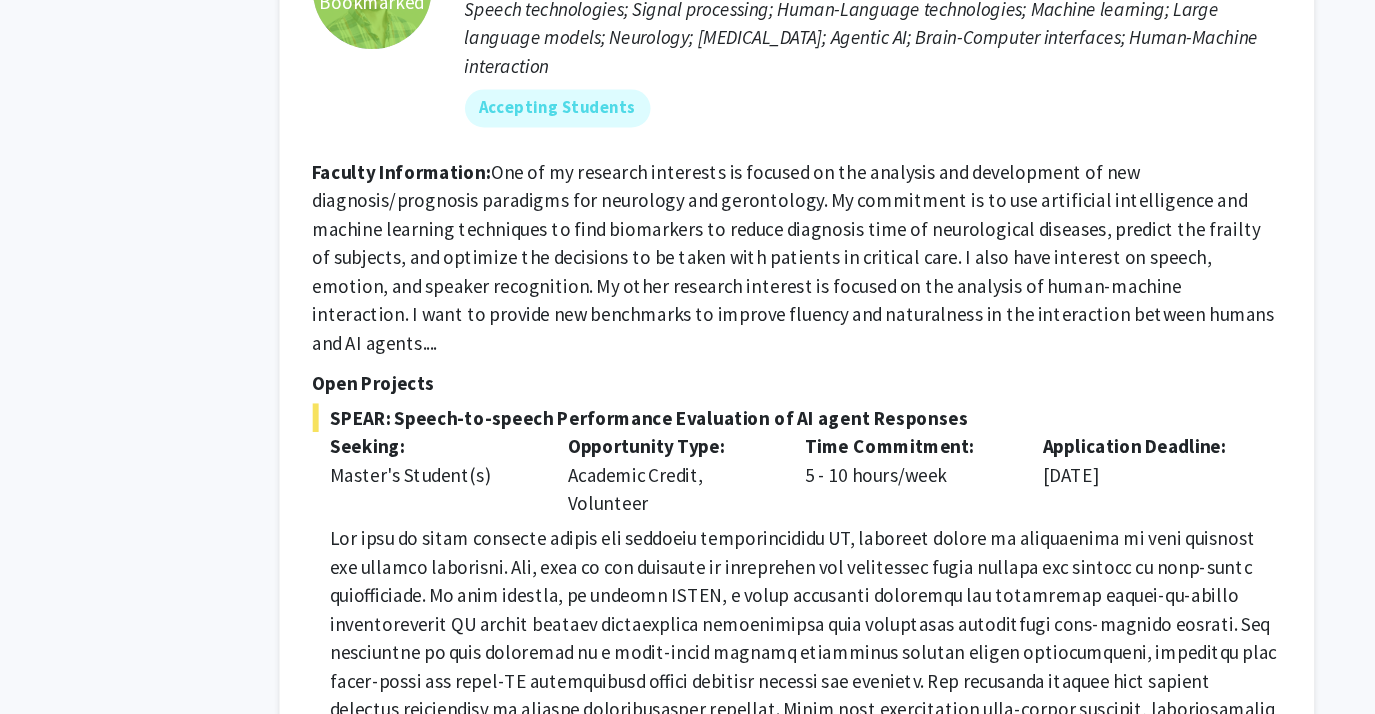click 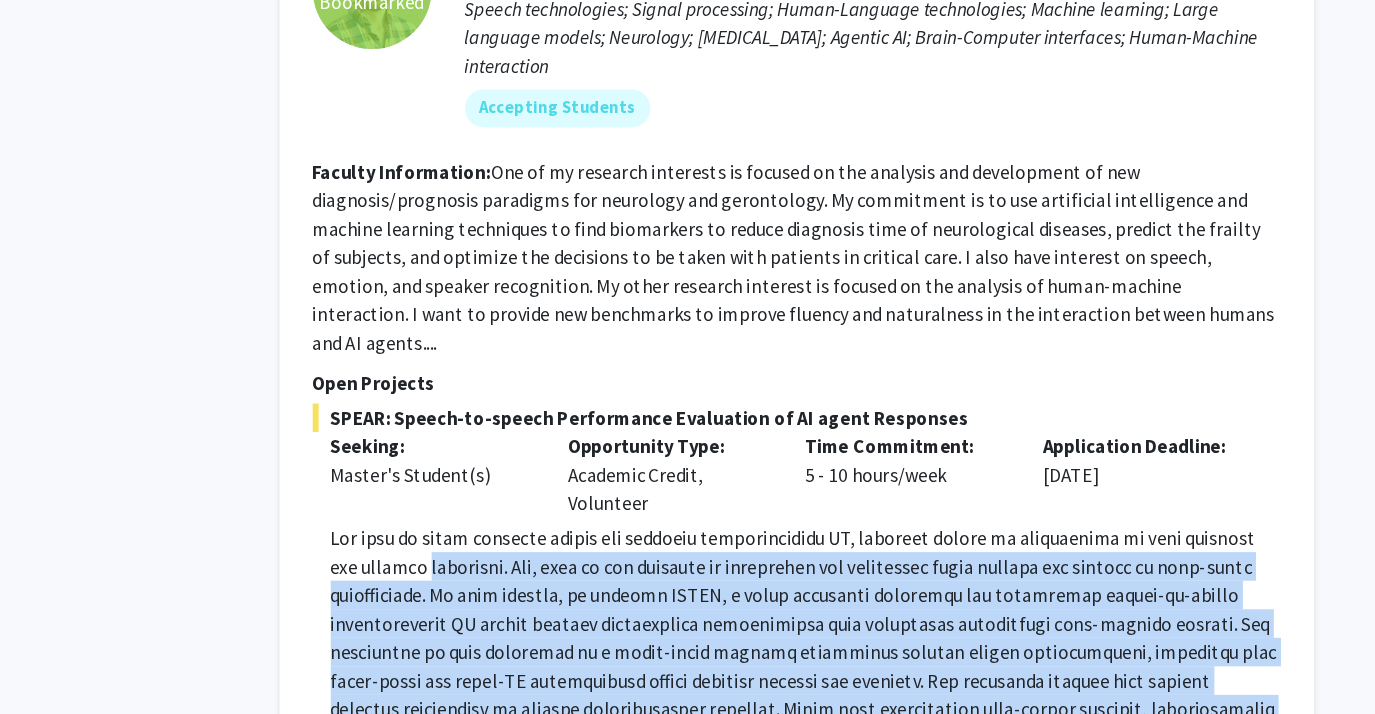 drag, startPoint x: 541, startPoint y: 245, endPoint x: 757, endPoint y: 458, distance: 303.35623 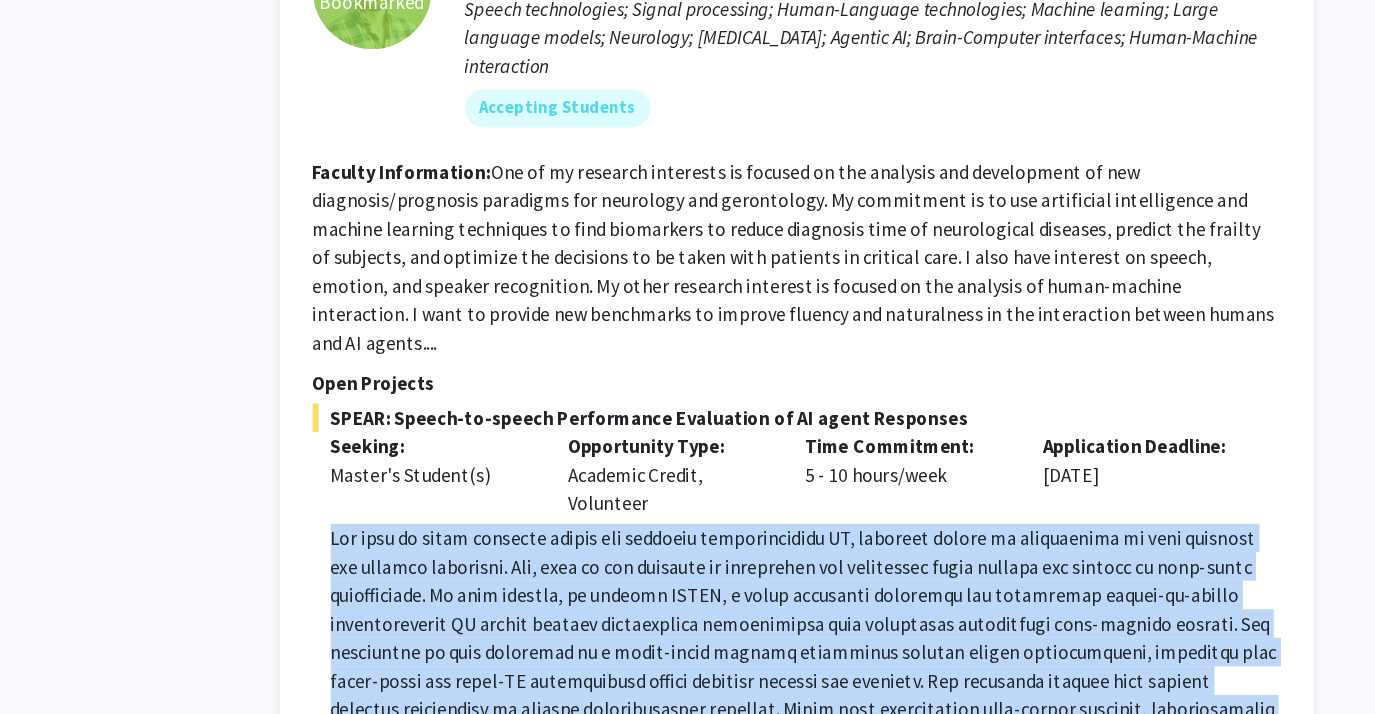 click 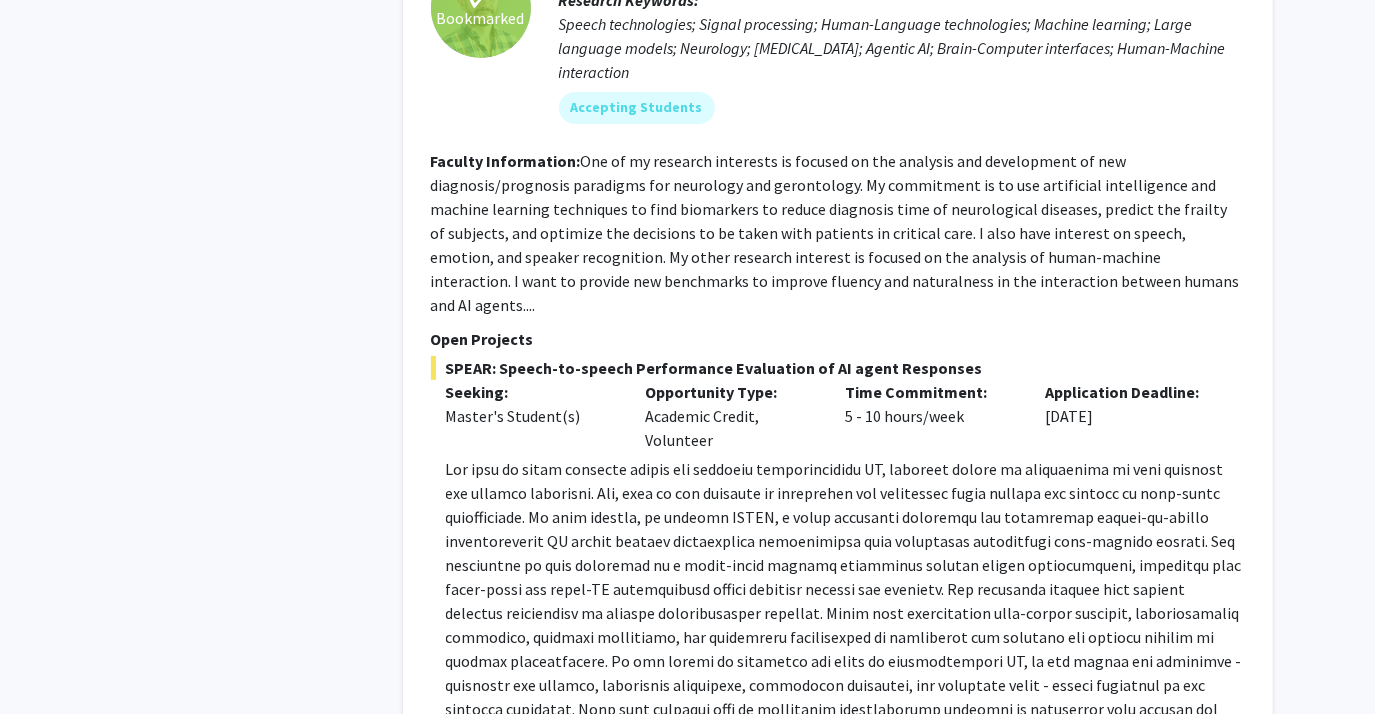 scroll, scrollTop: 10445, scrollLeft: 0, axis: vertical 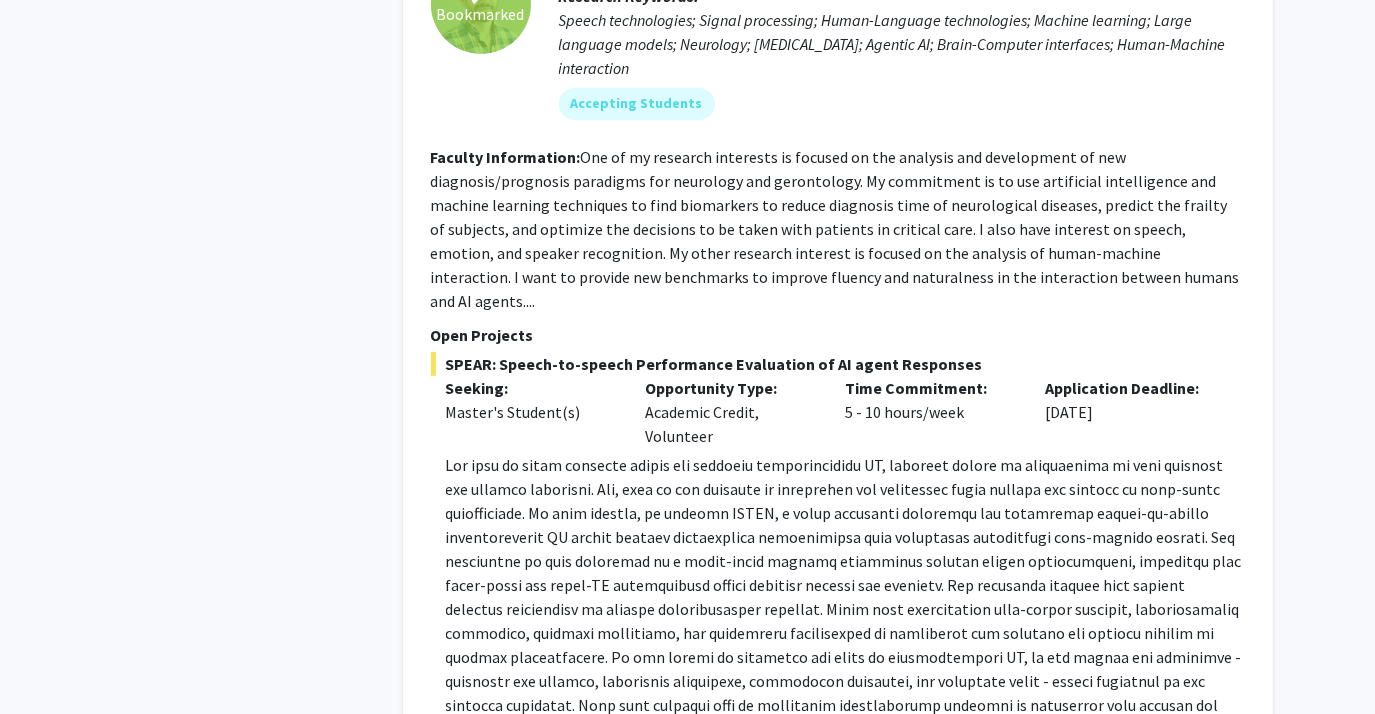 click on "2" 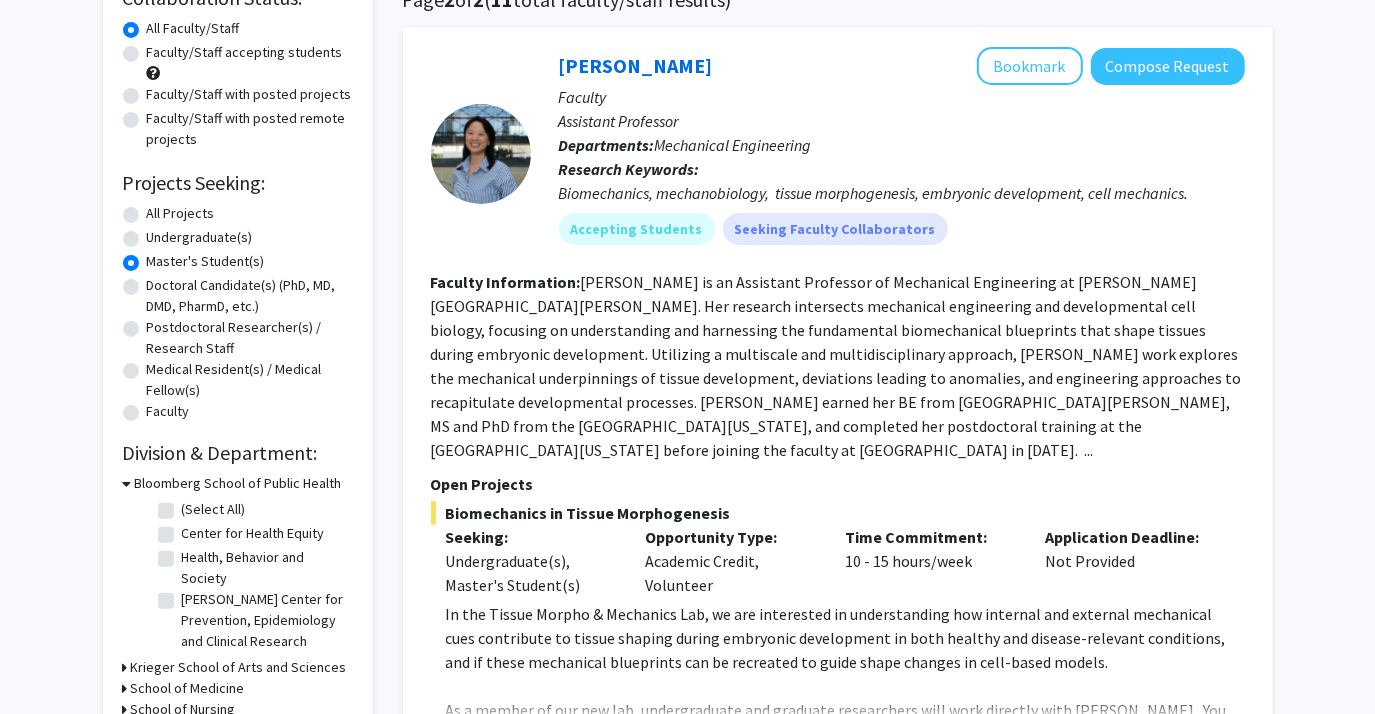 scroll, scrollTop: 178, scrollLeft: 0, axis: vertical 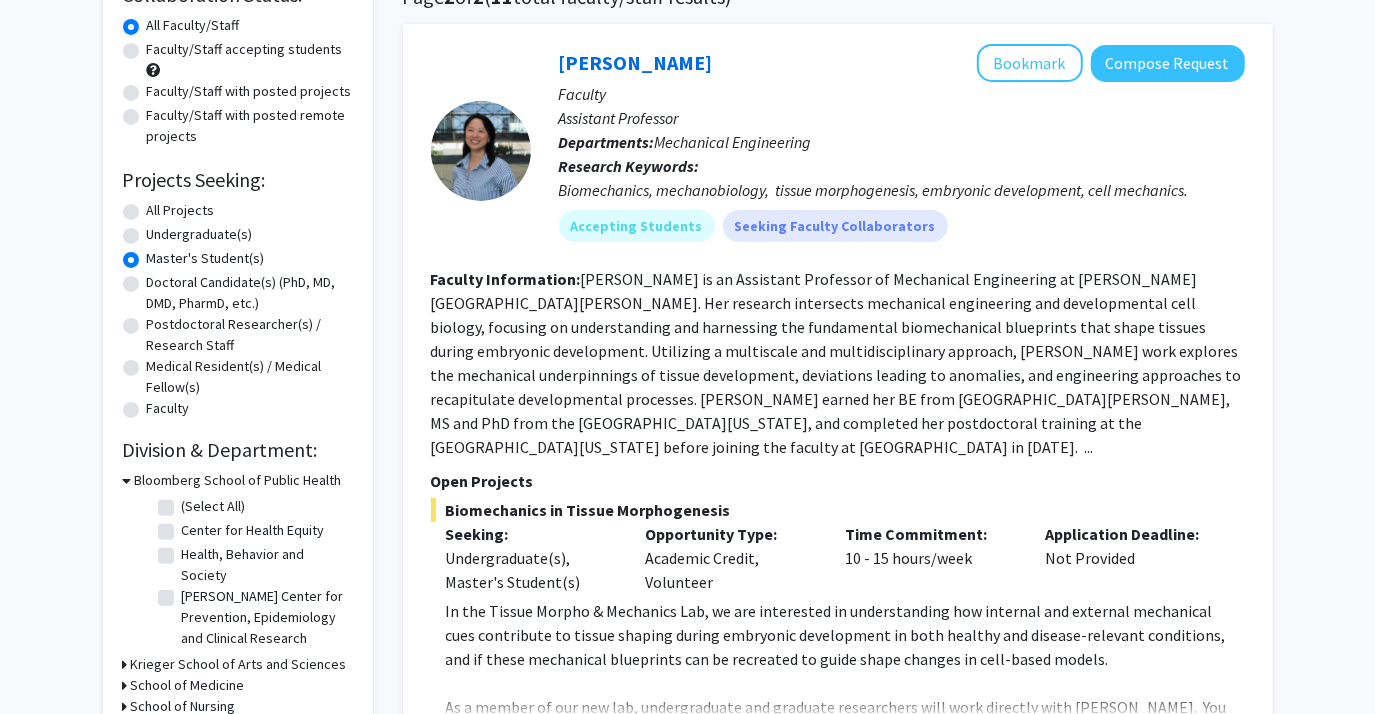 click on "[PERSON_NAME] is an Assistant Professor of Mechanical Engineering at [PERSON_NAME][GEOGRAPHIC_DATA][PERSON_NAME].  Her research intersects mechanical engineering and developmental cell biology, focusing on understanding and harnessing the fundamental biomechanical blueprints that shape tissues during embryonic development.  Utilizing a multiscale and multidisciplinary approach, [PERSON_NAME] work explores the mechanical underpinnings of tissue development, deviations leading to anomalies, and engineering approaches to recapitulate developmental processes.  [PERSON_NAME] earned her BE from [GEOGRAPHIC_DATA][PERSON_NAME], MS and PhD from the [GEOGRAPHIC_DATA][US_STATE], and completed her postdoctoral training at the [GEOGRAPHIC_DATA][US_STATE] before joining the faculty at [GEOGRAPHIC_DATA] in [DATE].
..." 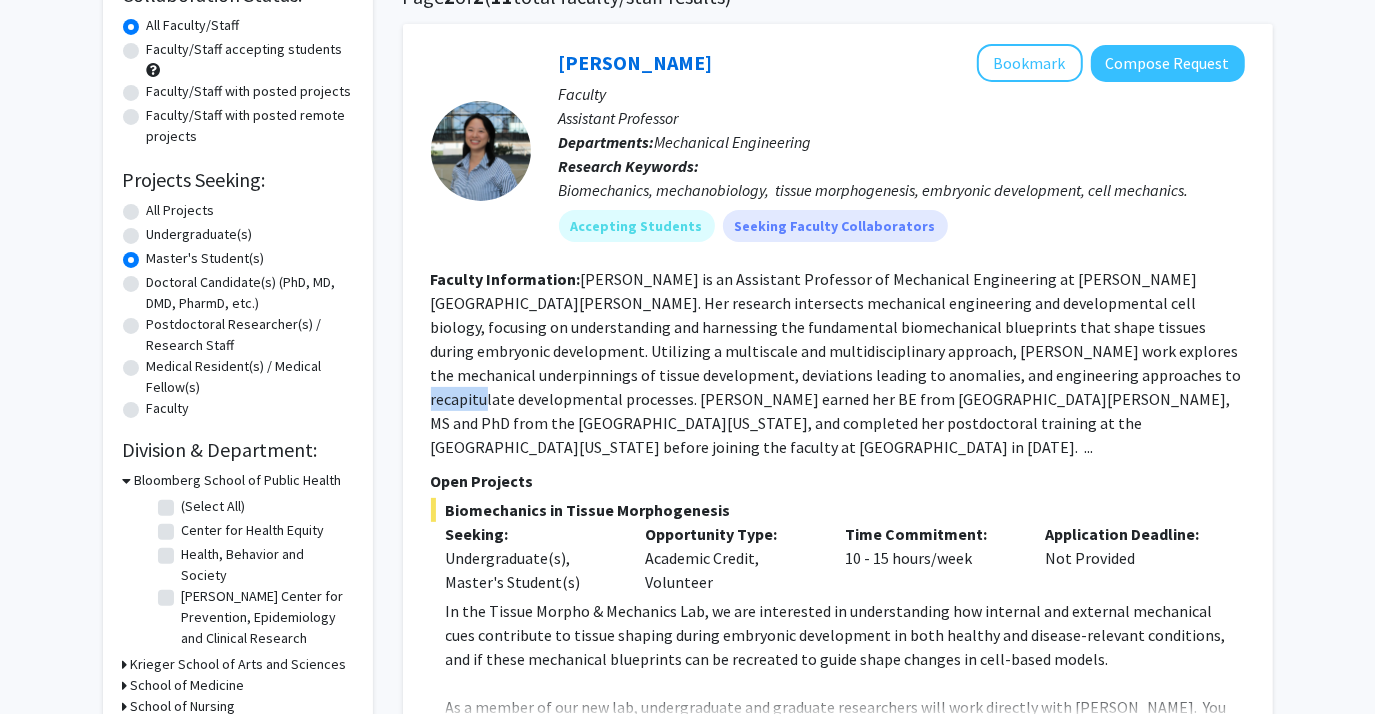 click on "[PERSON_NAME] is an Assistant Professor of Mechanical Engineering at [PERSON_NAME][GEOGRAPHIC_DATA][PERSON_NAME].  Her research intersects mechanical engineering and developmental cell biology, focusing on understanding and harnessing the fundamental biomechanical blueprints that shape tissues during embryonic development.  Utilizing a multiscale and multidisciplinary approach, [PERSON_NAME] work explores the mechanical underpinnings of tissue development, deviations leading to anomalies, and engineering approaches to recapitulate developmental processes.  [PERSON_NAME] earned her BE from [GEOGRAPHIC_DATA][PERSON_NAME], MS and PhD from the [GEOGRAPHIC_DATA][US_STATE], and completed her postdoctoral training at the [GEOGRAPHIC_DATA][US_STATE] before joining the faculty at [GEOGRAPHIC_DATA] in [DATE].
..." 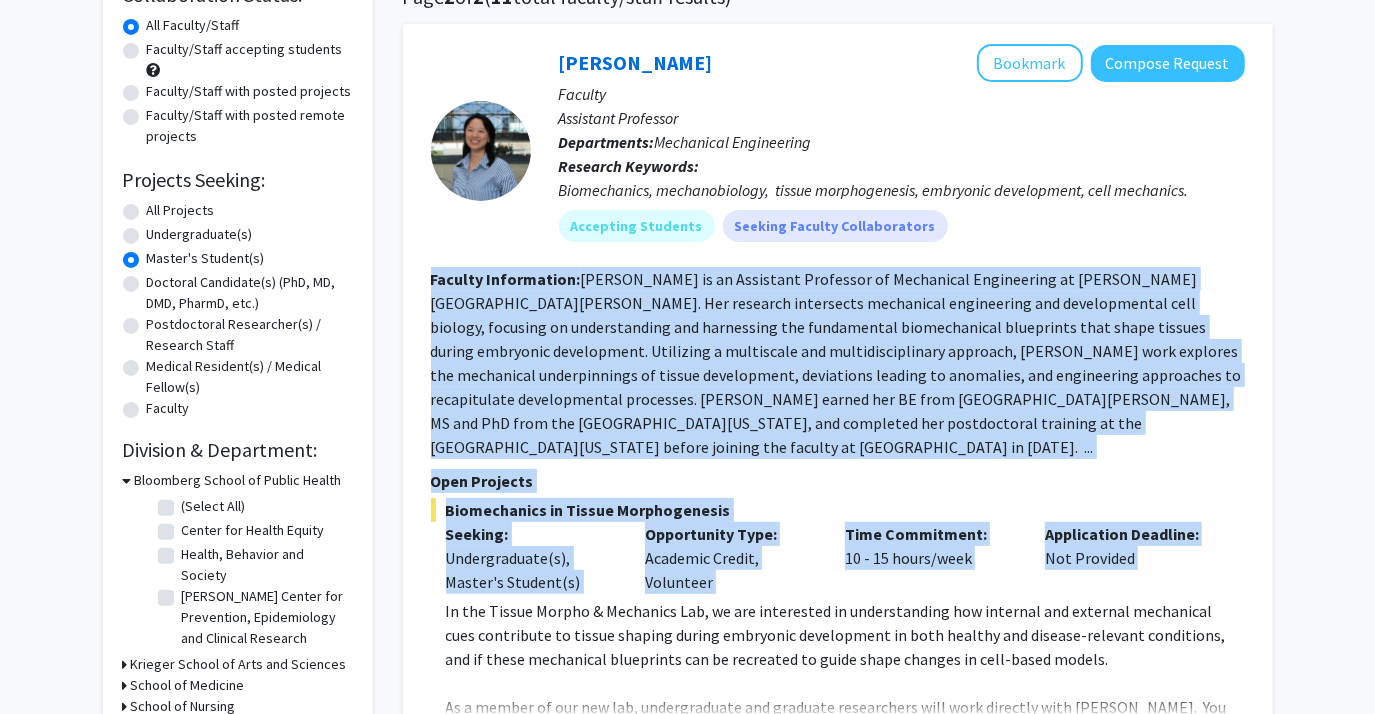 drag, startPoint x: 997, startPoint y: 374, endPoint x: 1042, endPoint y: 566, distance: 197.20294 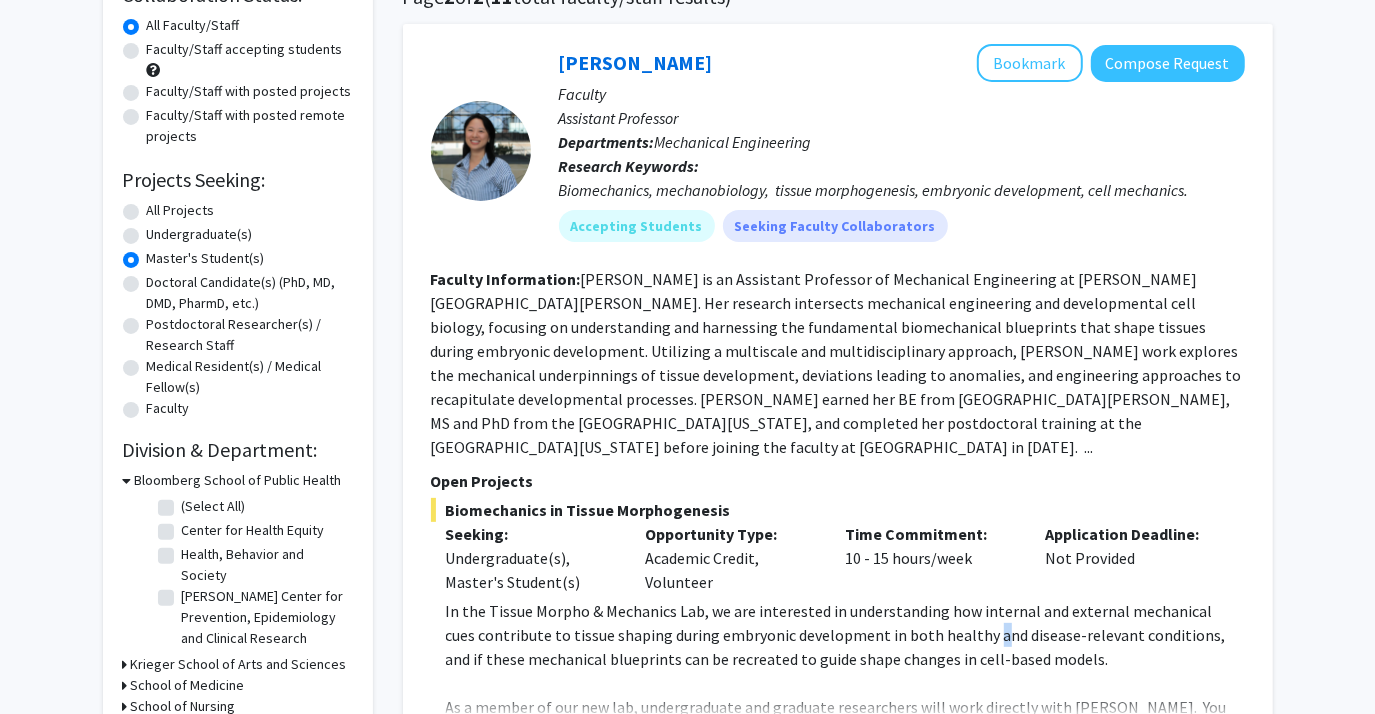 drag, startPoint x: 1042, startPoint y: 566, endPoint x: 957, endPoint y: 607, distance: 94.371605 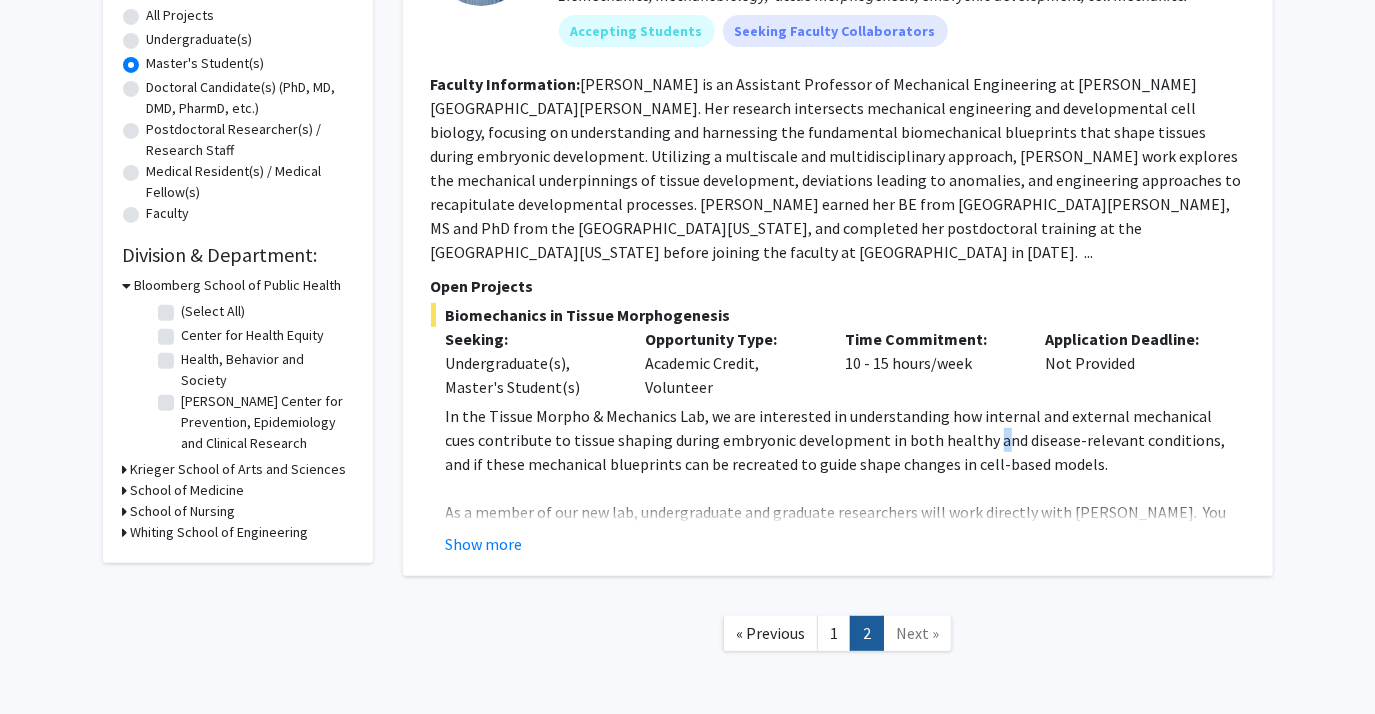 scroll, scrollTop: 373, scrollLeft: 0, axis: vertical 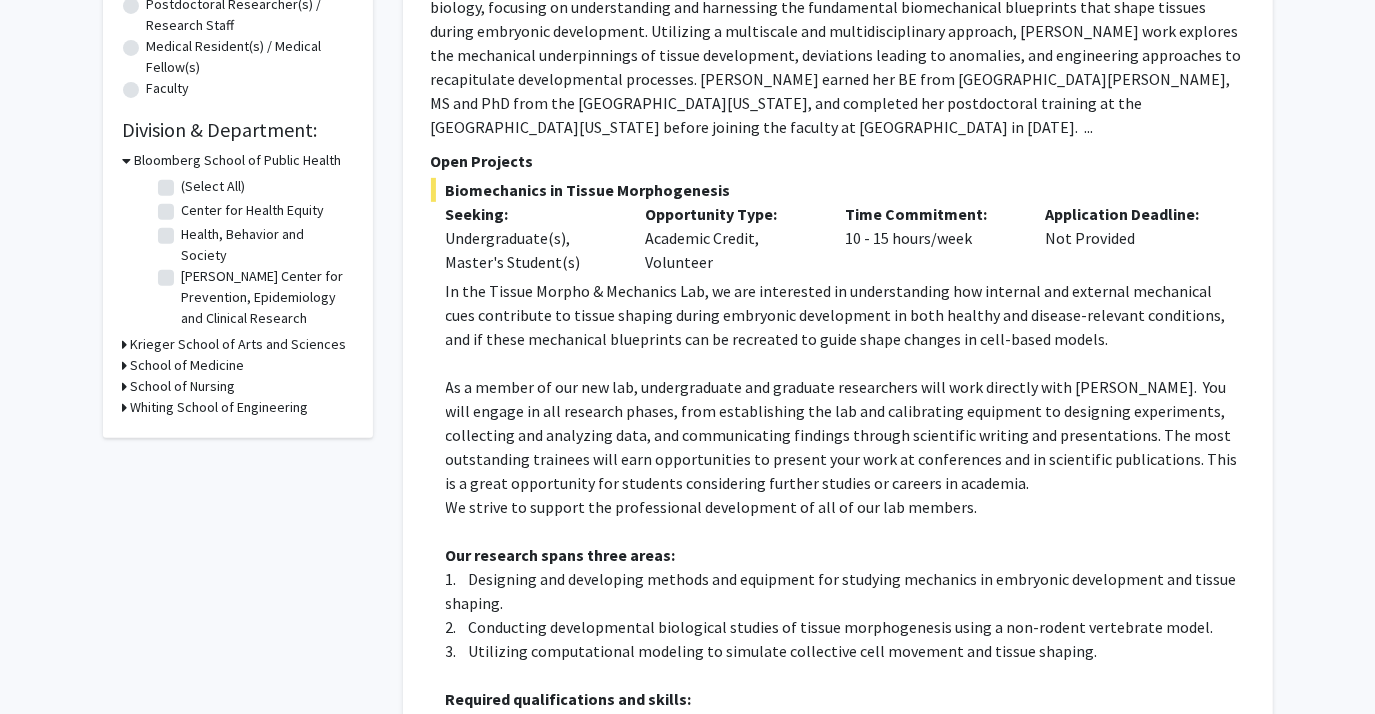 click on "In the Tissue Morpho & Mechanics Lab, we are interested in understanding how internal and external mechanical cues contribute to tissue shaping during embryonic development in both healthy and disease-relevant conditions, and if these mechanical blueprints can be recreated to guide shape changes in cell-based models." 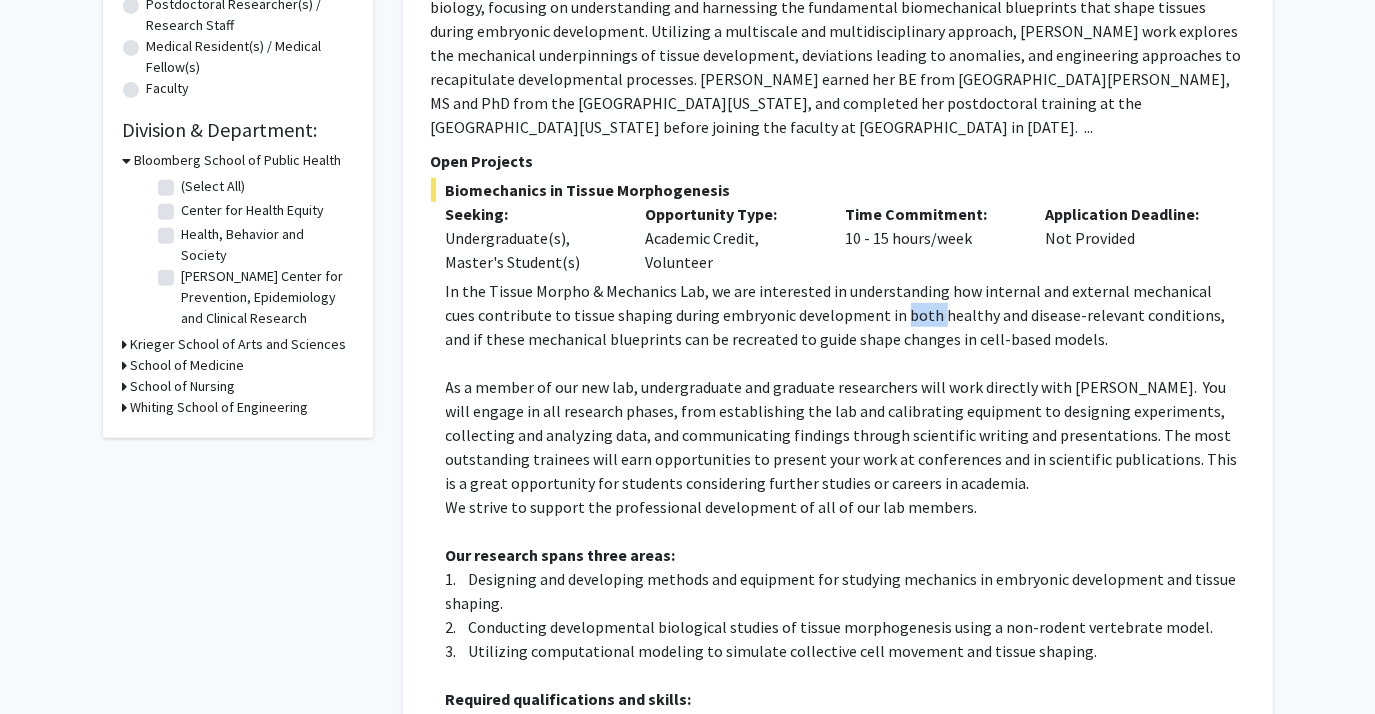 click on "In the Tissue Morpho & Mechanics Lab, we are interested in understanding how internal and external mechanical cues contribute to tissue shaping during embryonic development in both healthy and disease-relevant conditions, and if these mechanical blueprints can be recreated to guide shape changes in cell-based models." 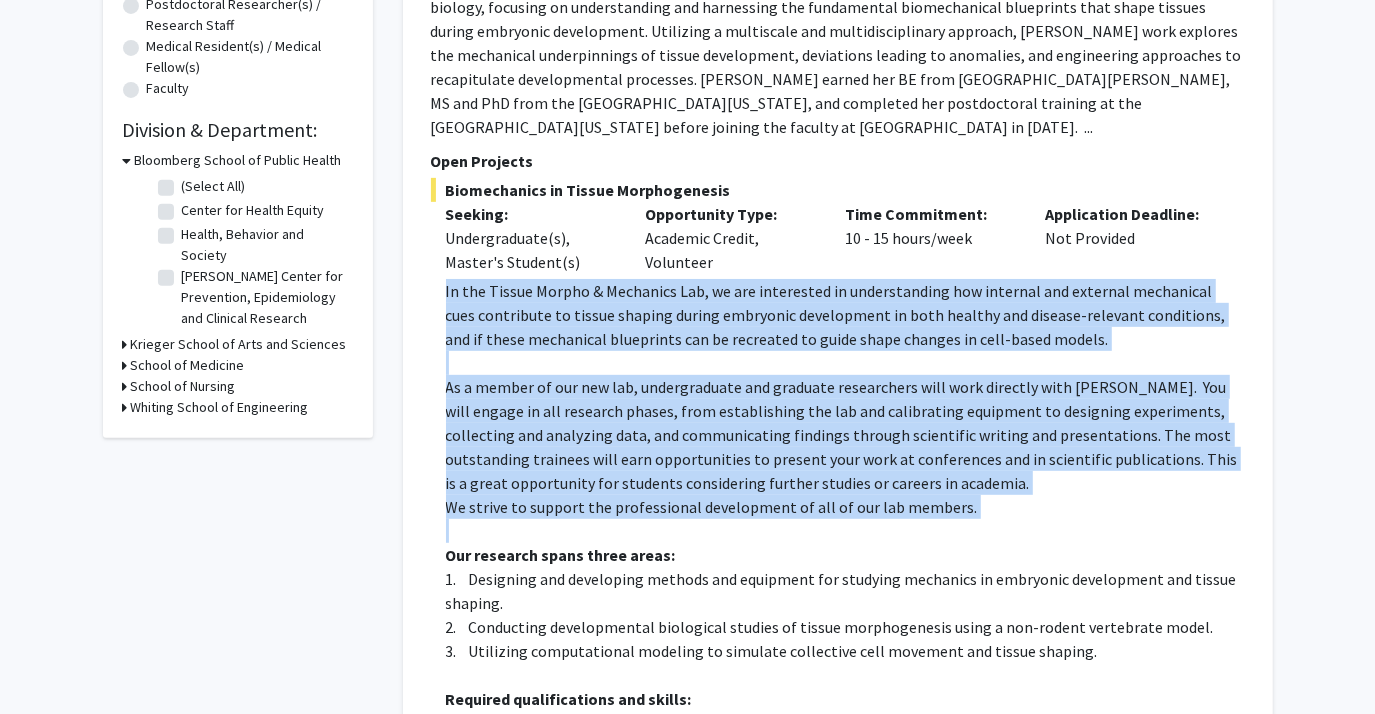 drag, startPoint x: 872, startPoint y: 289, endPoint x: 888, endPoint y: 491, distance: 202.63268 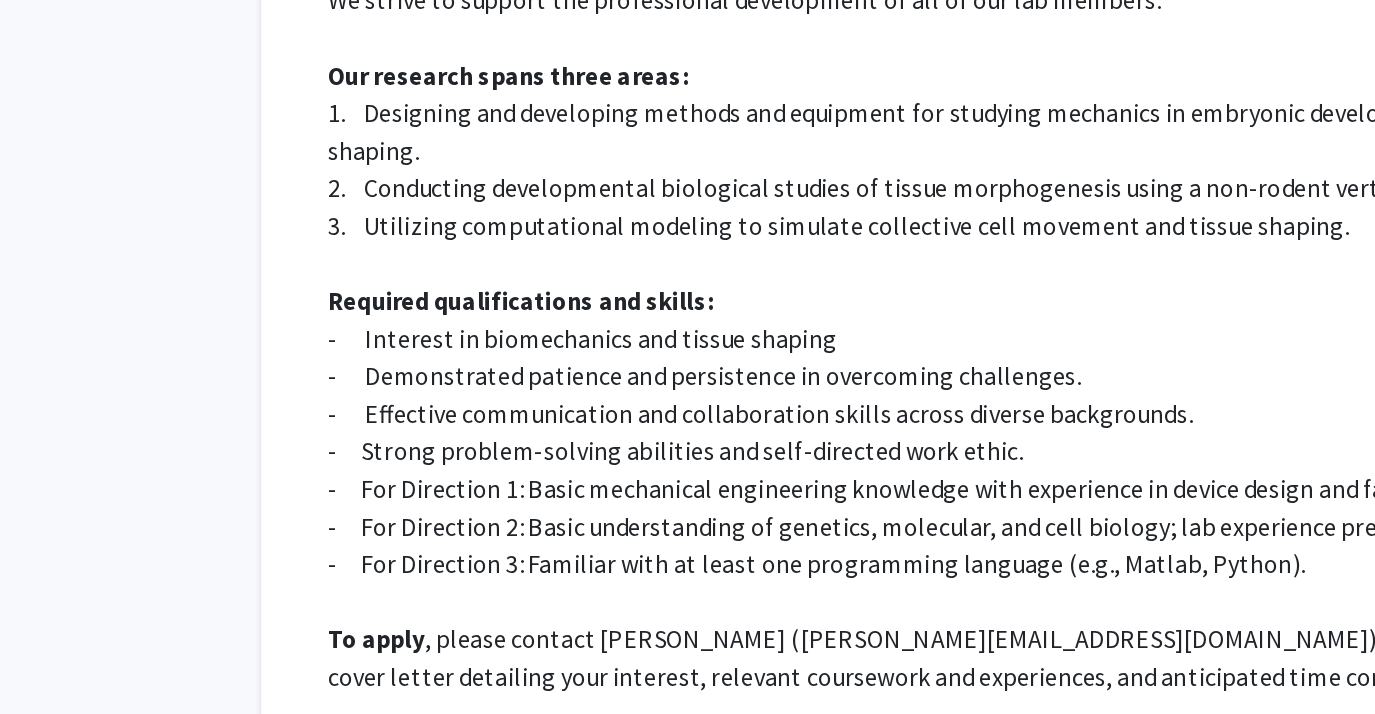 scroll, scrollTop: 867, scrollLeft: 0, axis: vertical 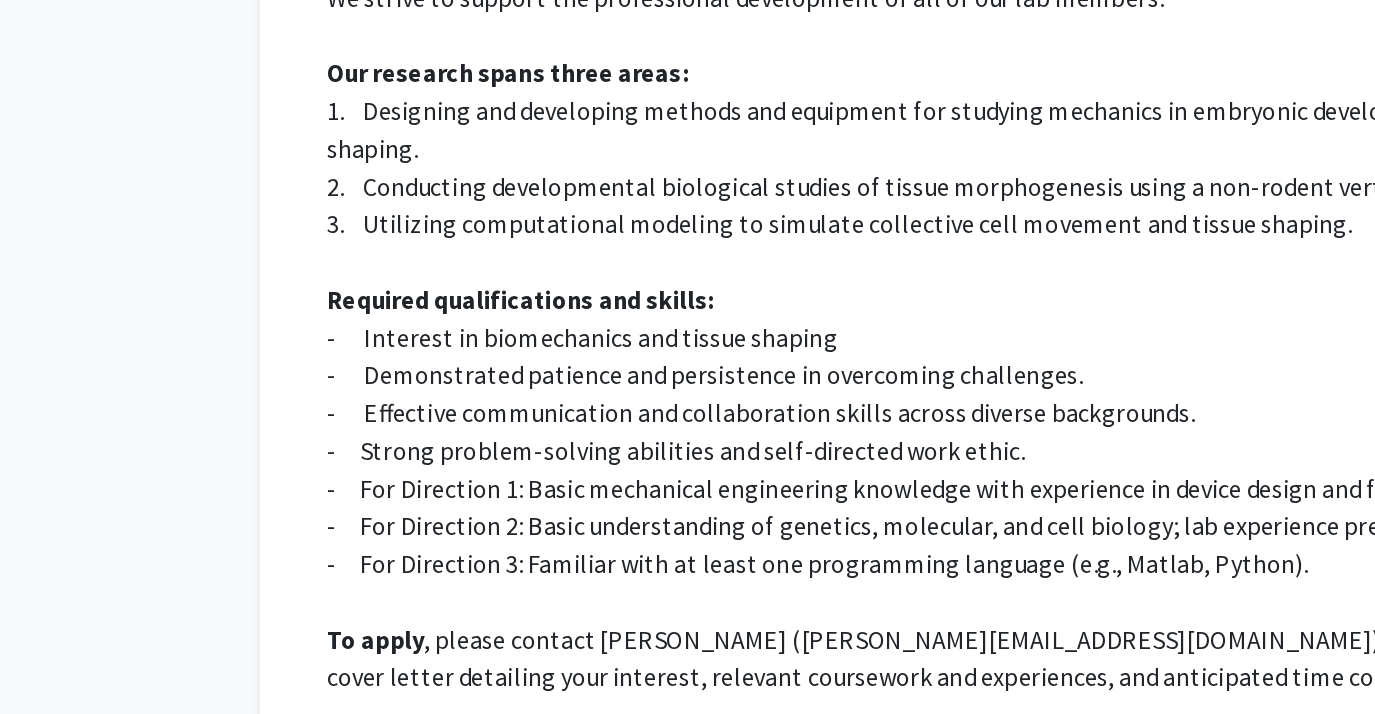 click on "-      Effective communication and collaboration skills across diverse backgrounds." 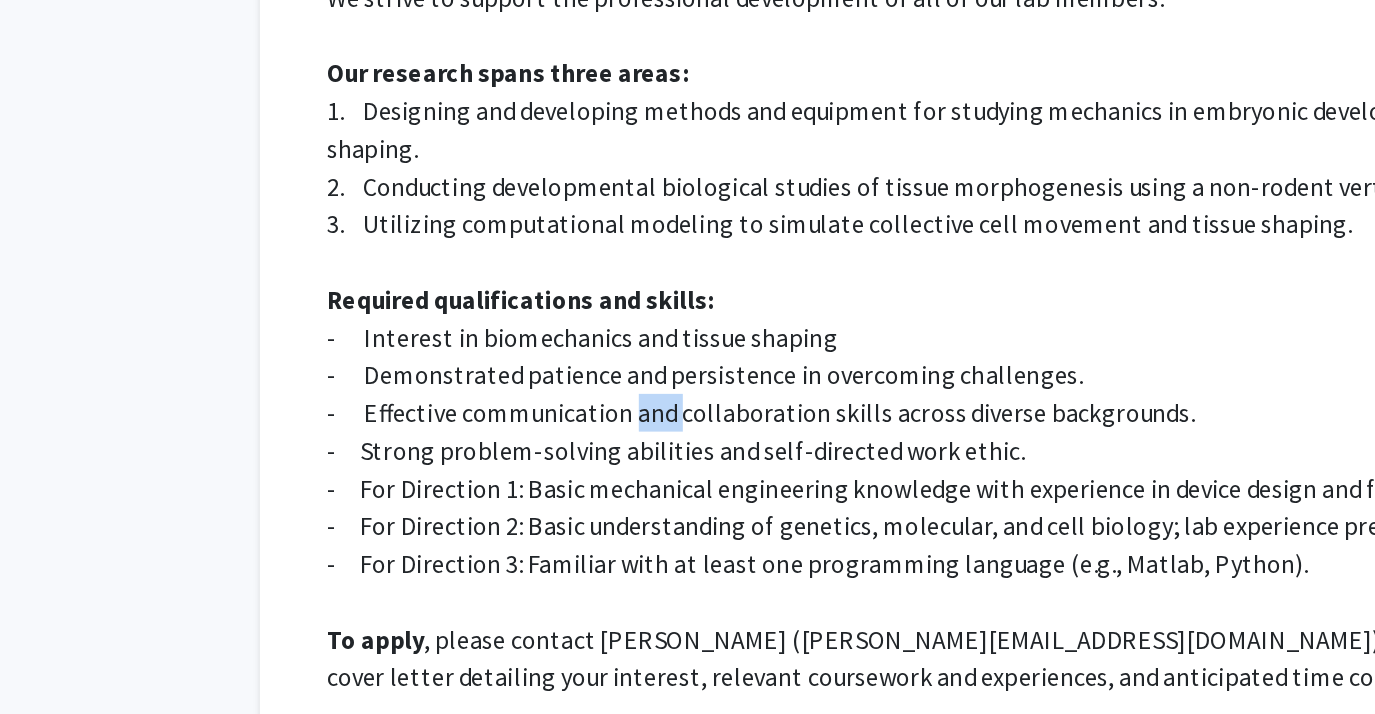 click on "-      Effective communication and collaboration skills across diverse backgrounds." 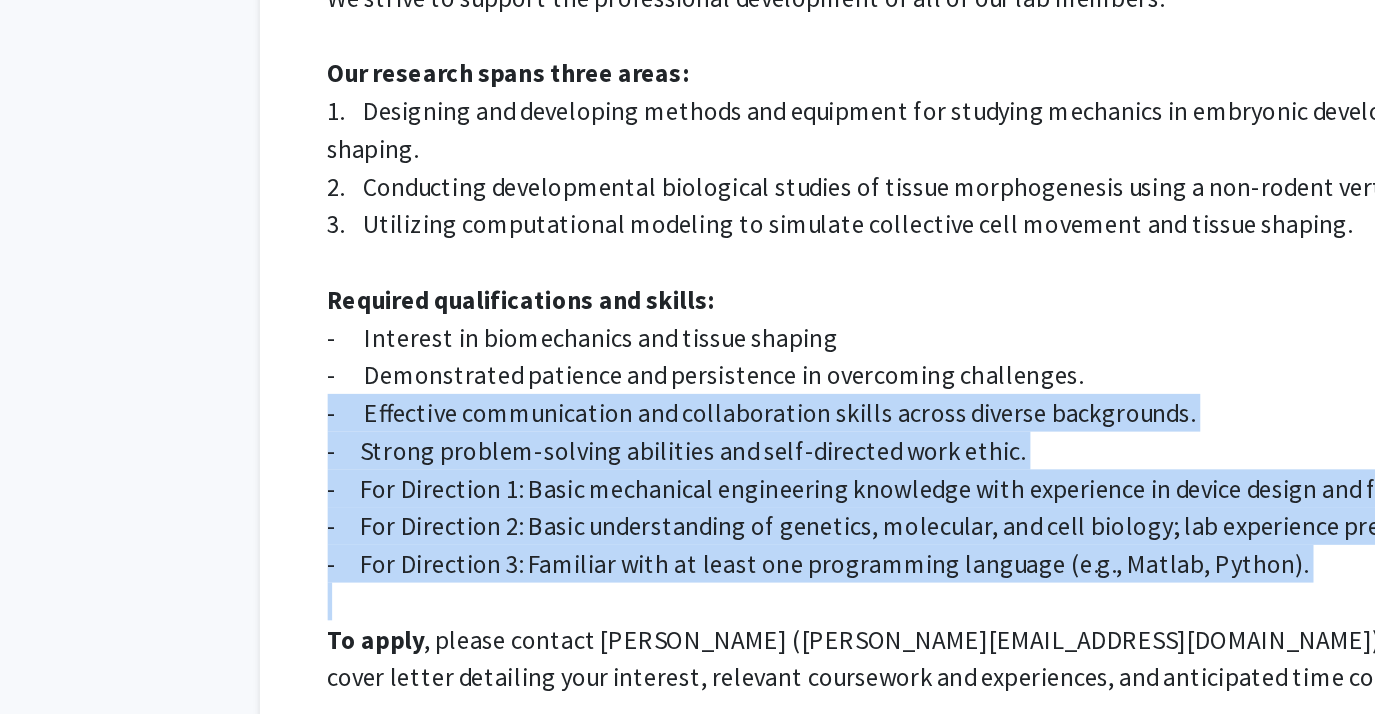drag, startPoint x: 653, startPoint y: 382, endPoint x: 665, endPoint y: 480, distance: 98.731964 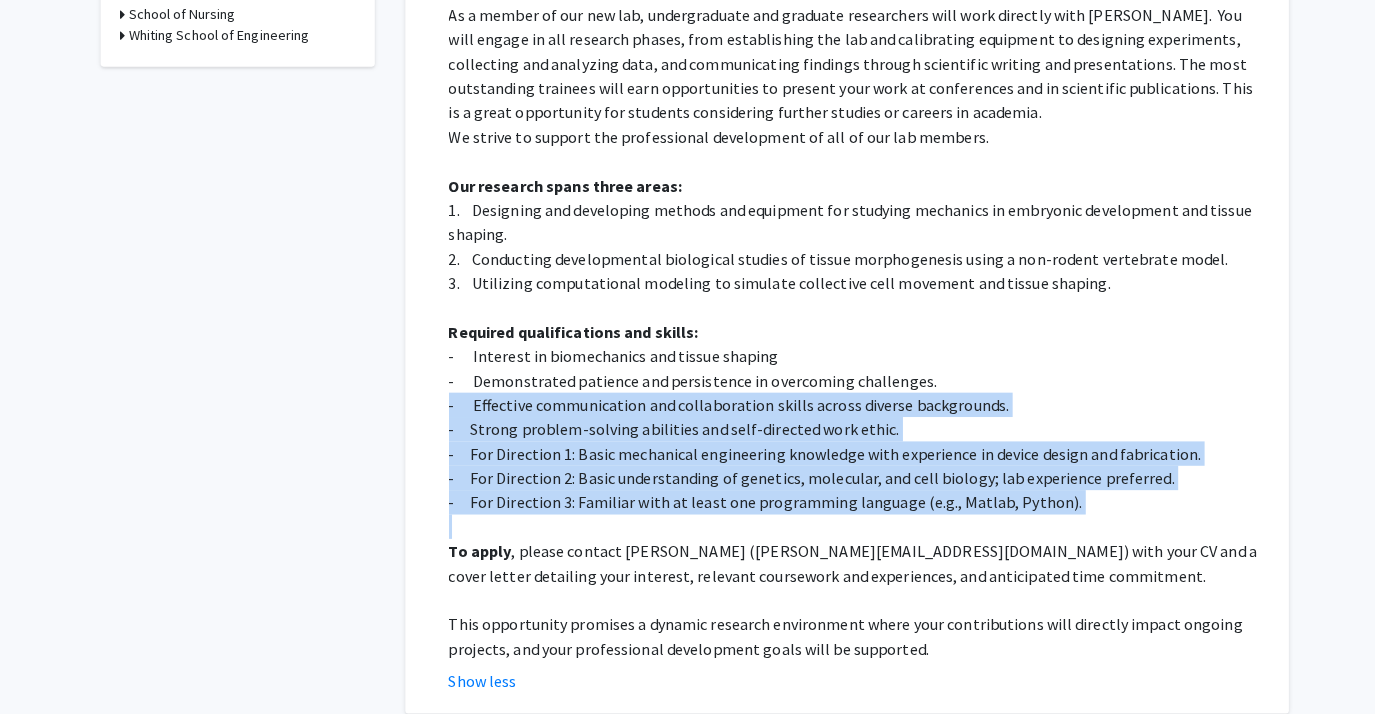 scroll, scrollTop: 862, scrollLeft: 0, axis: vertical 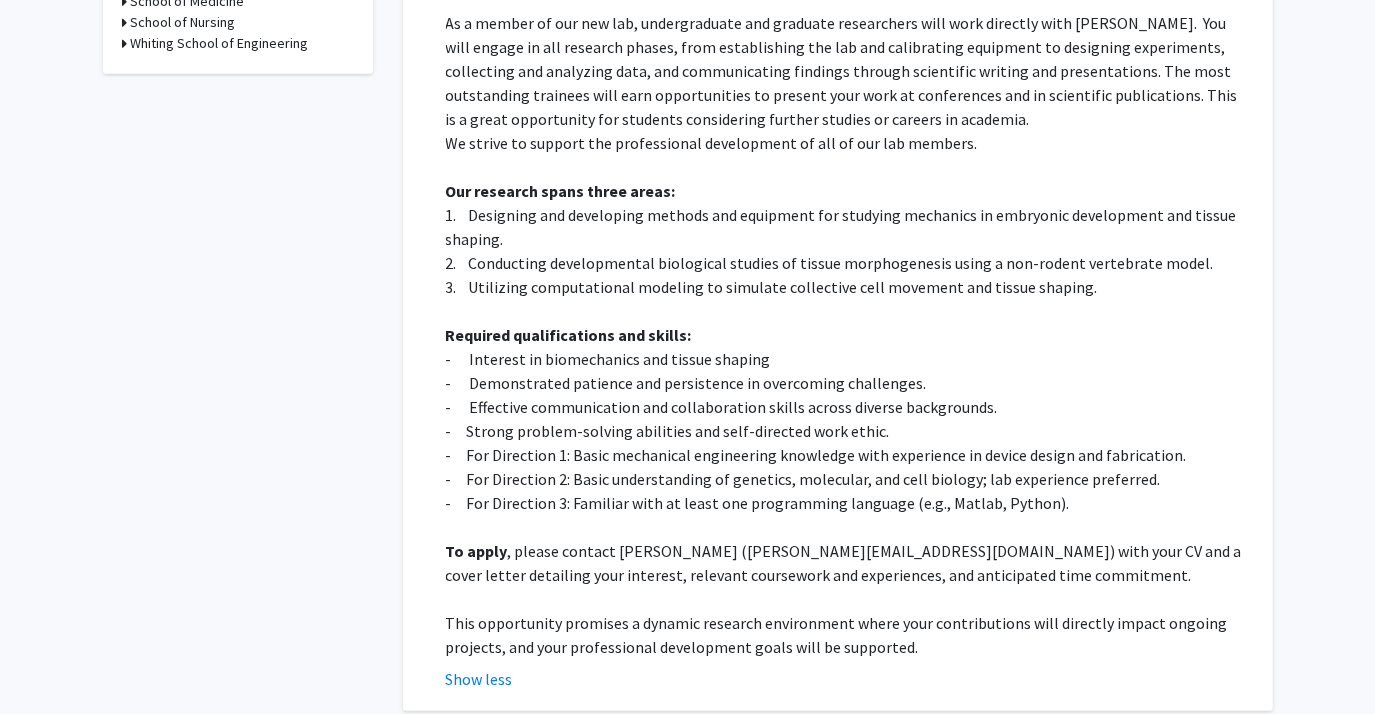 click on "To apply , please contact [PERSON_NAME] ([PERSON_NAME][EMAIL_ADDRESS][DOMAIN_NAME]) with your CV and a cover letter detailing your interest, relevant coursework and experiences, and anticipated time commitment." 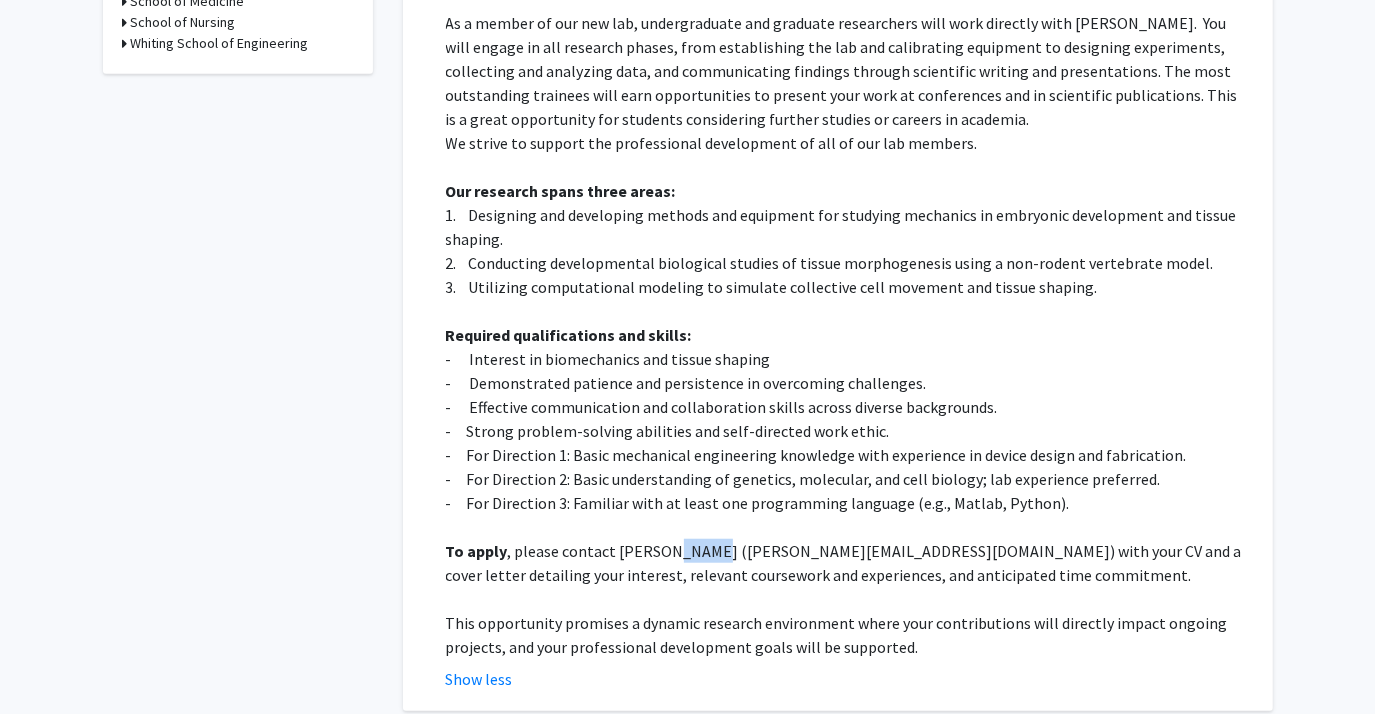 click on "To apply , please contact [PERSON_NAME] ([PERSON_NAME][EMAIL_ADDRESS][DOMAIN_NAME]) with your CV and a cover letter detailing your interest, relevant coursework and experiences, and anticipated time commitment." 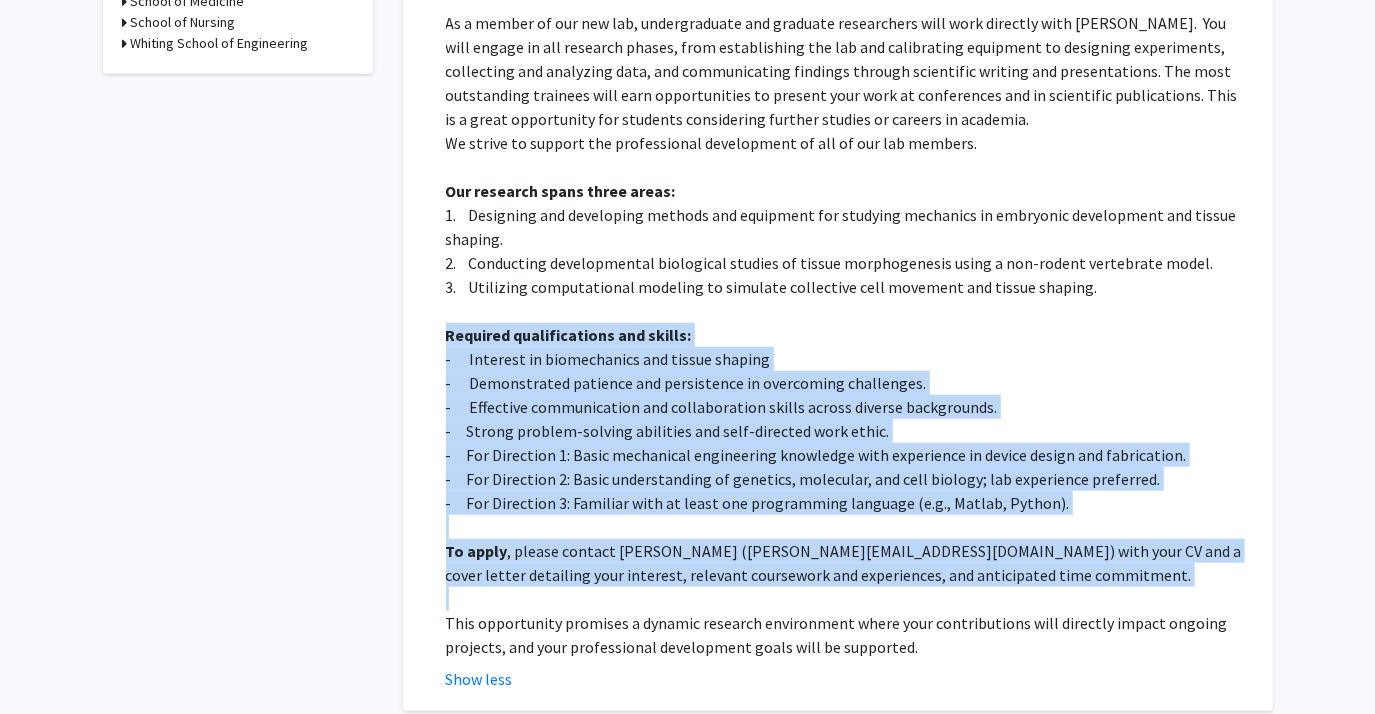 drag, startPoint x: 665, startPoint y: 480, endPoint x: 653, endPoint y: 305, distance: 175.41095 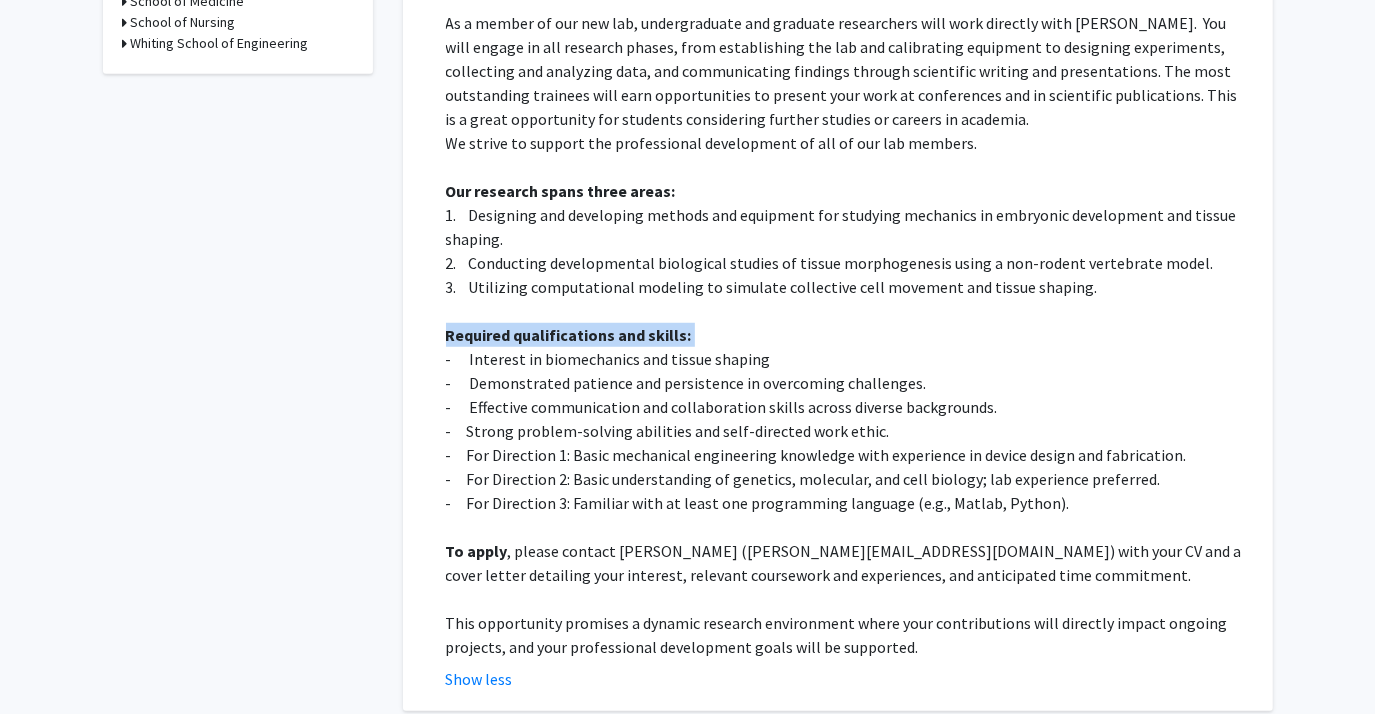 click on "Required qualifications and skills:" 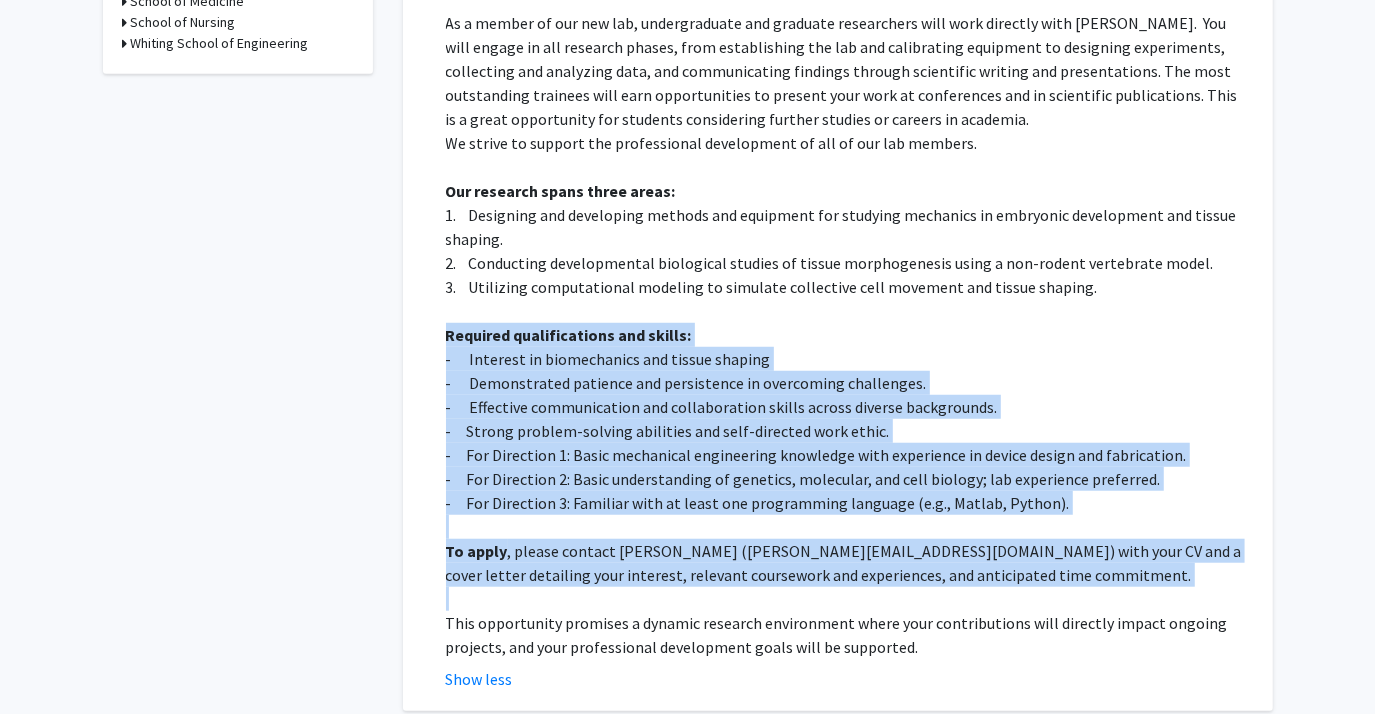 drag, startPoint x: 653, startPoint y: 305, endPoint x: 688, endPoint y: 540, distance: 237.59209 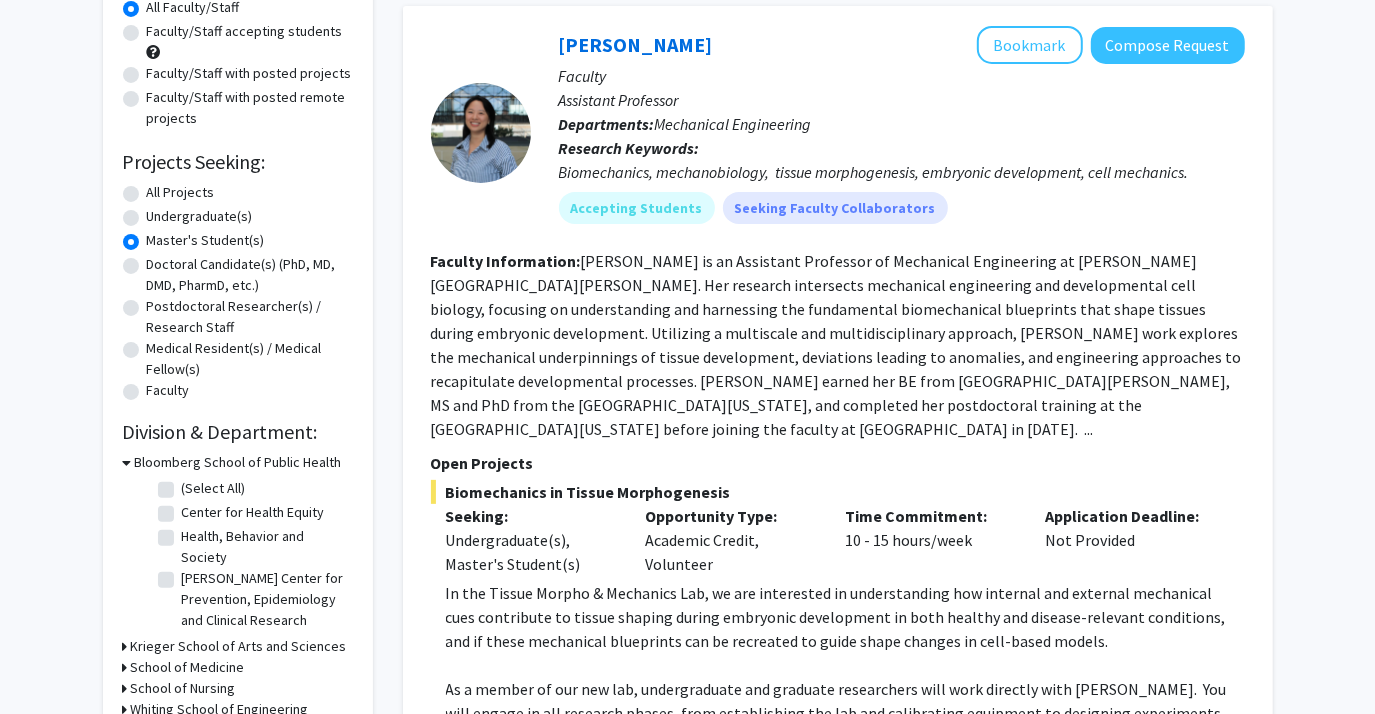 scroll, scrollTop: 194, scrollLeft: 0, axis: vertical 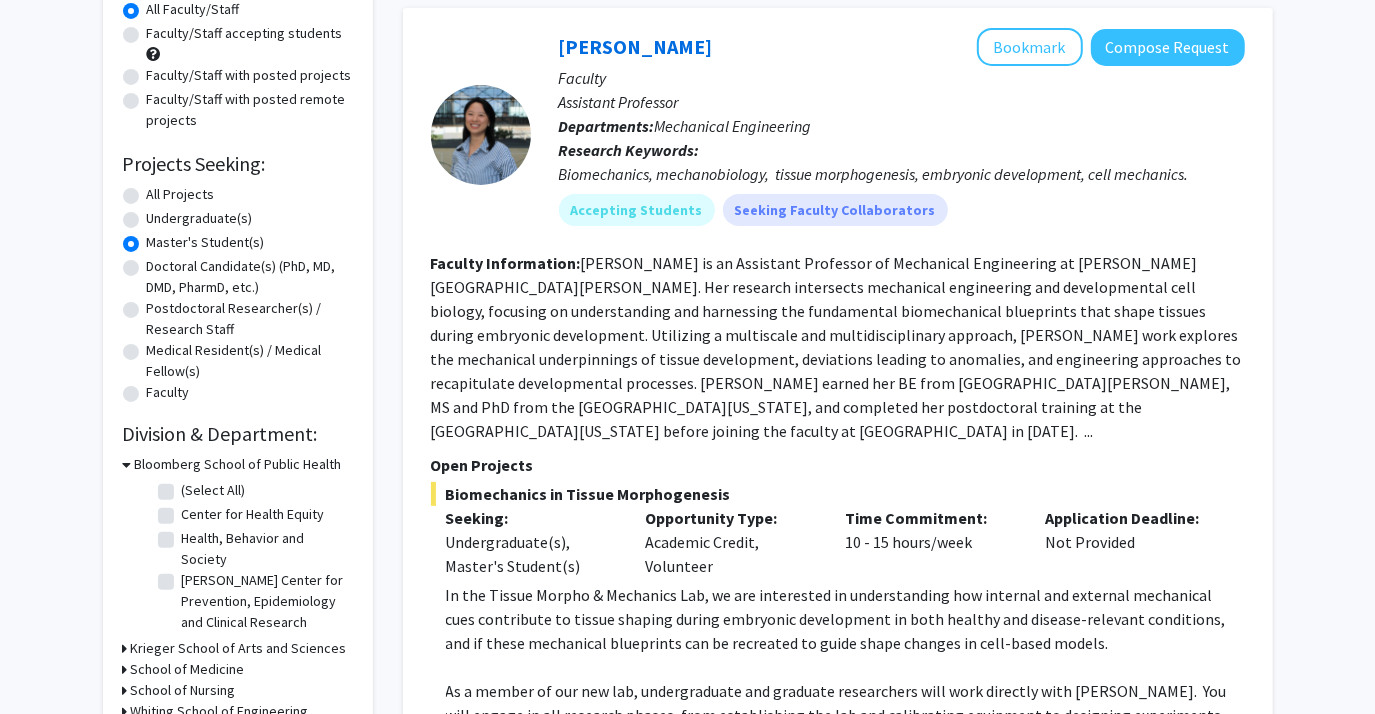 click on "Refine By Collaboration Status: Collaboration Status  All Faculty/Staff    Collaboration Status  Faculty/Staff accepting students    Collaboration Status  Faculty/Staff with posted projects    Collaboration Status  Faculty/Staff with posted remote projects    Projects Seeking: Projects Seeking Level  All Projects    Projects Seeking Level  Undergraduate(s)    Projects Seeking Level  Master's Student(s)    Projects Seeking Level  Doctoral Candidate(s) (PhD, MD, DMD, PharmD, etc.)    Projects Seeking Level  Postdoctoral Researcher(s) / Research Staff    Projects Seeking Level  Medical Resident(s) / Medical Fellow(s)    Projects Seeking Level  Faculty    Division & Department:      Bloomberg School of Public Health  (Select All)  (Select All)  Center for Health Equity  Center for Health Equity  Health, Behavior and Society  Health, Behavior and Society  [PERSON_NAME] Center for Prevention, Epidemiology and Clinical Research  [PERSON_NAME] Center for Prevention, Epidemiology and Clinical Research" 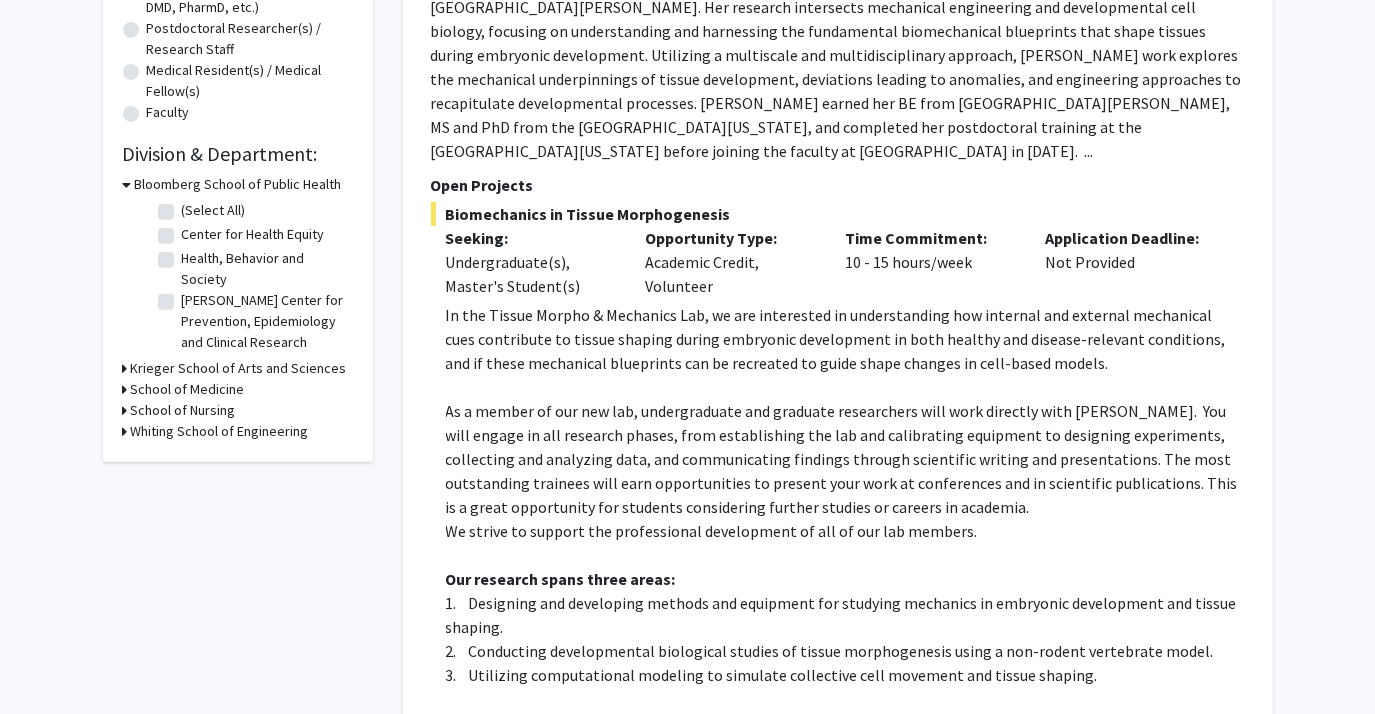 scroll, scrollTop: 510, scrollLeft: 0, axis: vertical 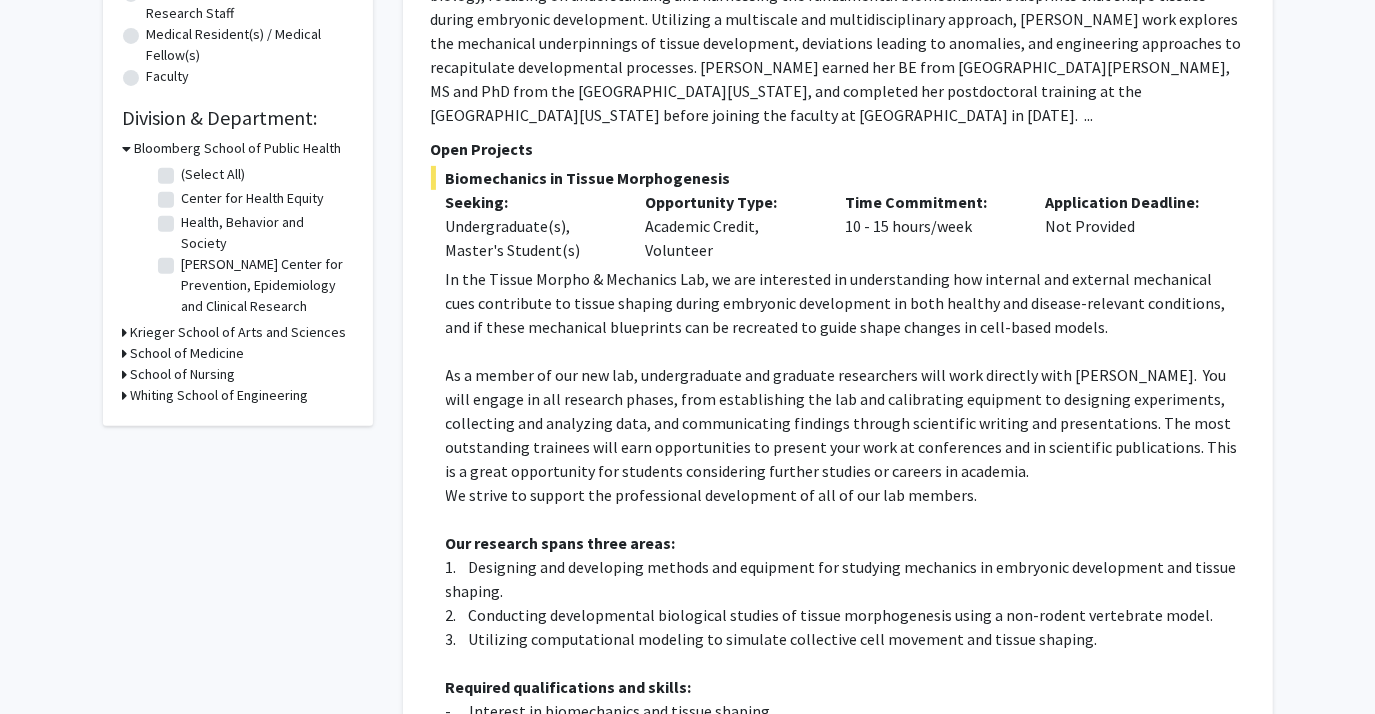 click 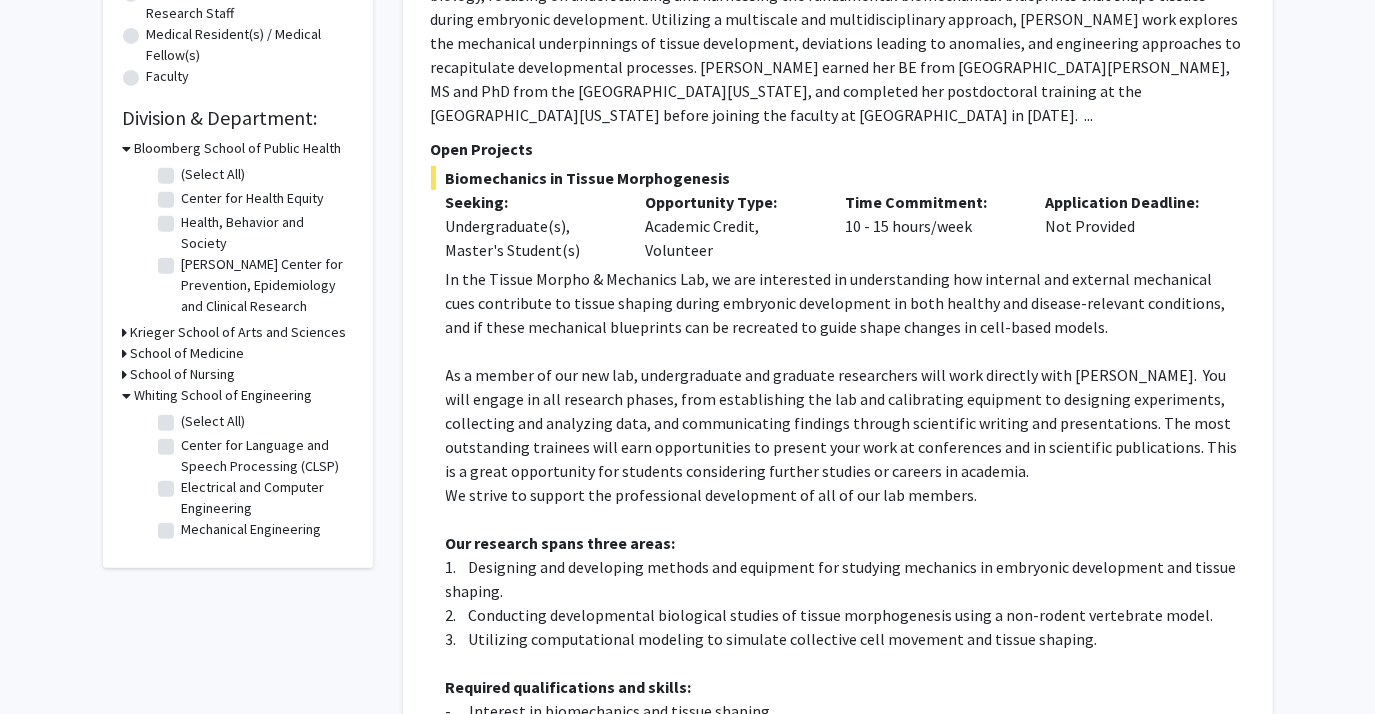 click 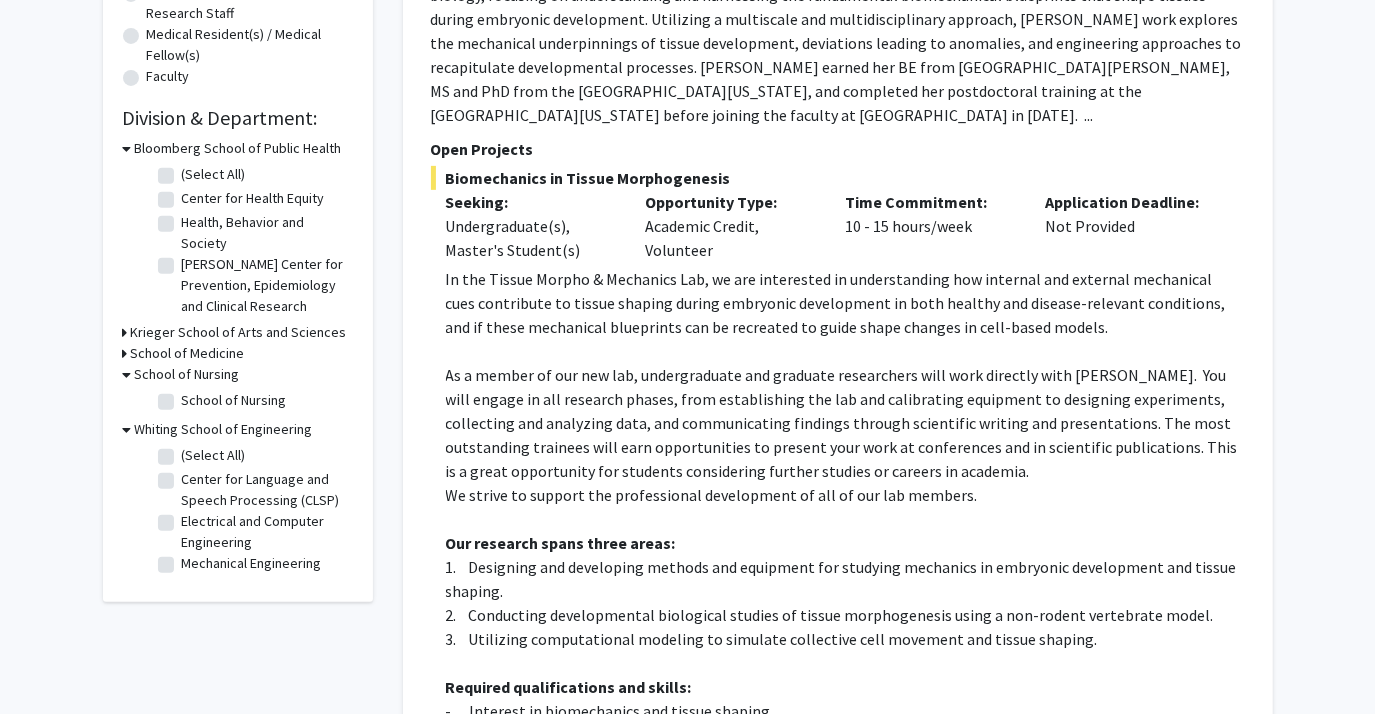 click on "School of Medicine" 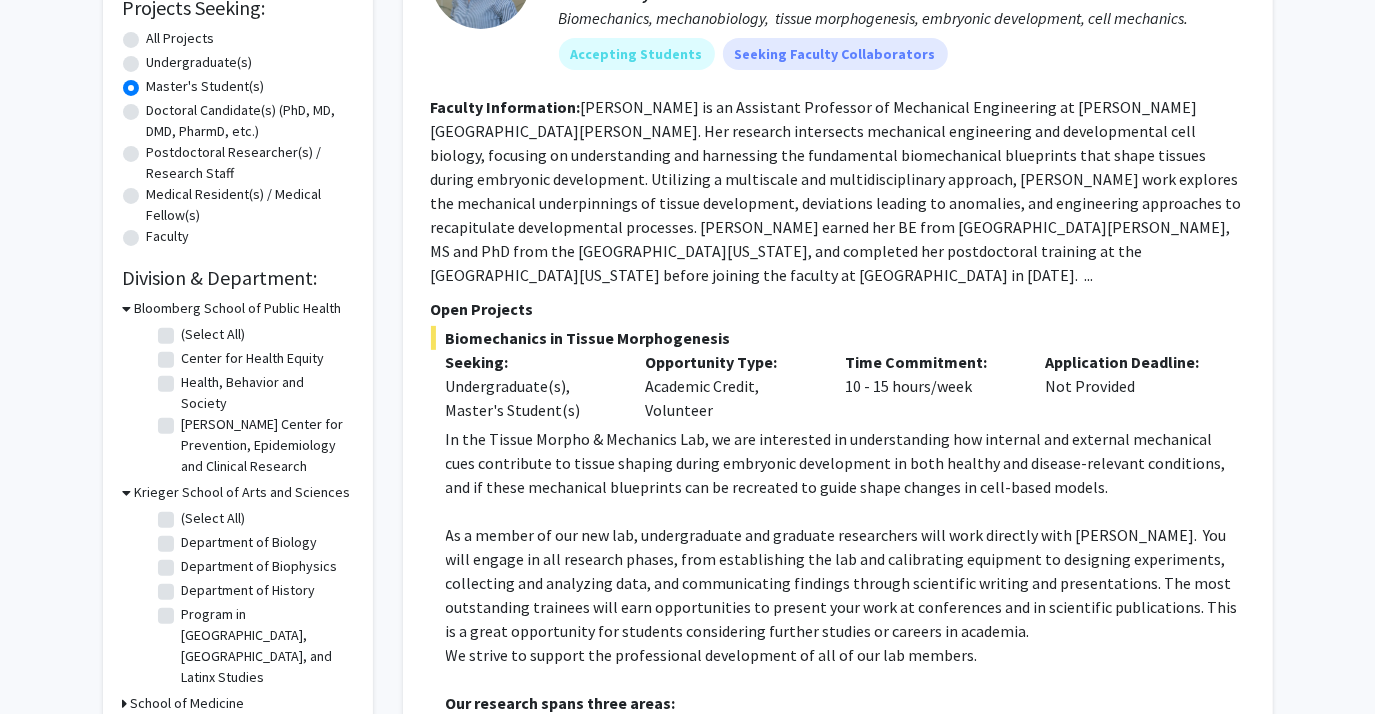 scroll, scrollTop: 0, scrollLeft: 0, axis: both 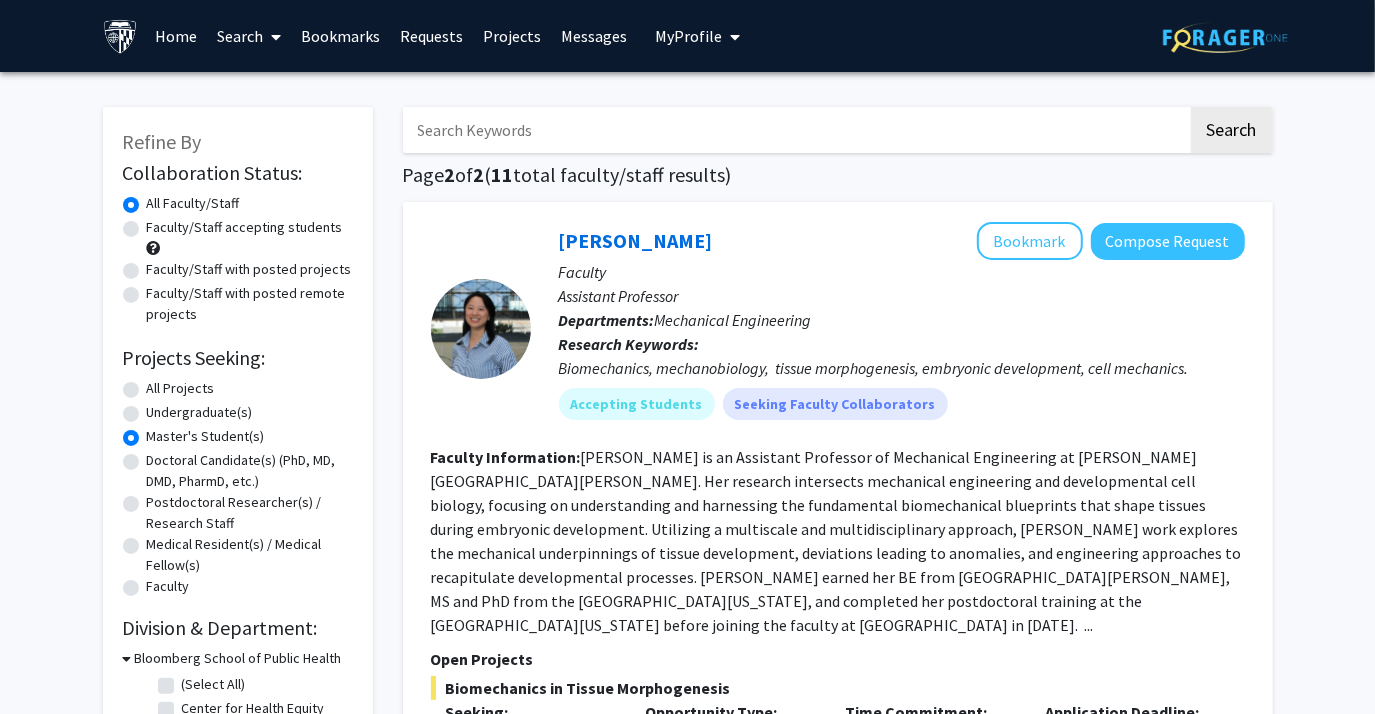 click at bounding box center (795, 130) 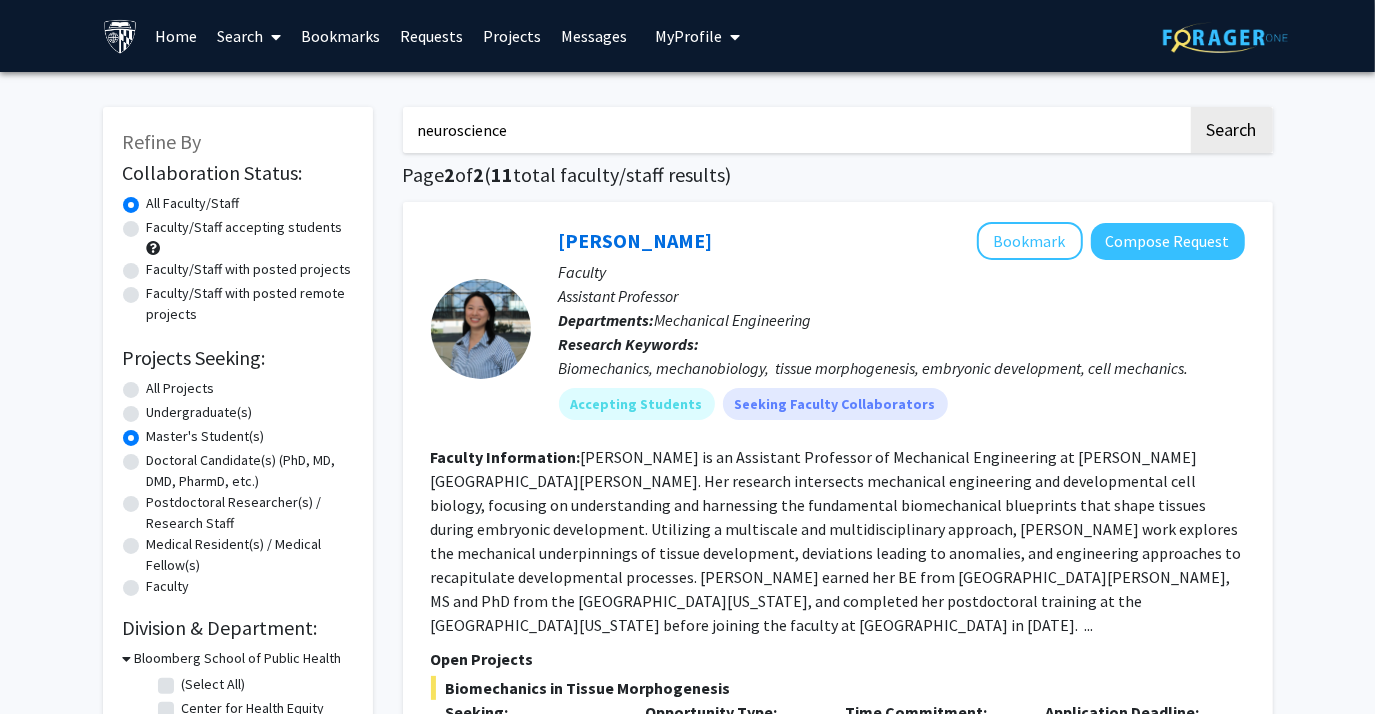 type on "neuroscience" 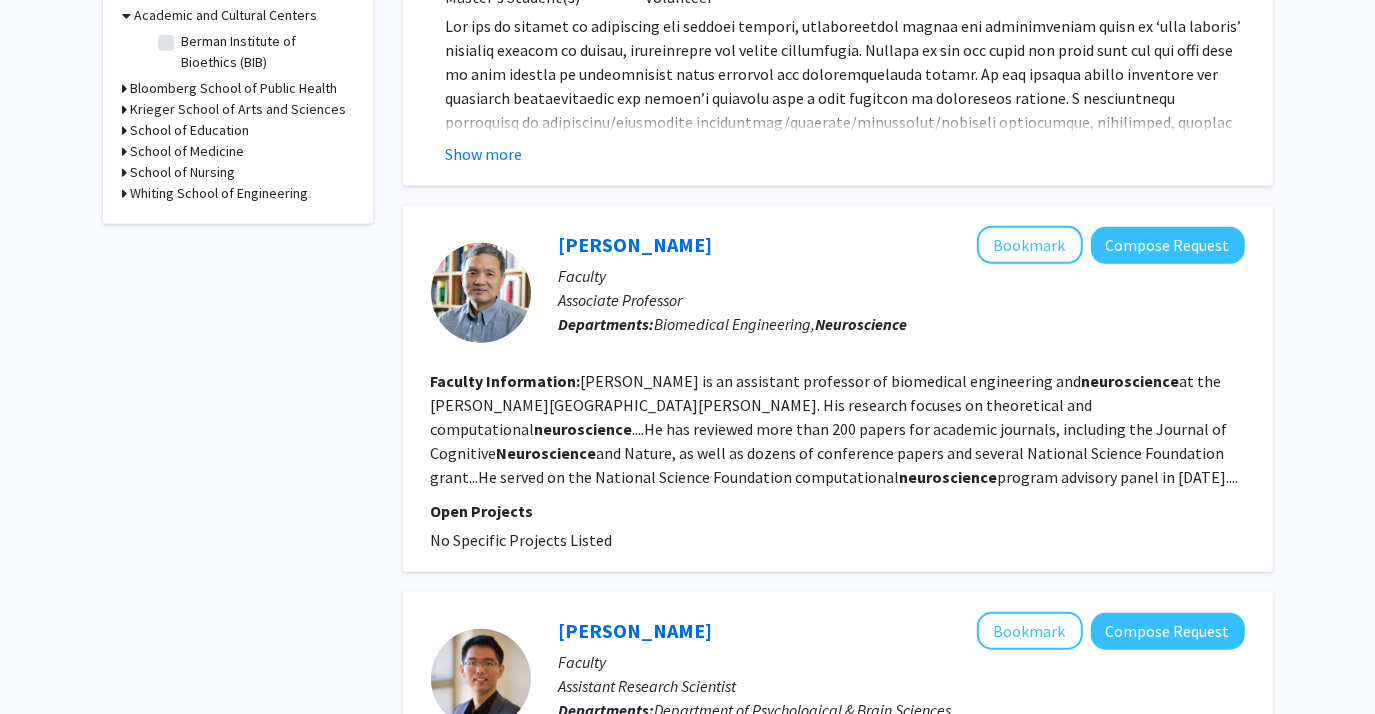 scroll, scrollTop: 650, scrollLeft: 0, axis: vertical 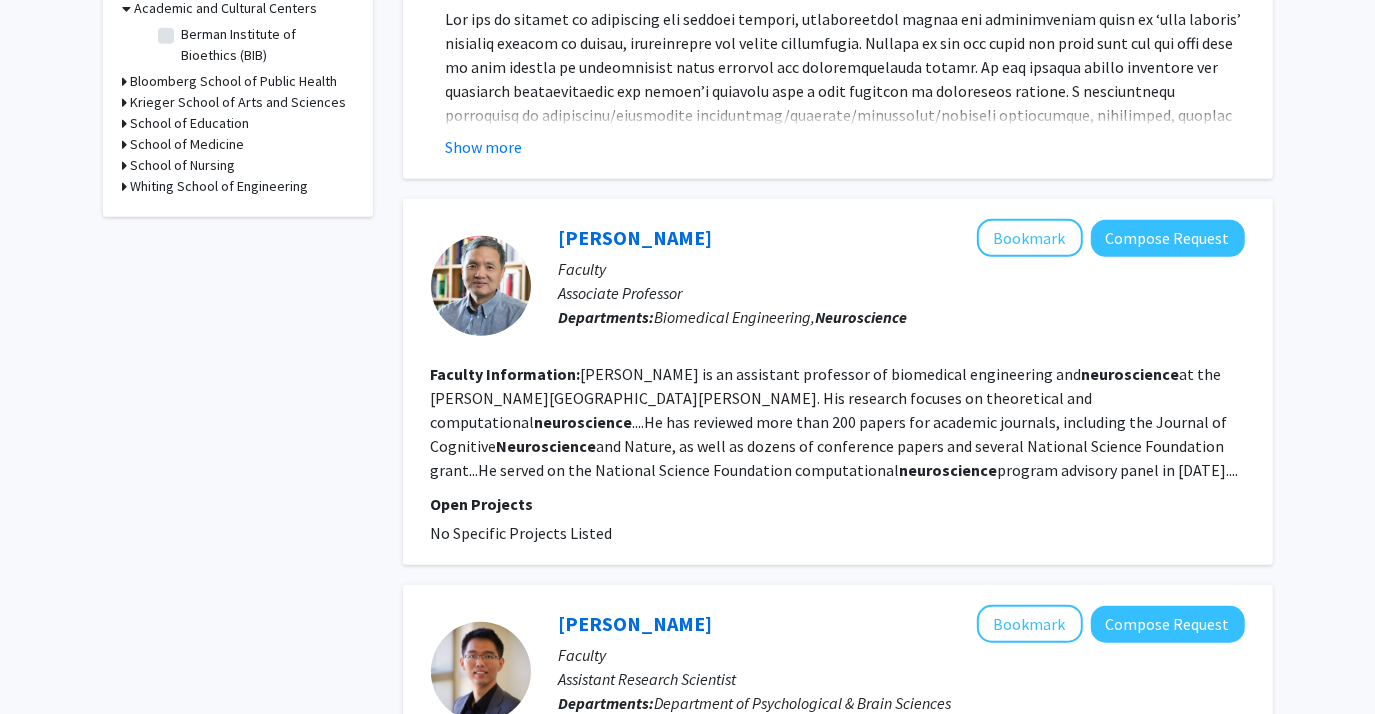 click on "[PERSON_NAME] is an assistant professor of biomedical engineering and  neuroscience  at the [PERSON_NAME][GEOGRAPHIC_DATA][PERSON_NAME]. His research focuses on theoretical and computational  neuroscience ....He has reviewed more than 200 papers for academic journals, including the Journal of Cognitive  Neuroscience  and Nature, as well as dozens of conference papers and several National Science Foundation grant...He served on the National Science Foundation computational  neuroscience  program advisory panel in [DATE]...." 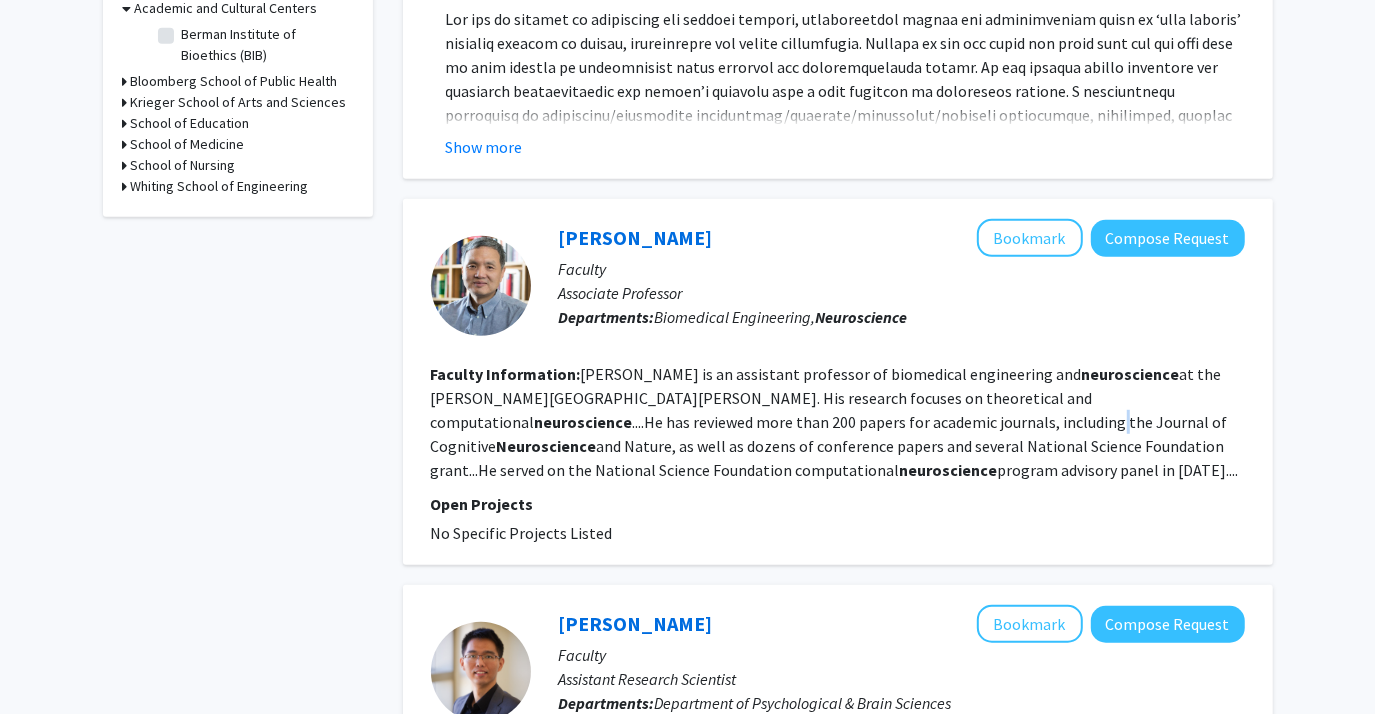 click on "[PERSON_NAME] is an assistant professor of biomedical engineering and  neuroscience  at the [PERSON_NAME][GEOGRAPHIC_DATA][PERSON_NAME]. His research focuses on theoretical and computational  neuroscience ....He has reviewed more than 200 papers for academic journals, including the Journal of Cognitive  Neuroscience  and Nature, as well as dozens of conference papers and several National Science Foundation grant...He served on the National Science Foundation computational  neuroscience  program advisory panel in [DATE]...." 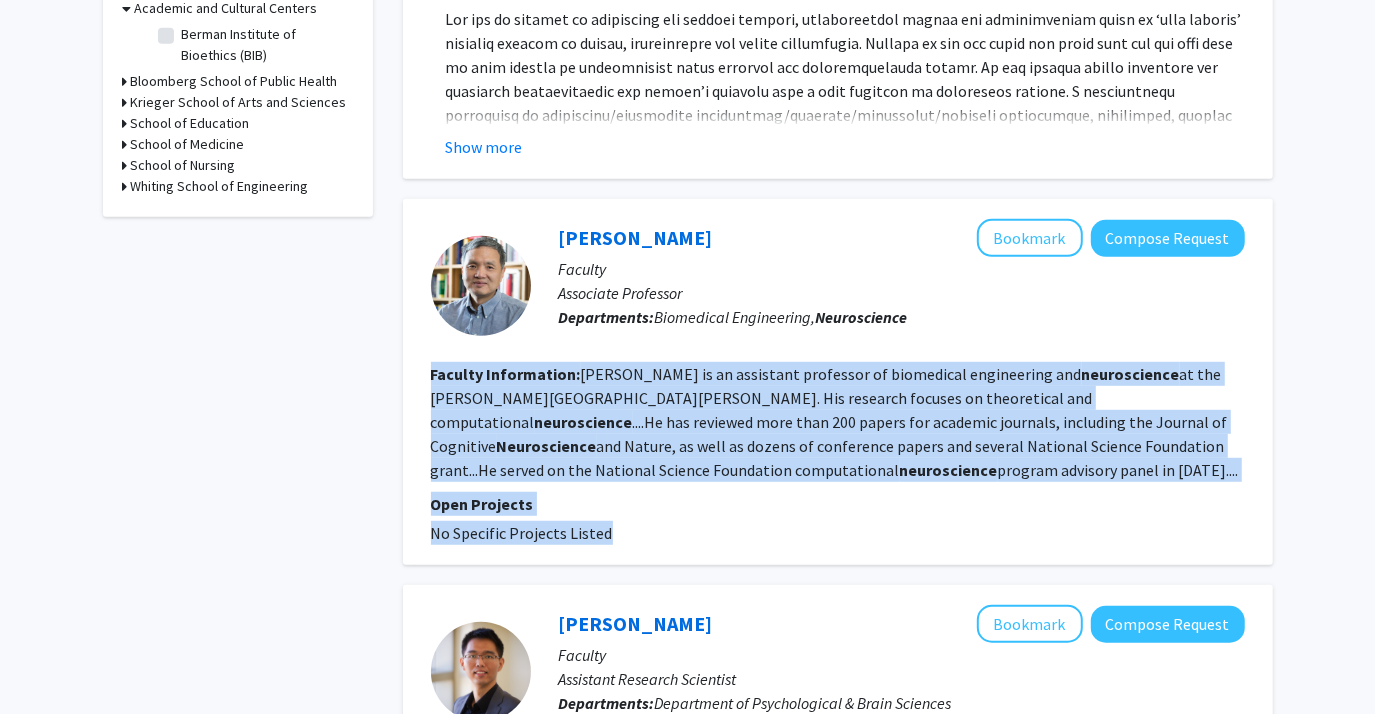 drag, startPoint x: 754, startPoint y: 417, endPoint x: 777, endPoint y: 526, distance: 111.40018 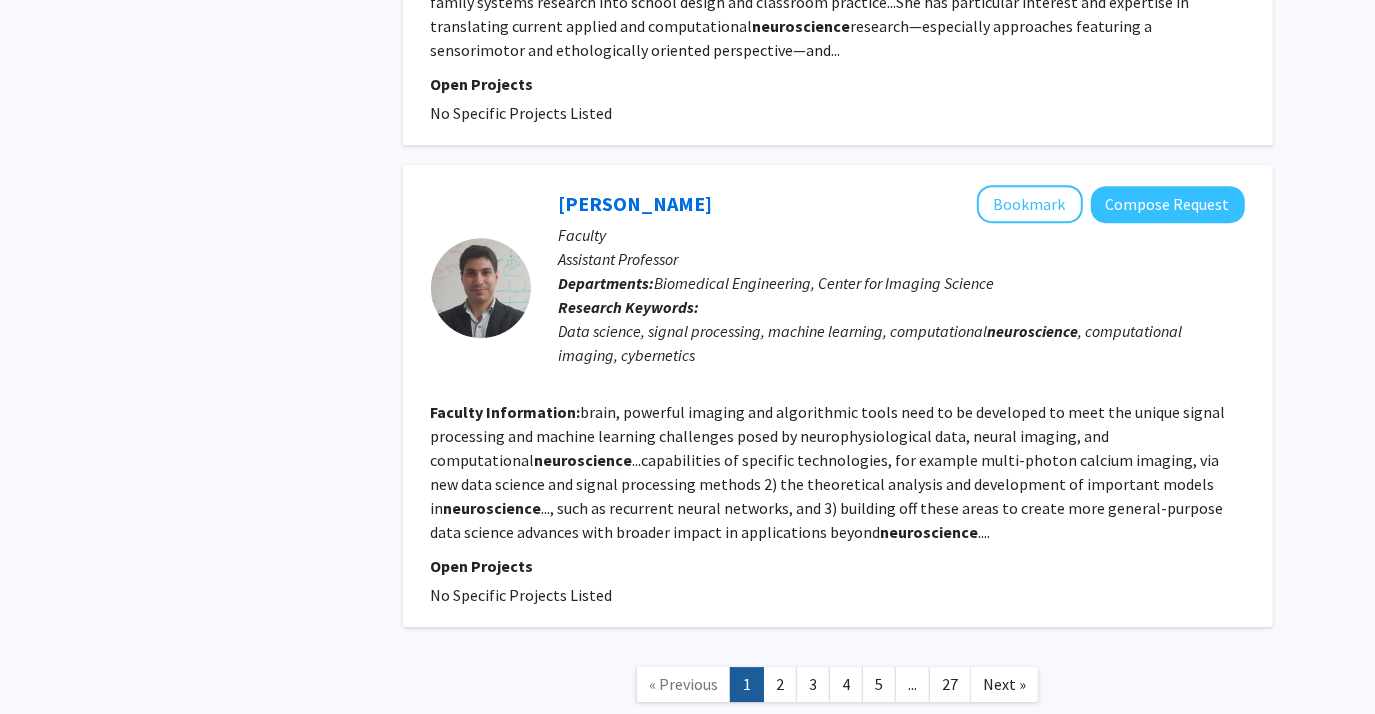 scroll, scrollTop: 3879, scrollLeft: 0, axis: vertical 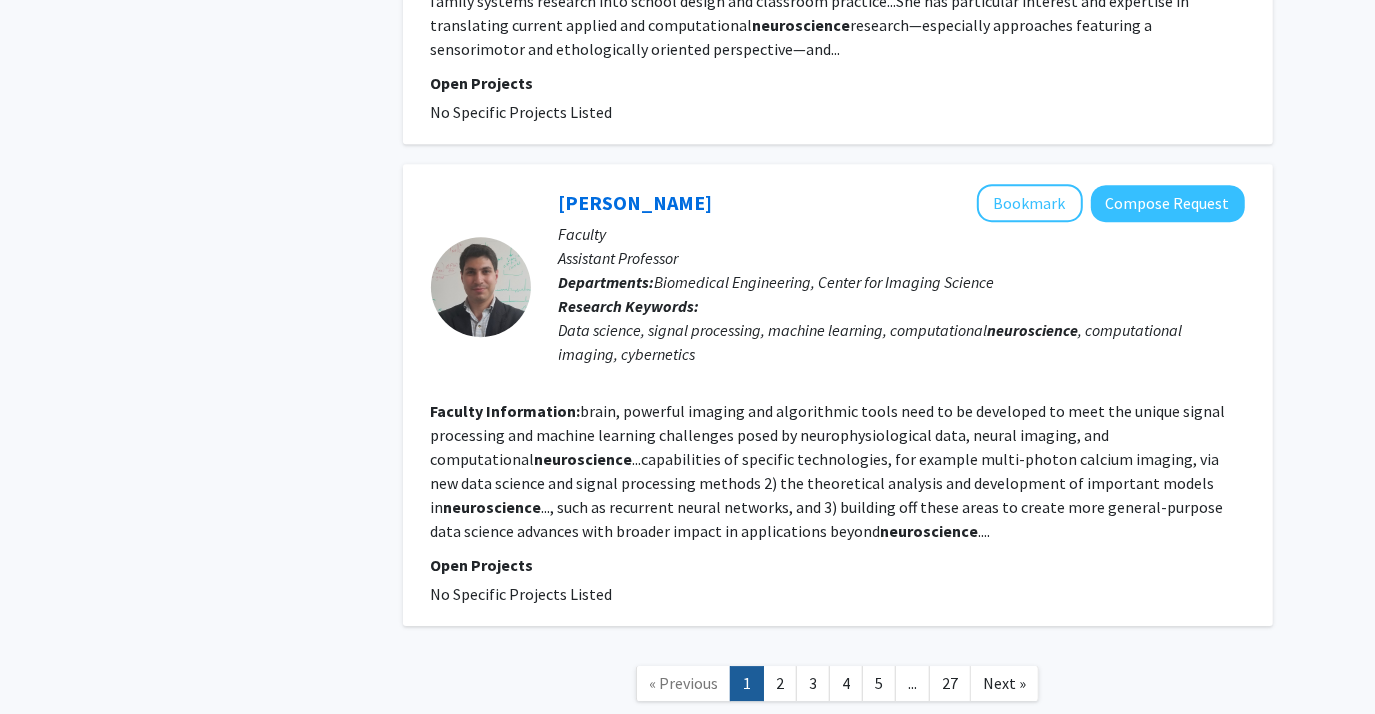 click on "2" 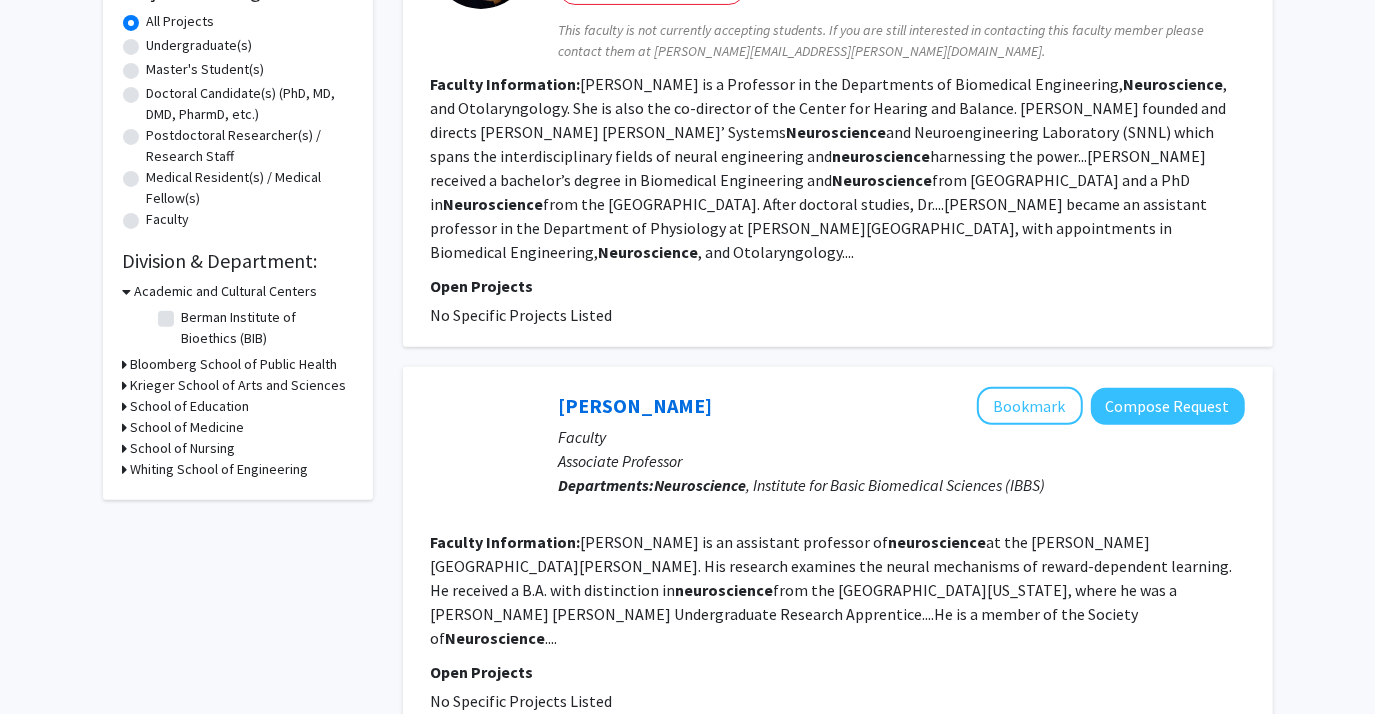 scroll, scrollTop: 0, scrollLeft: 0, axis: both 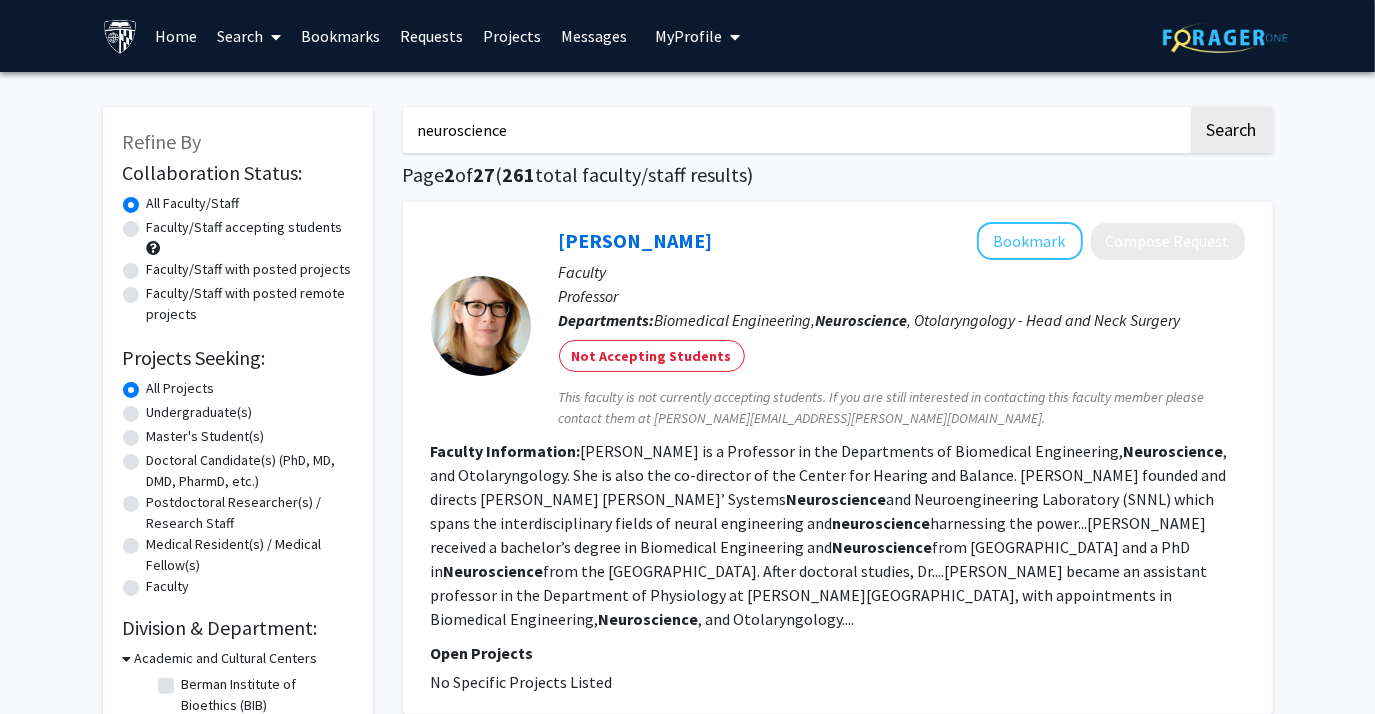 click on "Bookmarks" at bounding box center (340, 36) 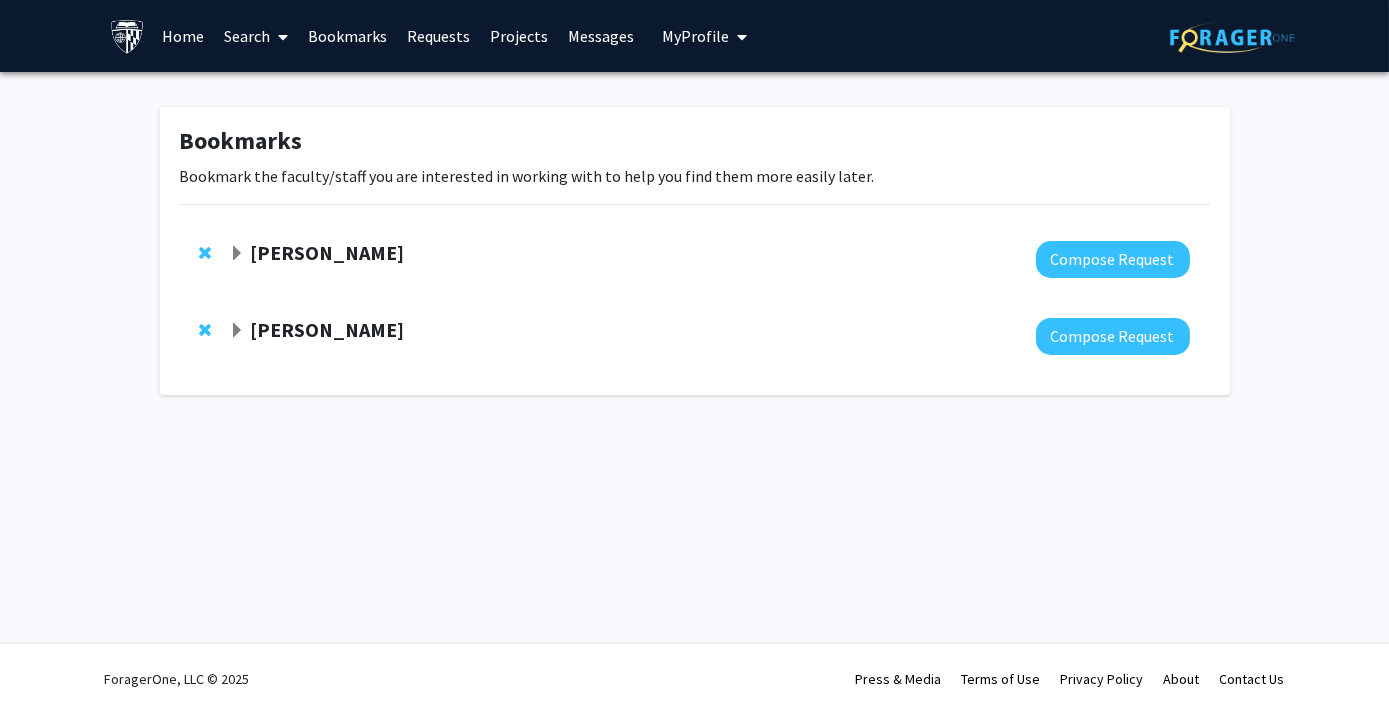 click on "Projects" at bounding box center [519, 36] 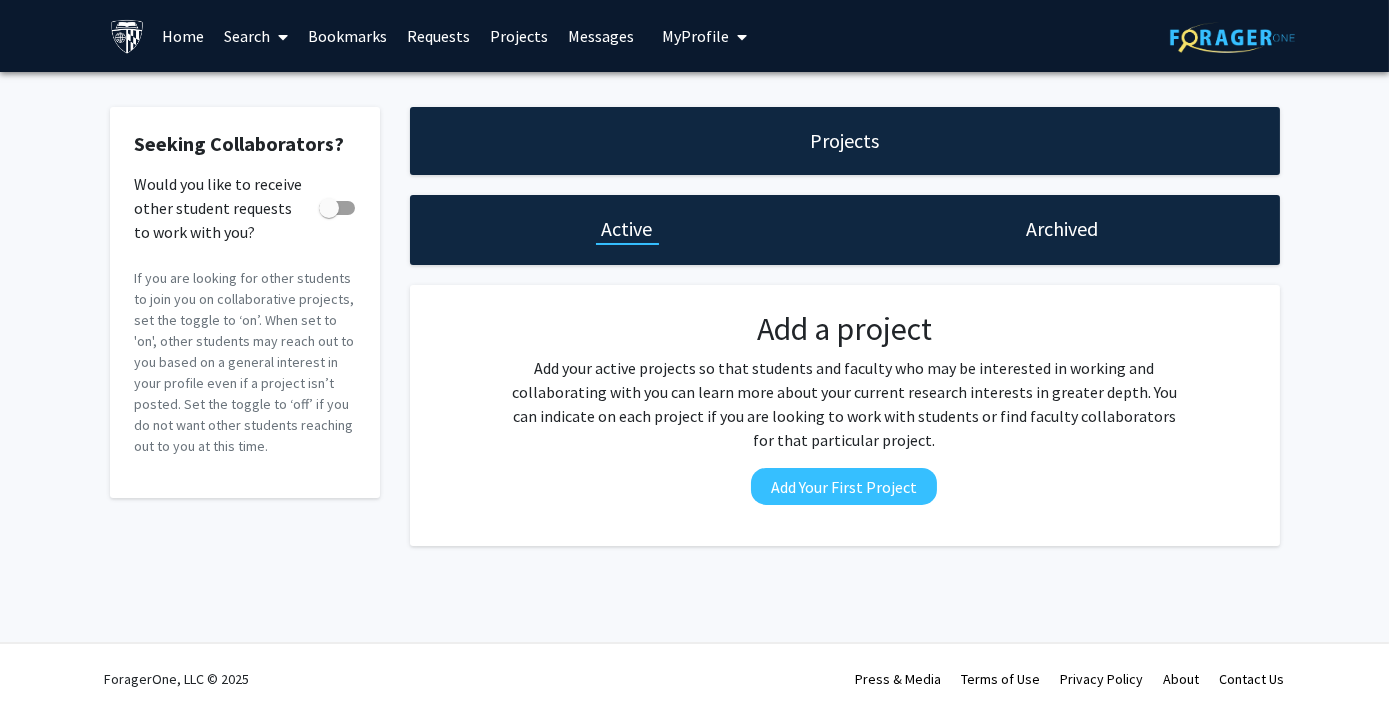 click on "Bookmarks" at bounding box center (347, 36) 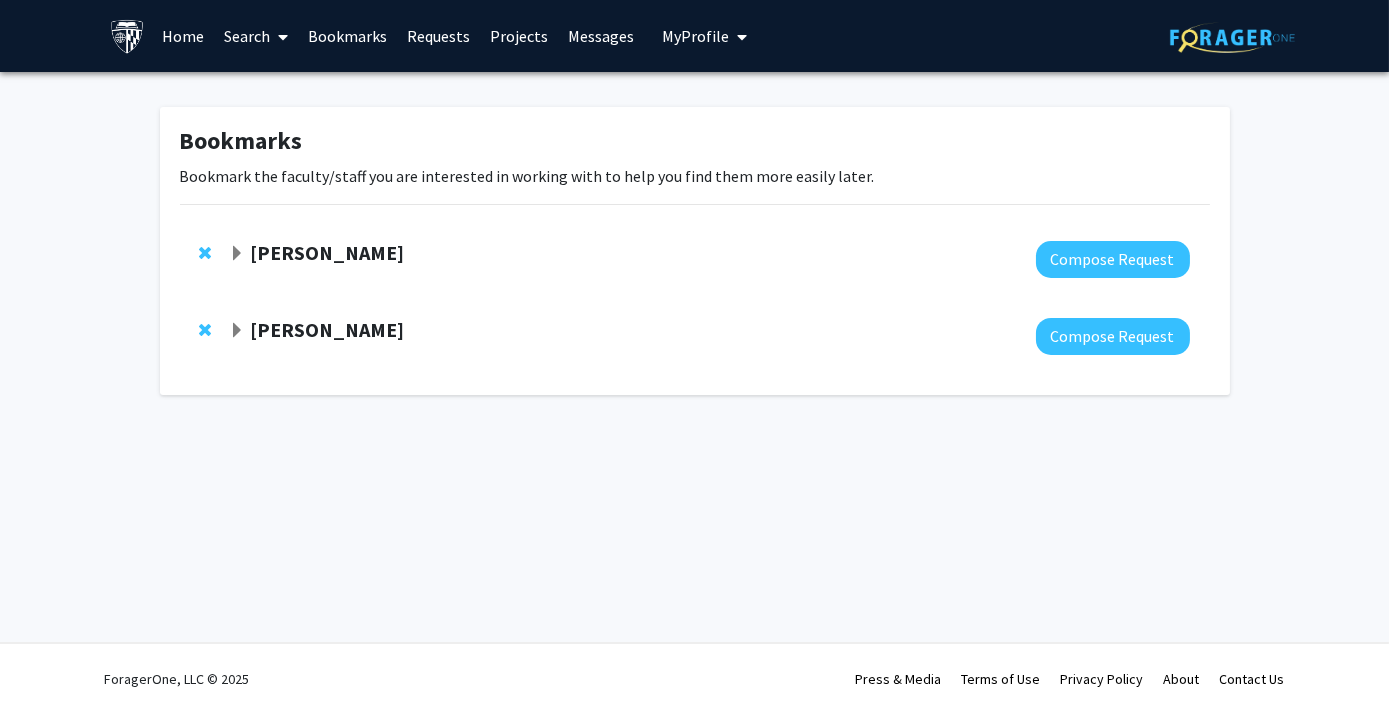click on "[PERSON_NAME]" 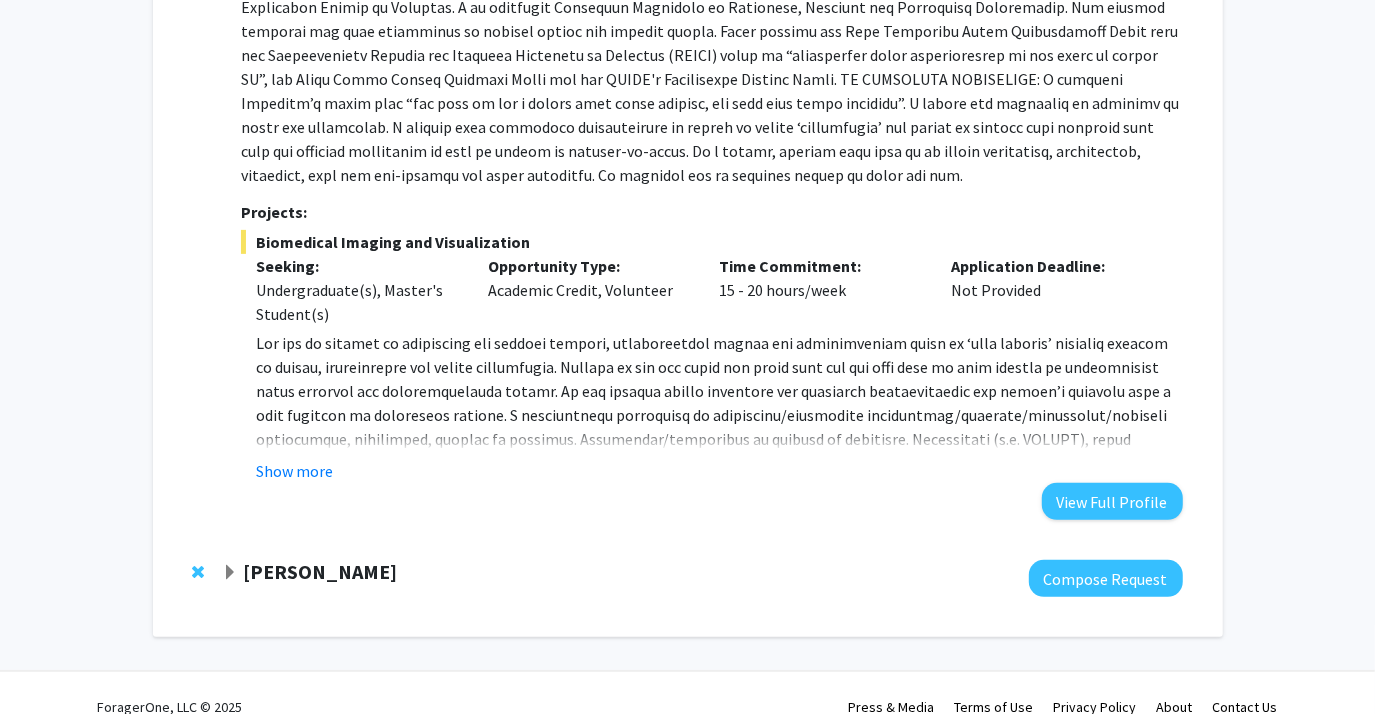 click on "Show more" at bounding box center (294, 471) 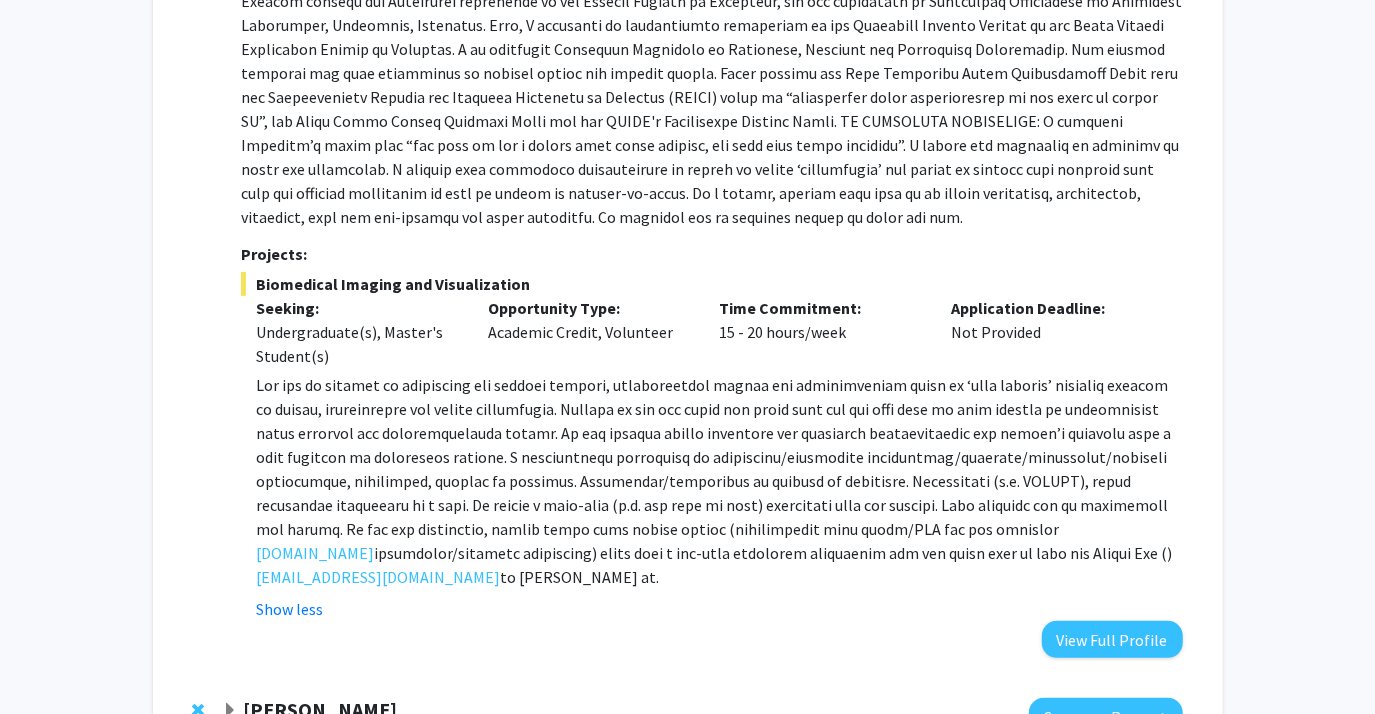 scroll, scrollTop: 351, scrollLeft: 0, axis: vertical 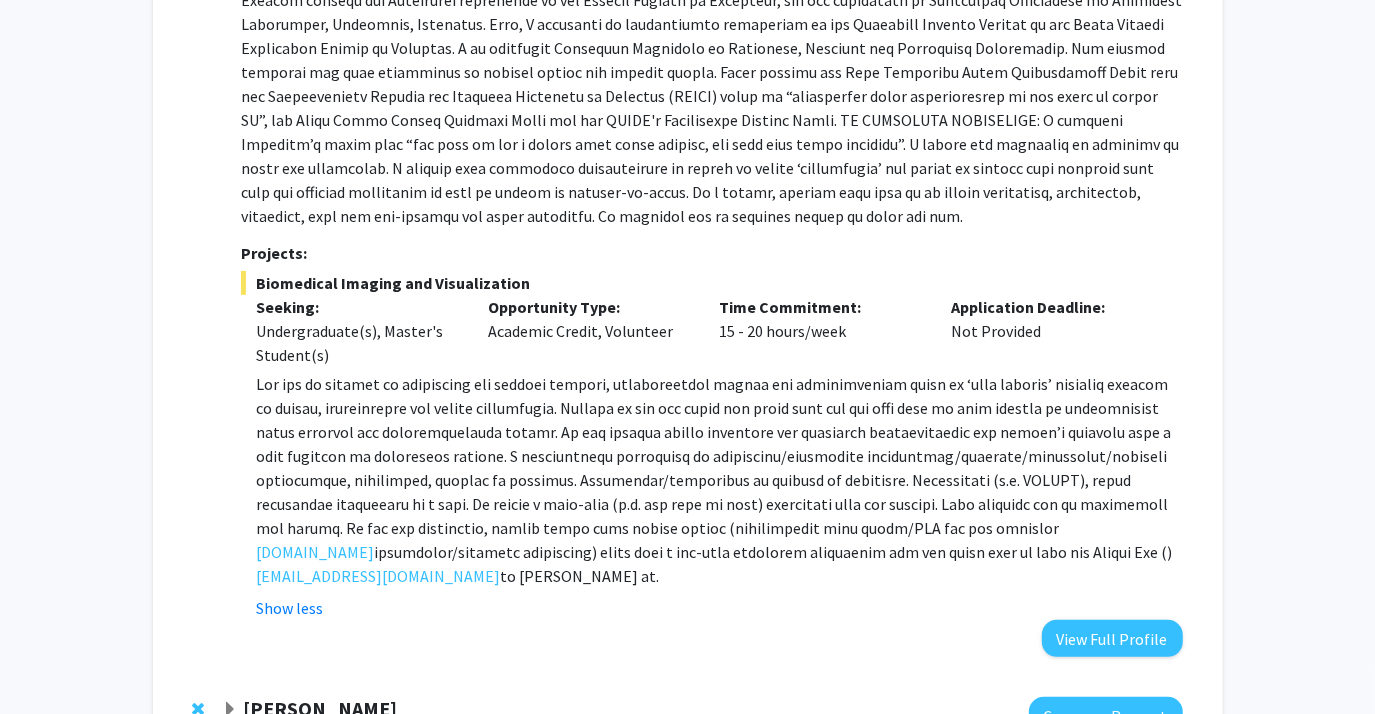 click on "[DOMAIN_NAME] ) to [PERSON_NAME] at  [EMAIL_ADDRESS][DOMAIN_NAME] ." at bounding box center (719, 480) 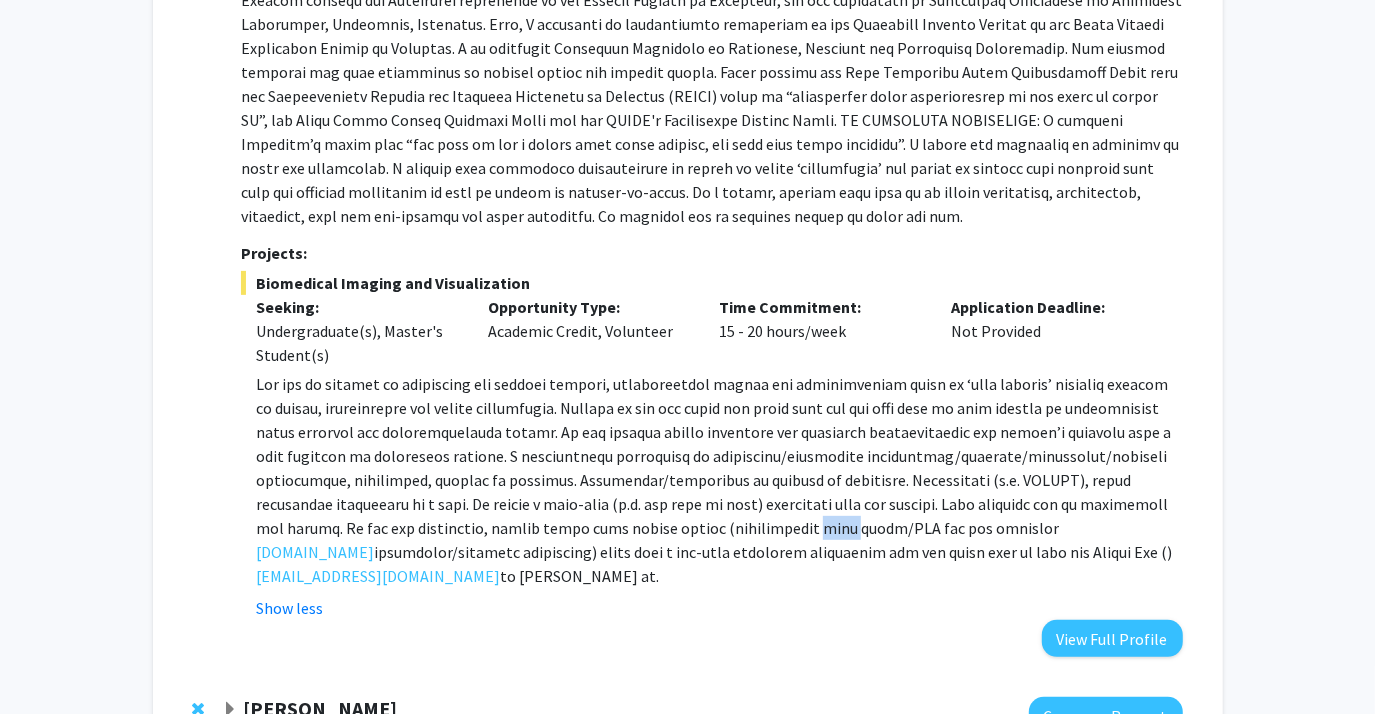 click on "[DOMAIN_NAME] ) to [PERSON_NAME] at  [EMAIL_ADDRESS][DOMAIN_NAME] ." at bounding box center (719, 480) 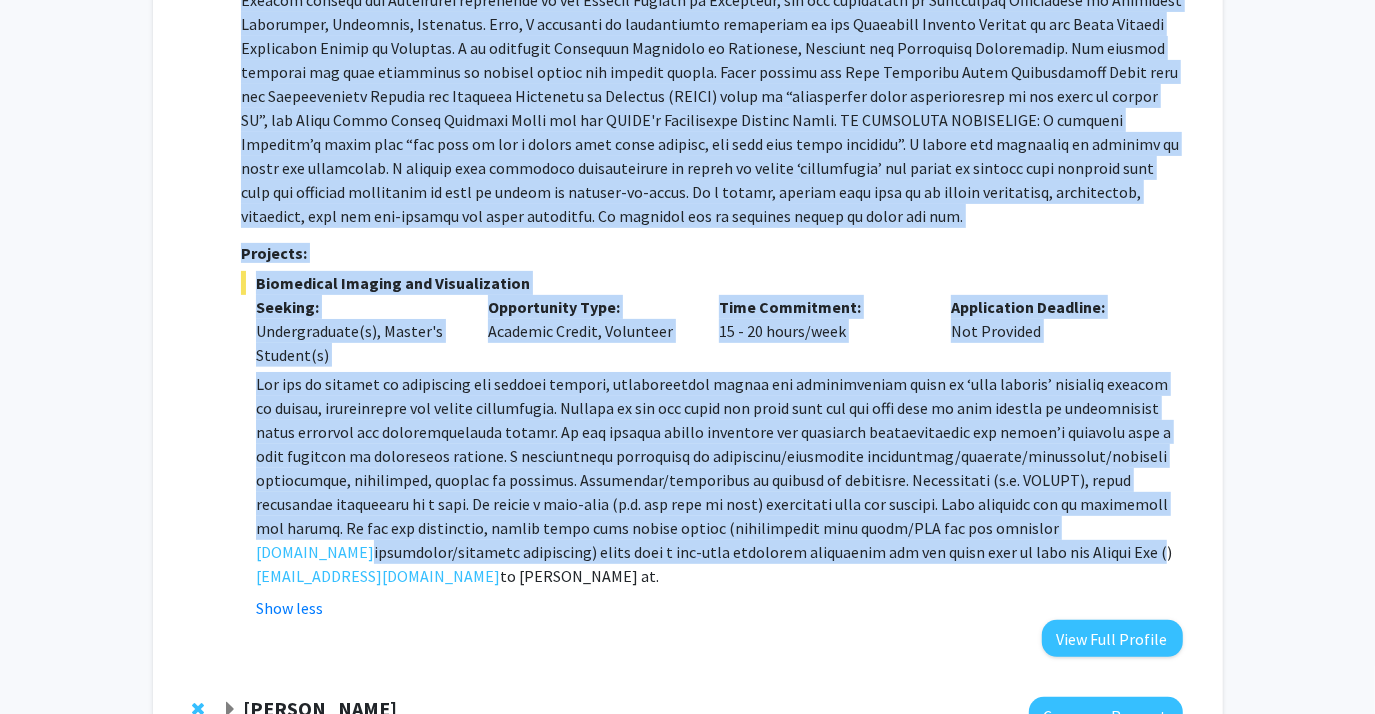 drag, startPoint x: 765, startPoint y: 516, endPoint x: 776, endPoint y: 216, distance: 300.2016 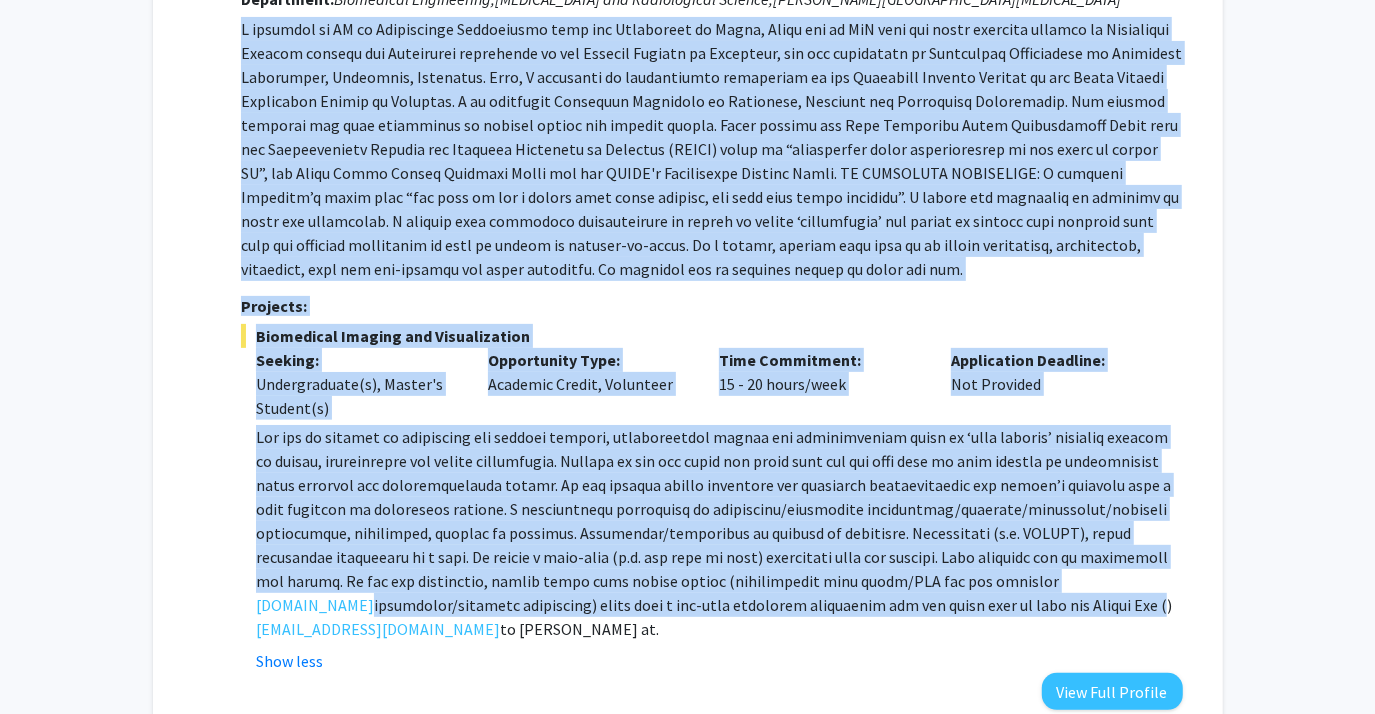 scroll, scrollTop: 214, scrollLeft: 0, axis: vertical 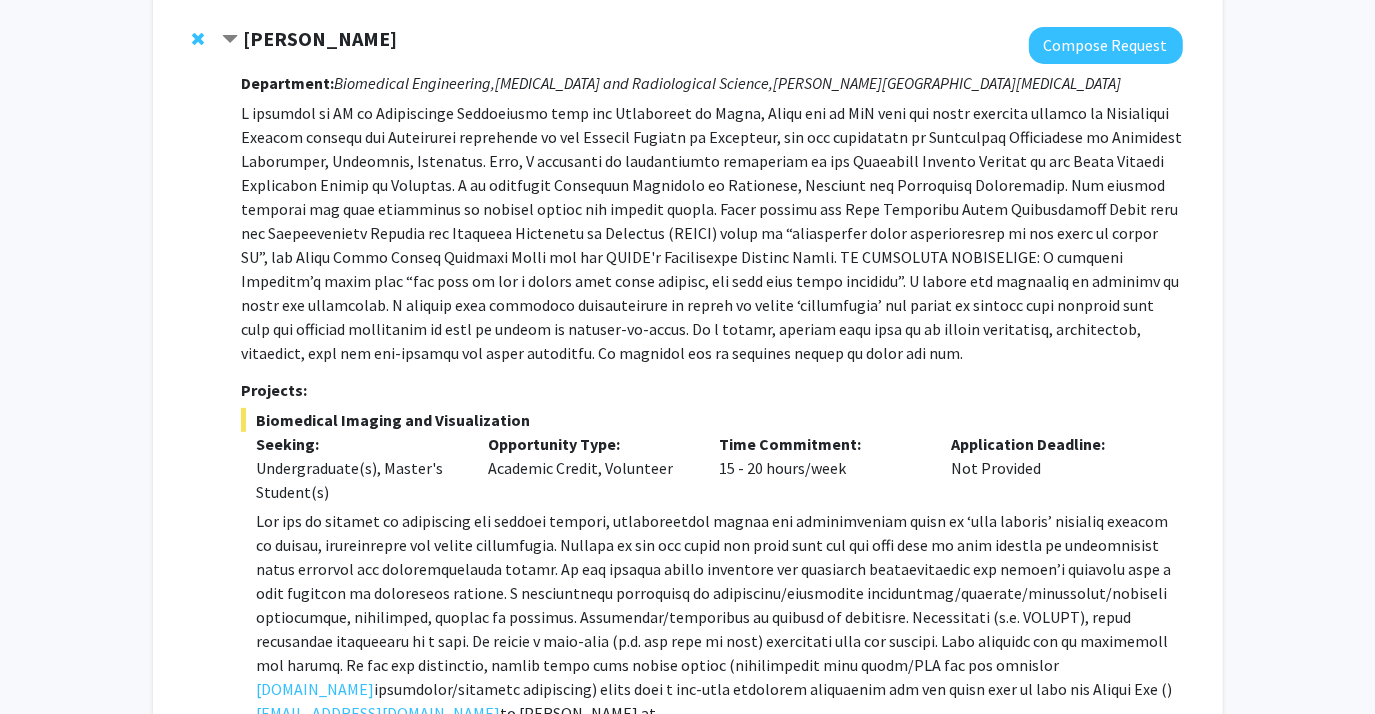 click on "[PERSON_NAME]  Compose Request  Department:  Biomedical Engineering,    [MEDICAL_DATA] and Radiological Science,    [PERSON_NAME] Comprehensive [MEDICAL_DATA] Center  Projects:  Biomedical Imaging and Visualization  Seeking: Undergraduate(s), Master's Student(s) Opportunity Type:  Academic Credit, Volunteer  Time Commitment:  15 - 20 hours/week  Application Deadline:  Not Provided  [DOMAIN_NAME] ) to [PERSON_NAME] at  [EMAIL_ADDRESS][DOMAIN_NAME] .  Show less  View Full Profile  [PERSON_NAME]  Compose Request" 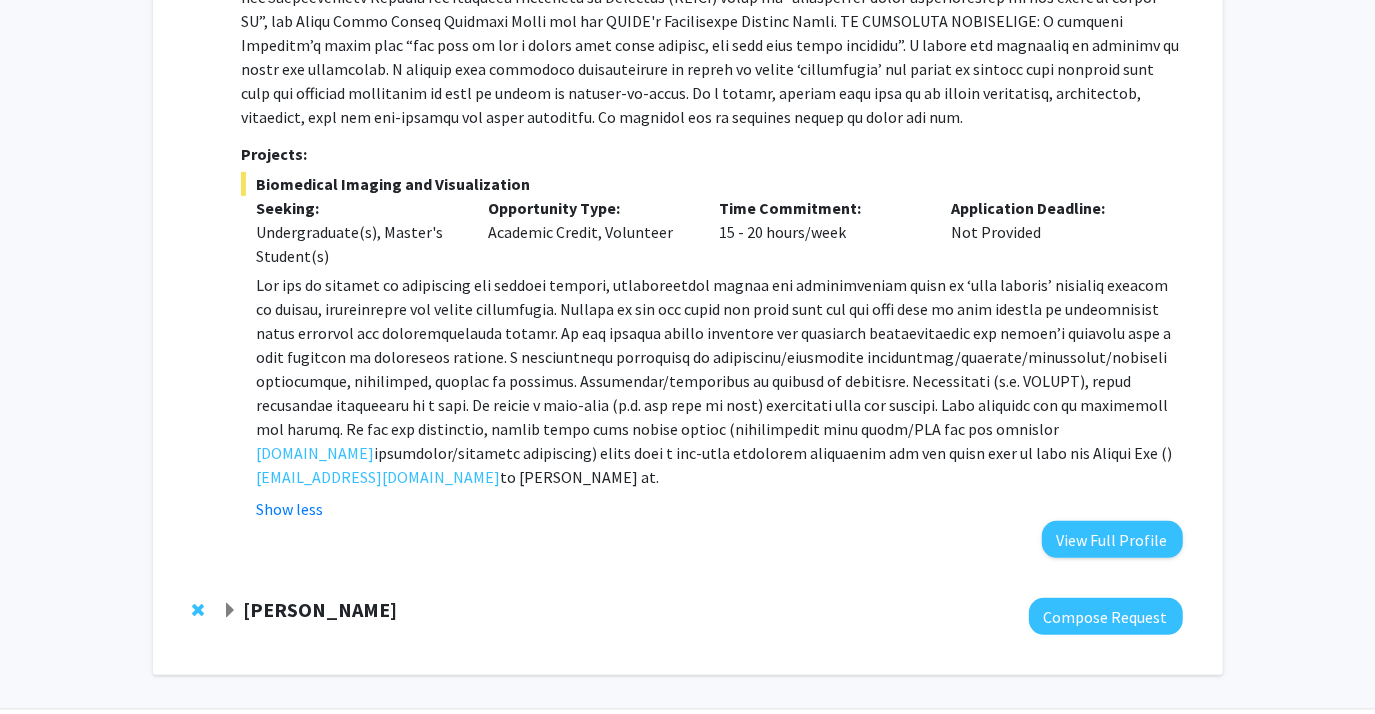 scroll, scrollTop: 515, scrollLeft: 0, axis: vertical 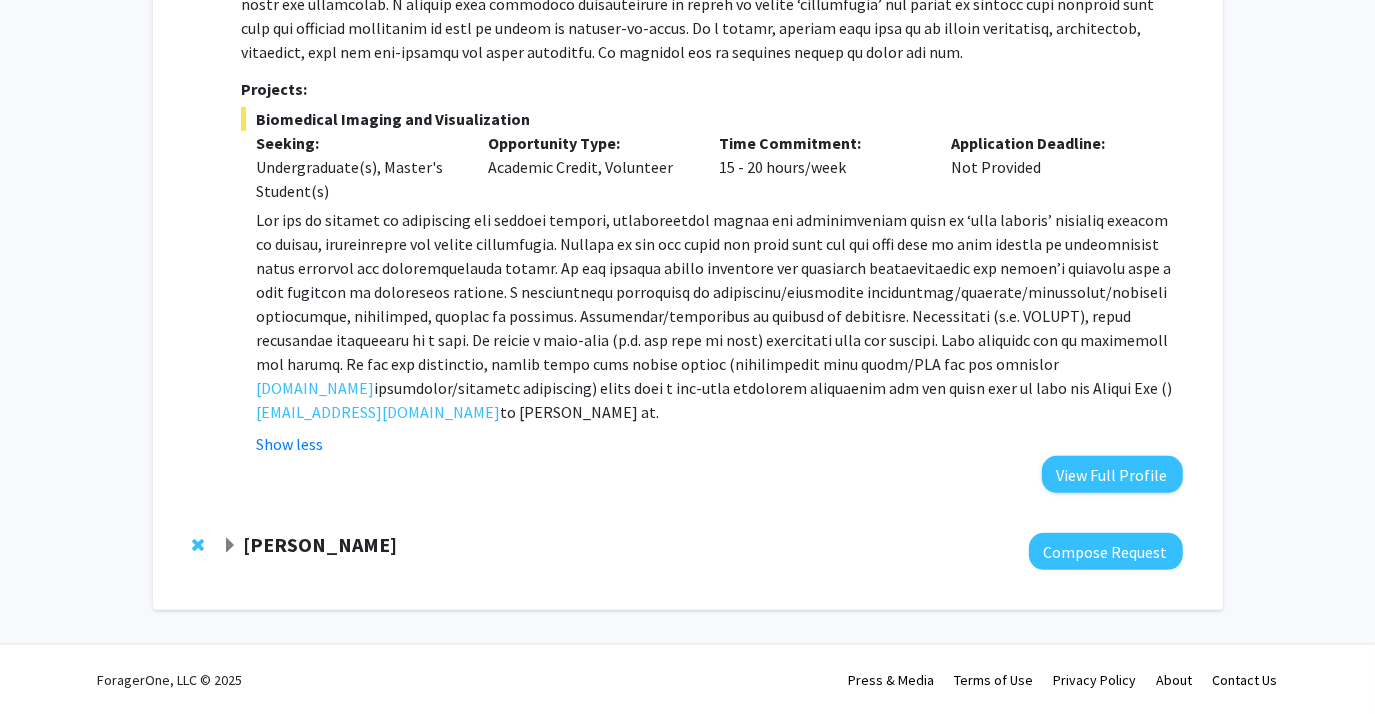 click on "[PERSON_NAME]" 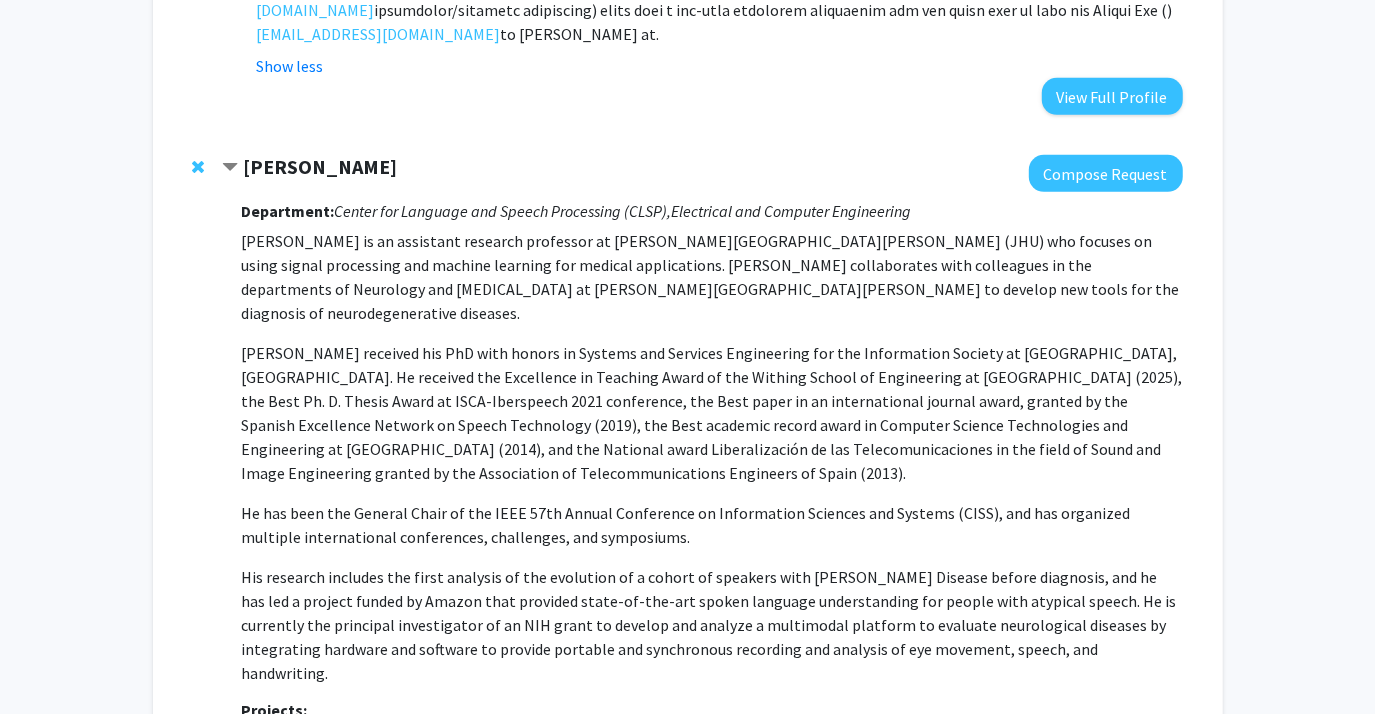 scroll, scrollTop: 897, scrollLeft: 0, axis: vertical 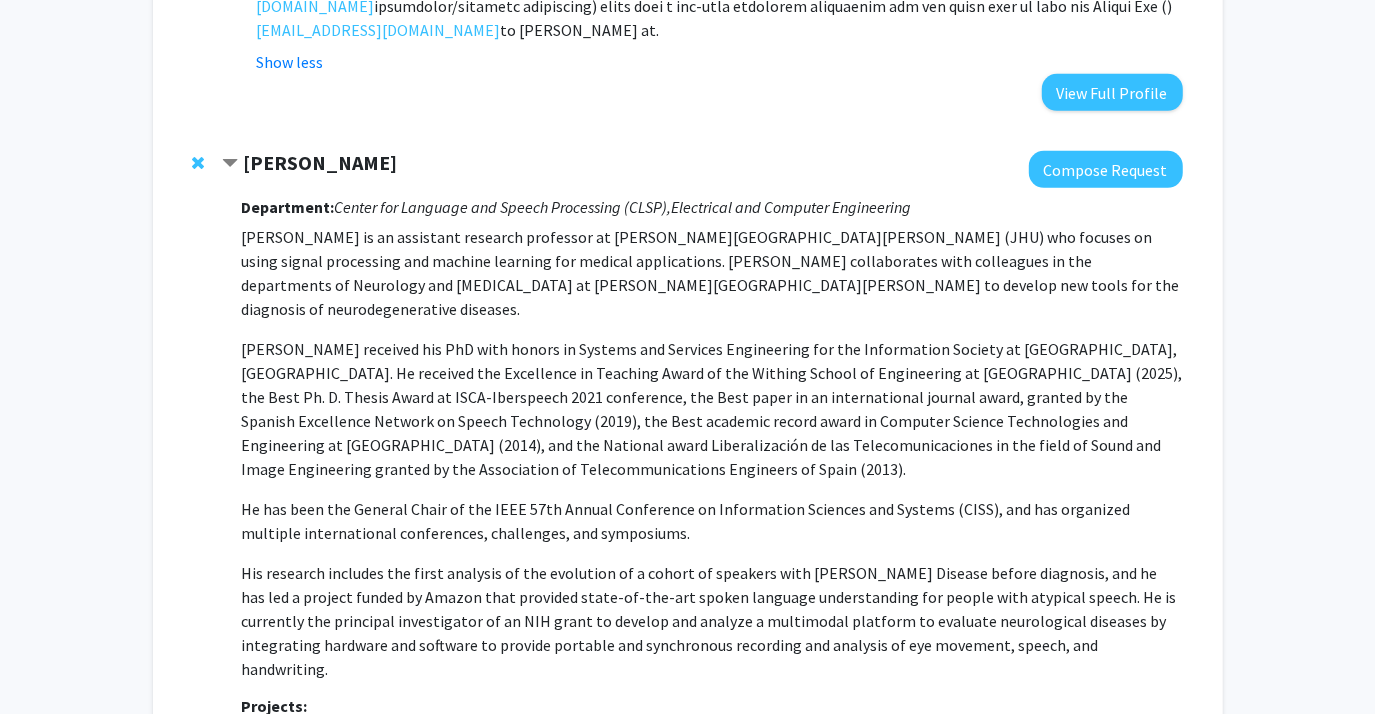 click on "[PERSON_NAME] is an assistant research professor at [PERSON_NAME][GEOGRAPHIC_DATA][PERSON_NAME] (JHU) who focuses on using signal processing and machine learning for medical applications. [PERSON_NAME] collaborates with colleagues in the departments of Neurology and [MEDICAL_DATA] at [PERSON_NAME][GEOGRAPHIC_DATA][PERSON_NAME] to develop new tools for the diagnosis of neurodegenerative diseases." at bounding box center [711, 273] 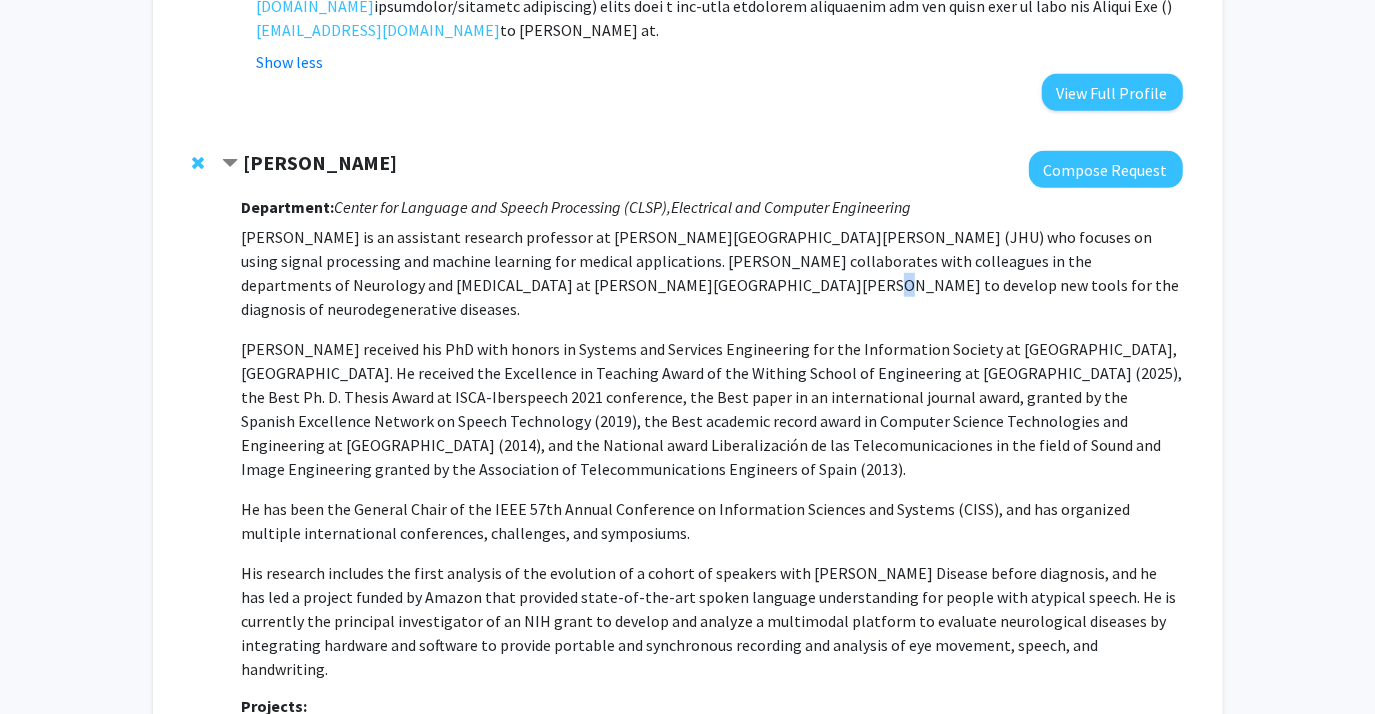 click on "[PERSON_NAME] is an assistant research professor at [PERSON_NAME][GEOGRAPHIC_DATA][PERSON_NAME] (JHU) who focuses on using signal processing and machine learning for medical applications. [PERSON_NAME] collaborates with colleagues in the departments of Neurology and [MEDICAL_DATA] at [PERSON_NAME][GEOGRAPHIC_DATA][PERSON_NAME] to develop new tools for the diagnosis of neurodegenerative diseases." at bounding box center [711, 273] 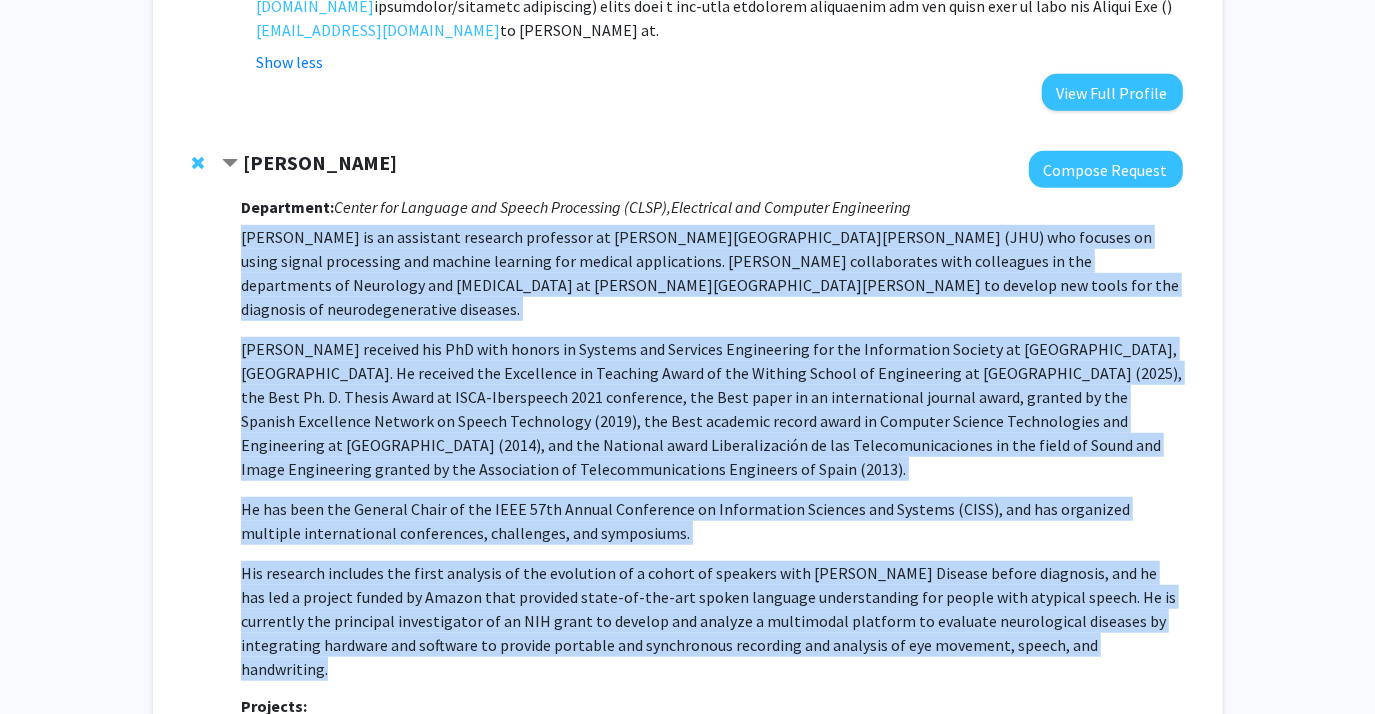 drag, startPoint x: 568, startPoint y: 291, endPoint x: 568, endPoint y: 559, distance: 268 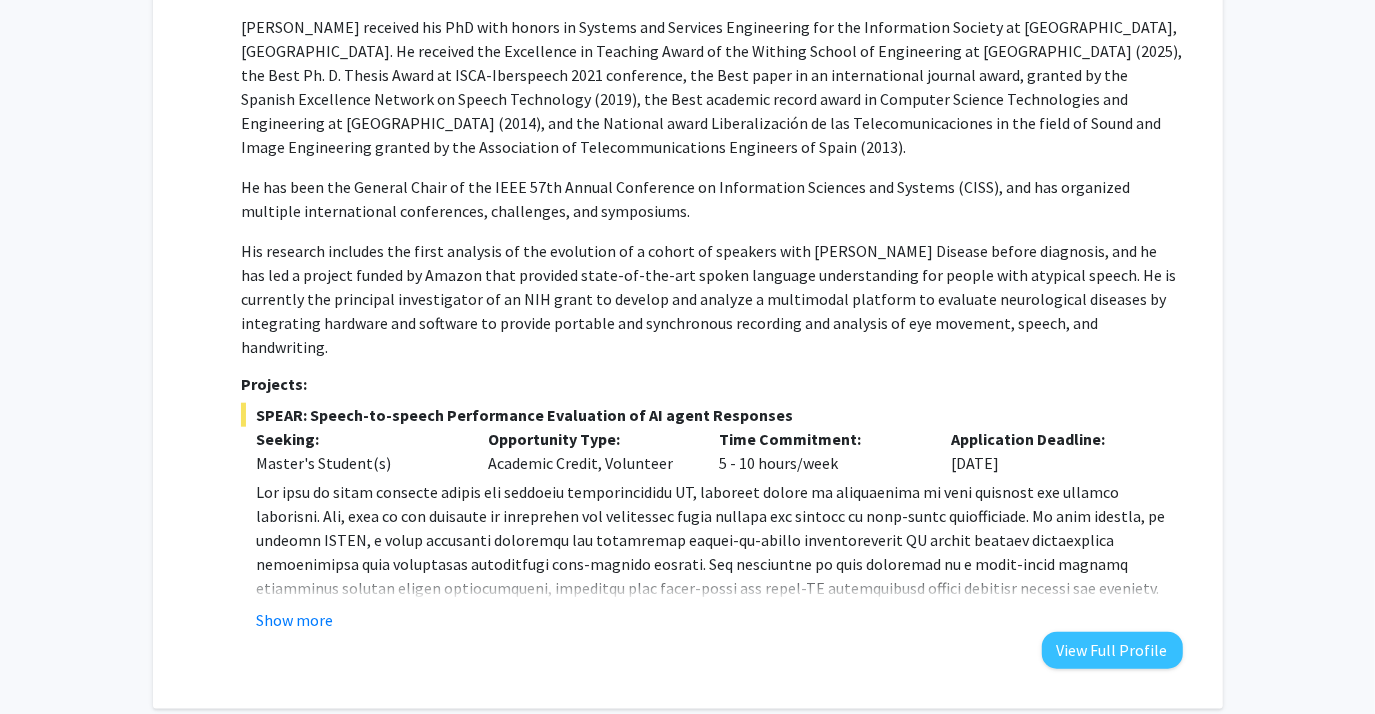 scroll, scrollTop: 1221, scrollLeft: 0, axis: vertical 